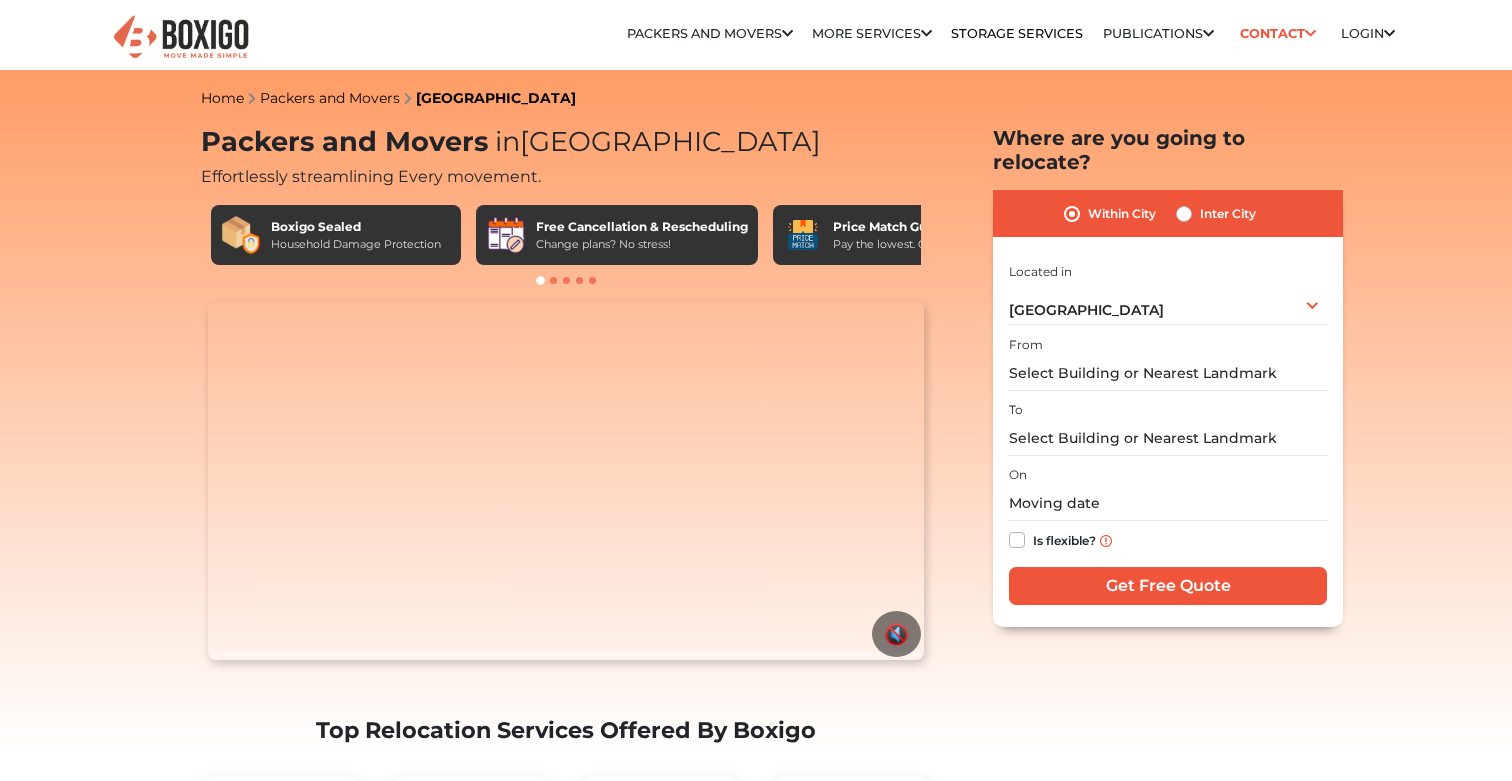 scroll, scrollTop: 0, scrollLeft: 0, axis: both 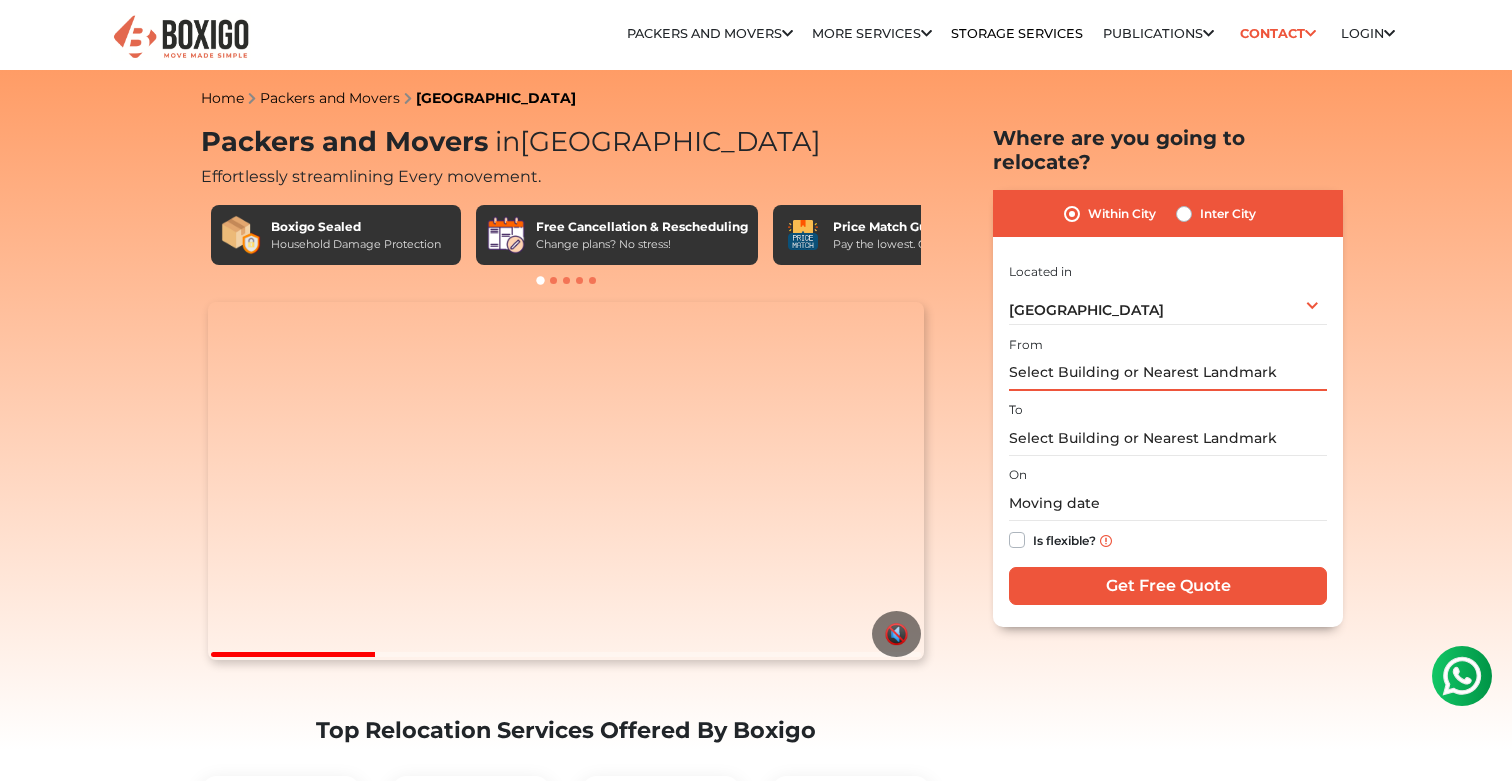 click at bounding box center (1168, 373) 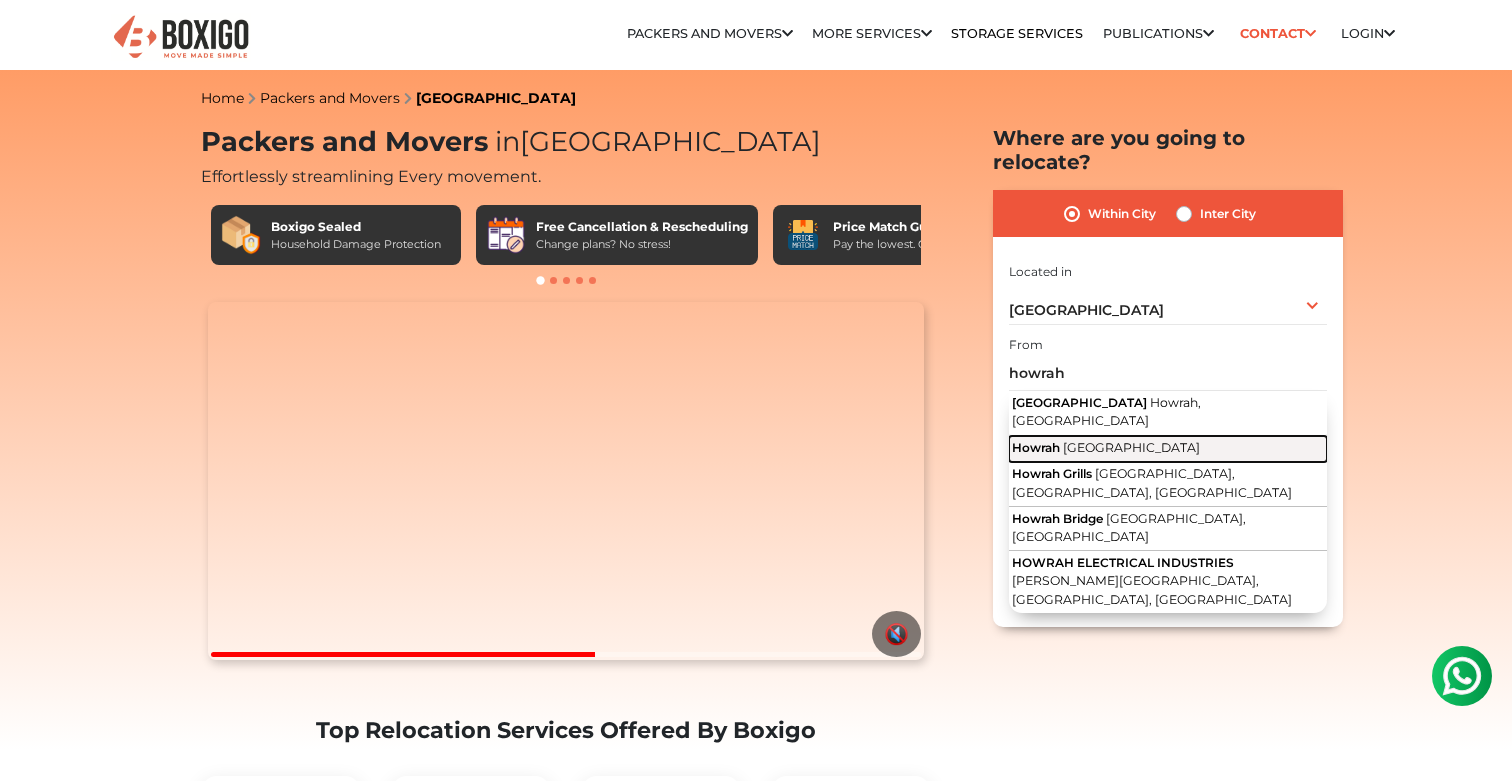 click on "[GEOGRAPHIC_DATA]" at bounding box center (1131, 447) 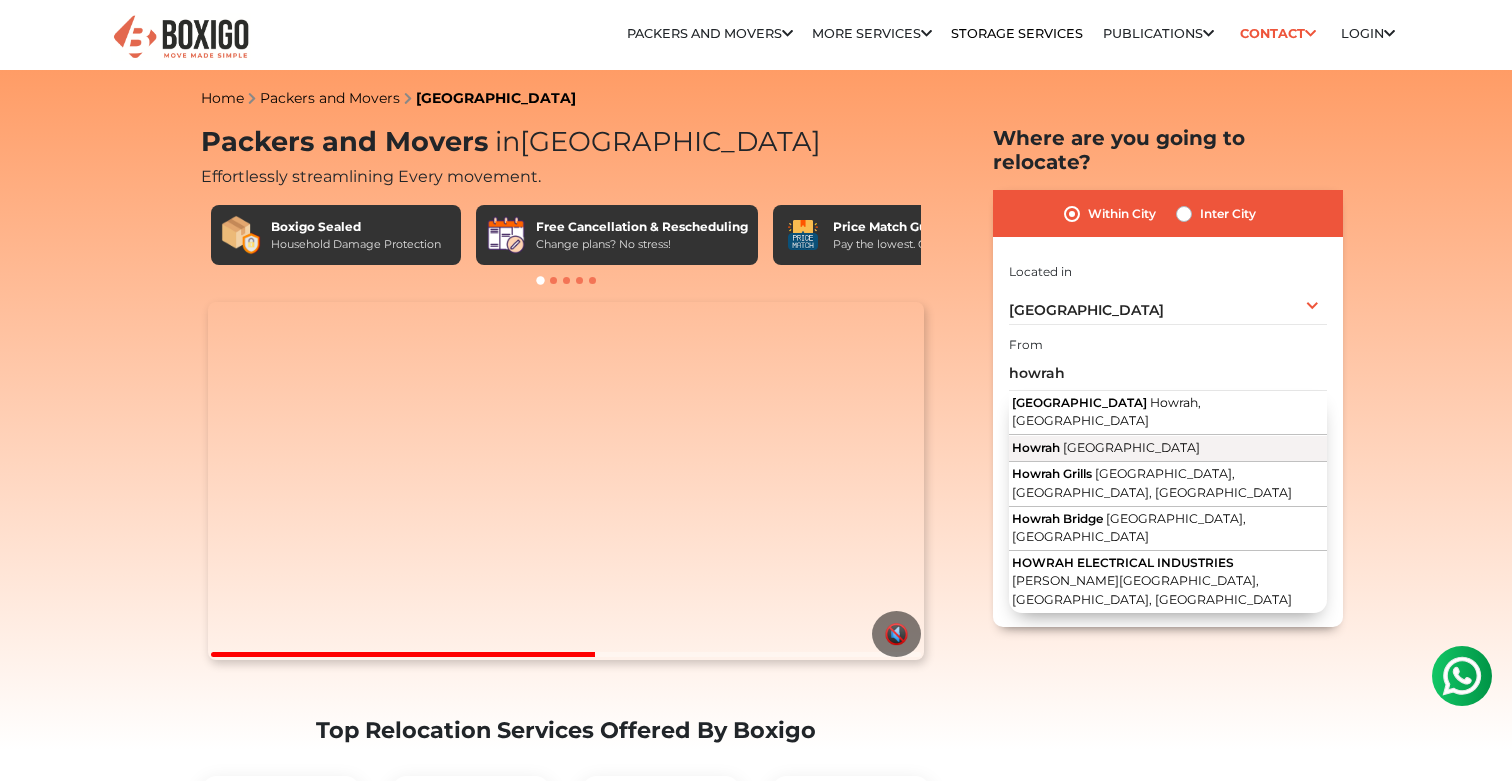 type on "Howrah, [GEOGRAPHIC_DATA]" 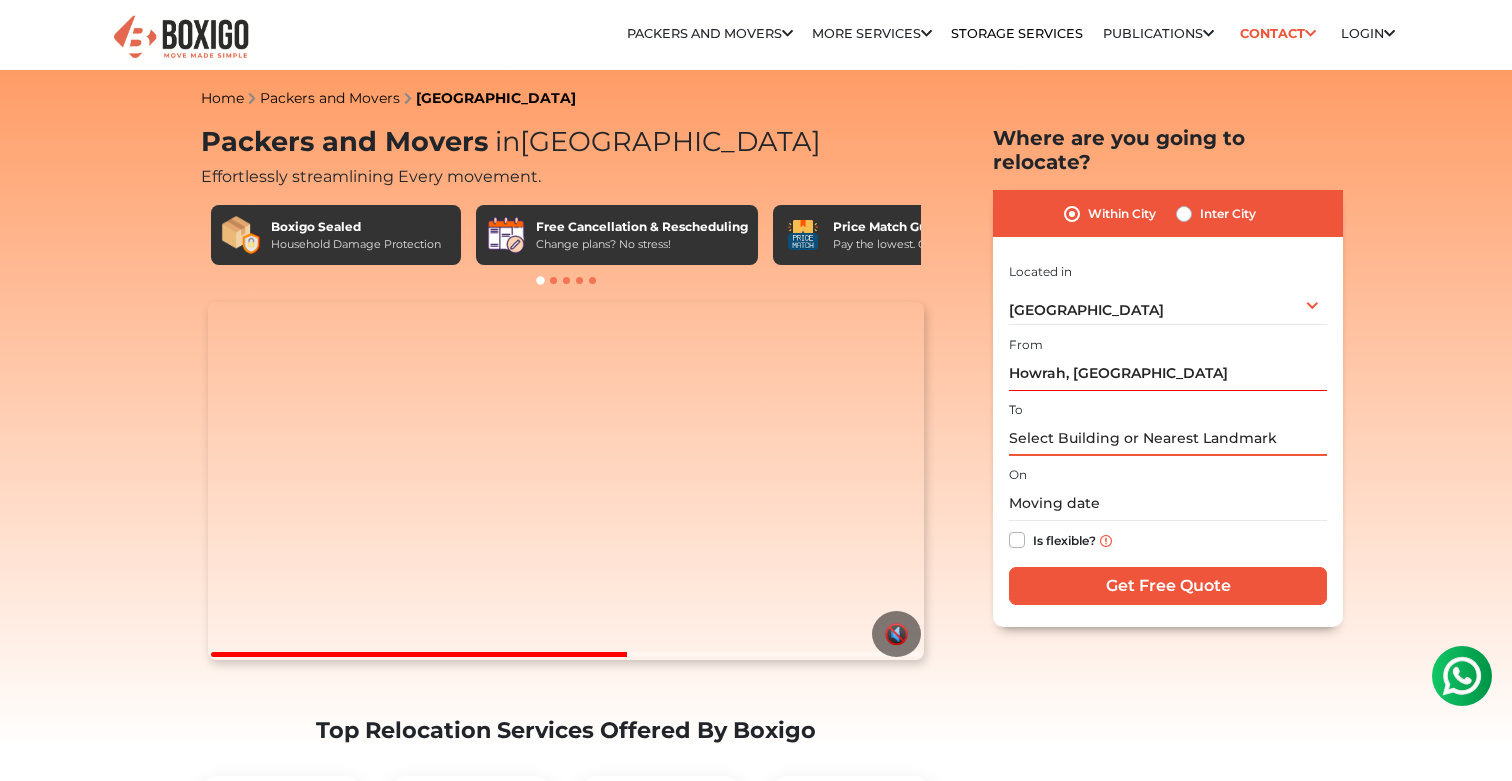 click at bounding box center [1168, 438] 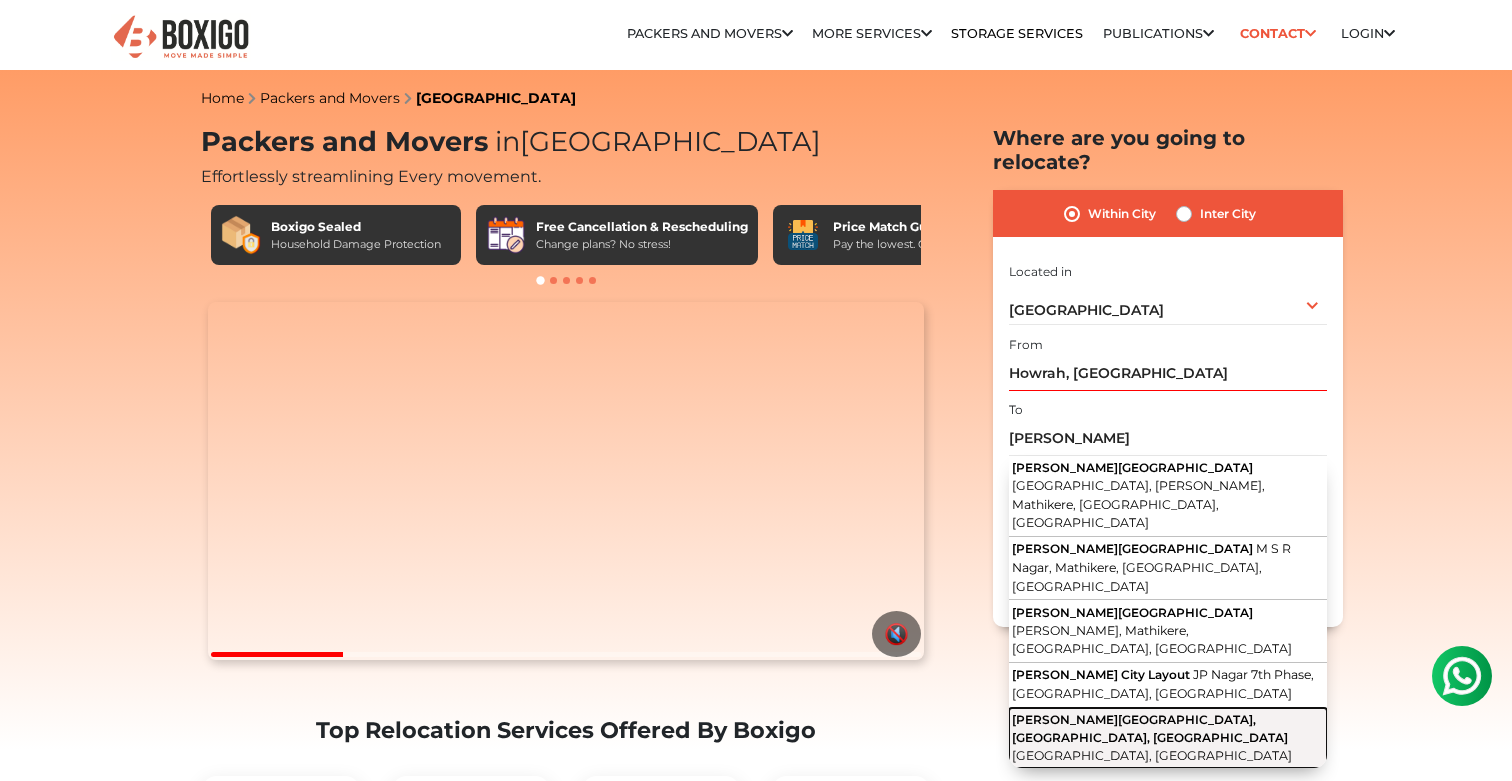 click on "MS Ramaiah North City, Manayata Tech Park, Nagavara" at bounding box center [1150, 728] 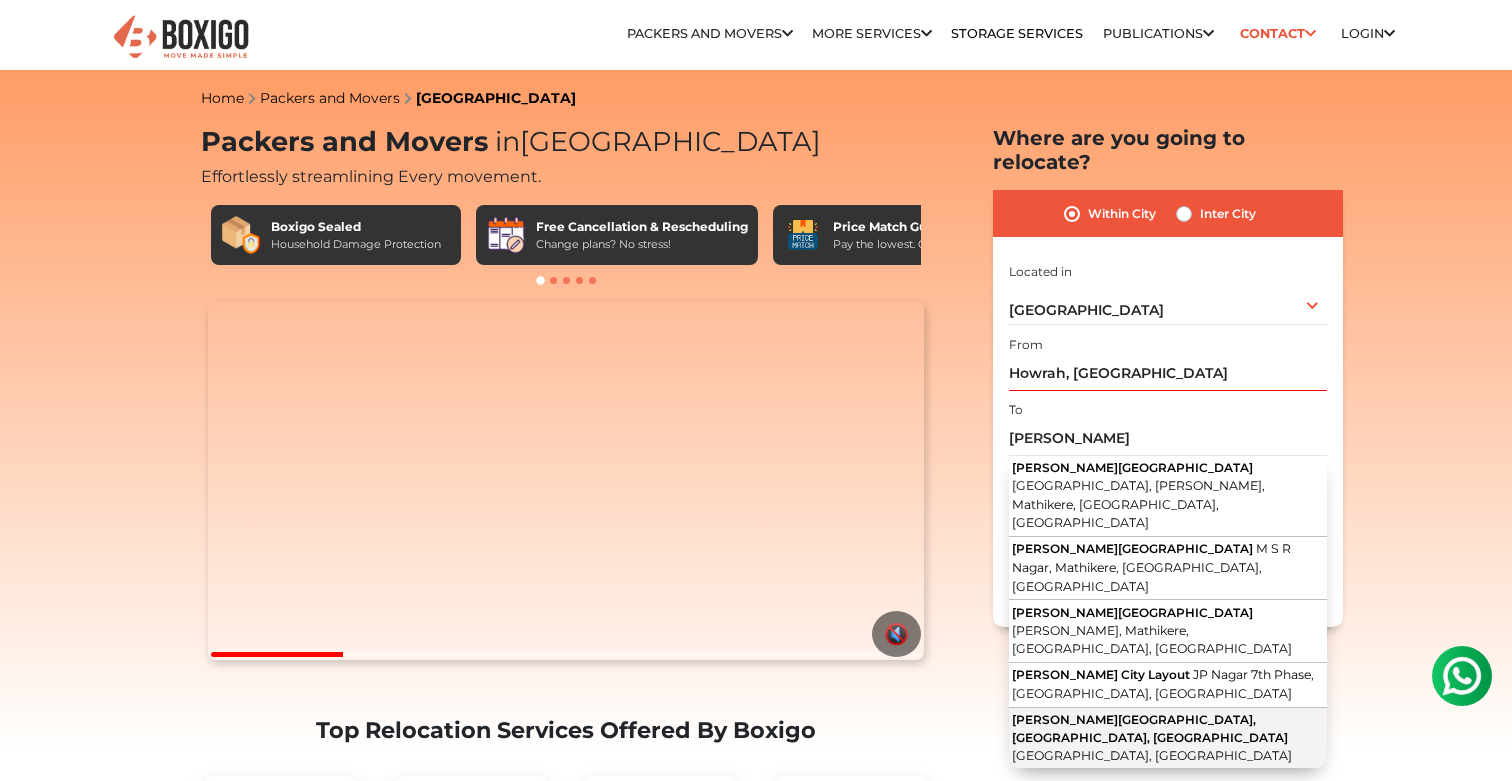 type on "[PERSON_NAME][GEOGRAPHIC_DATA], [GEOGRAPHIC_DATA], [GEOGRAPHIC_DATA], [GEOGRAPHIC_DATA], [GEOGRAPHIC_DATA]" 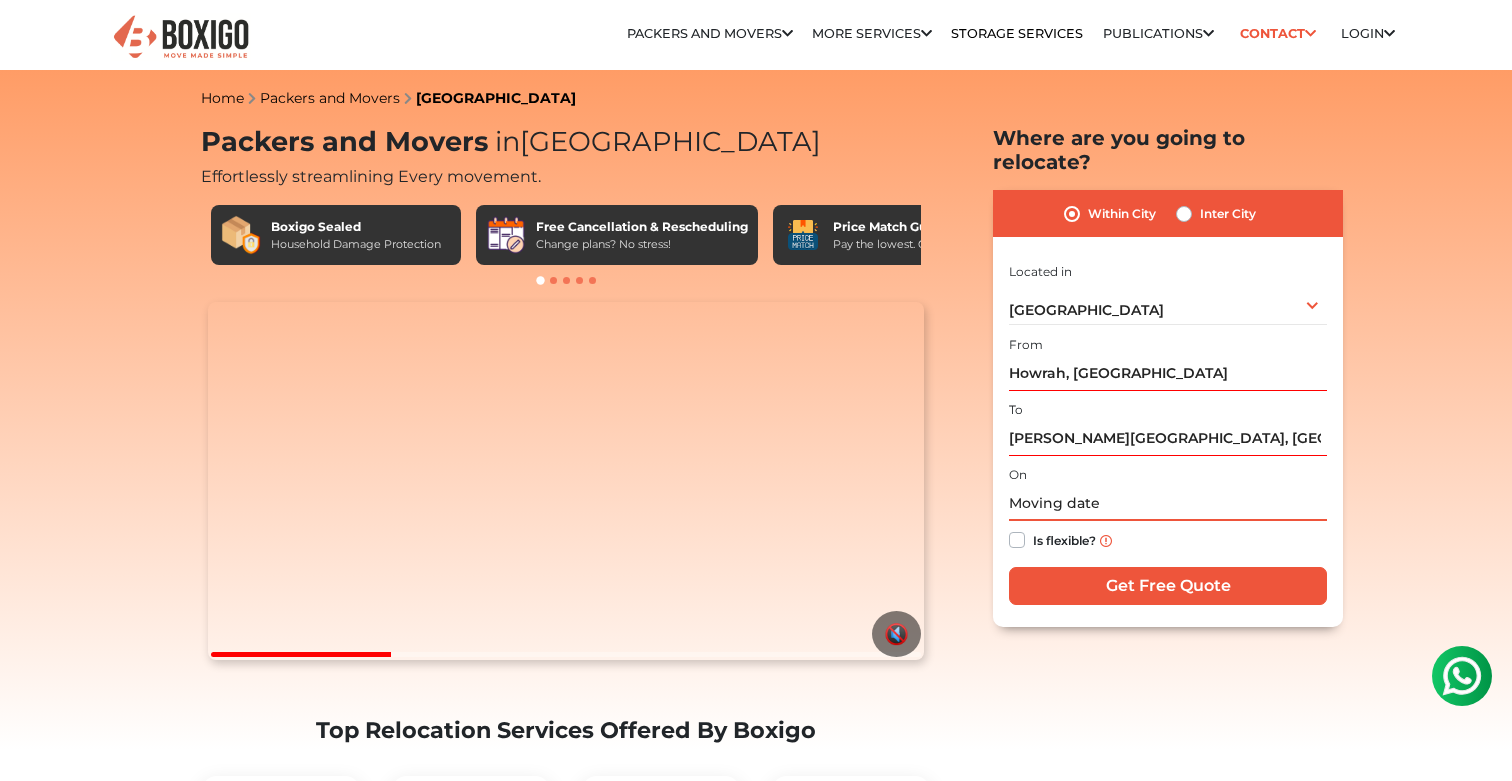 click at bounding box center (1168, 503) 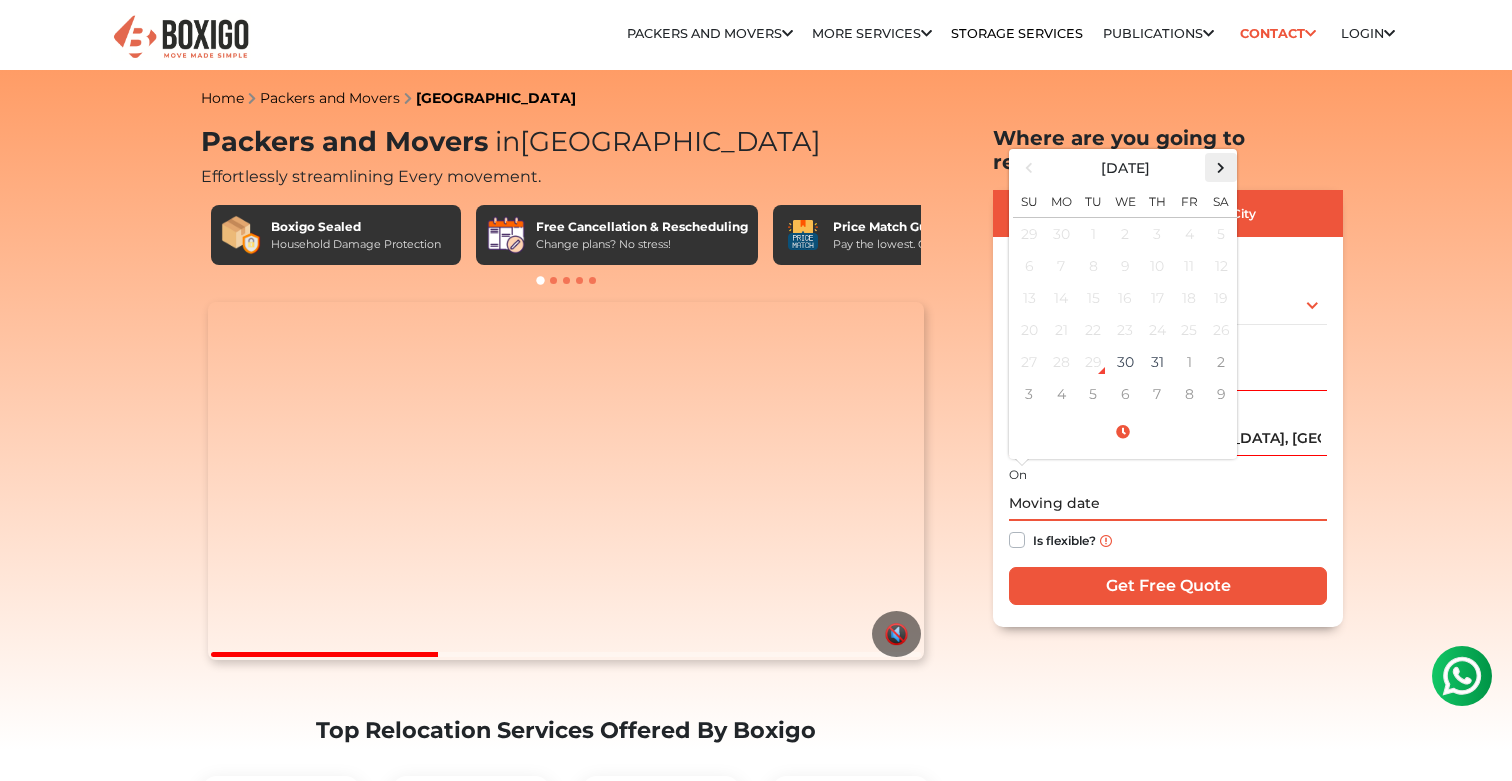 click at bounding box center (1221, 167) 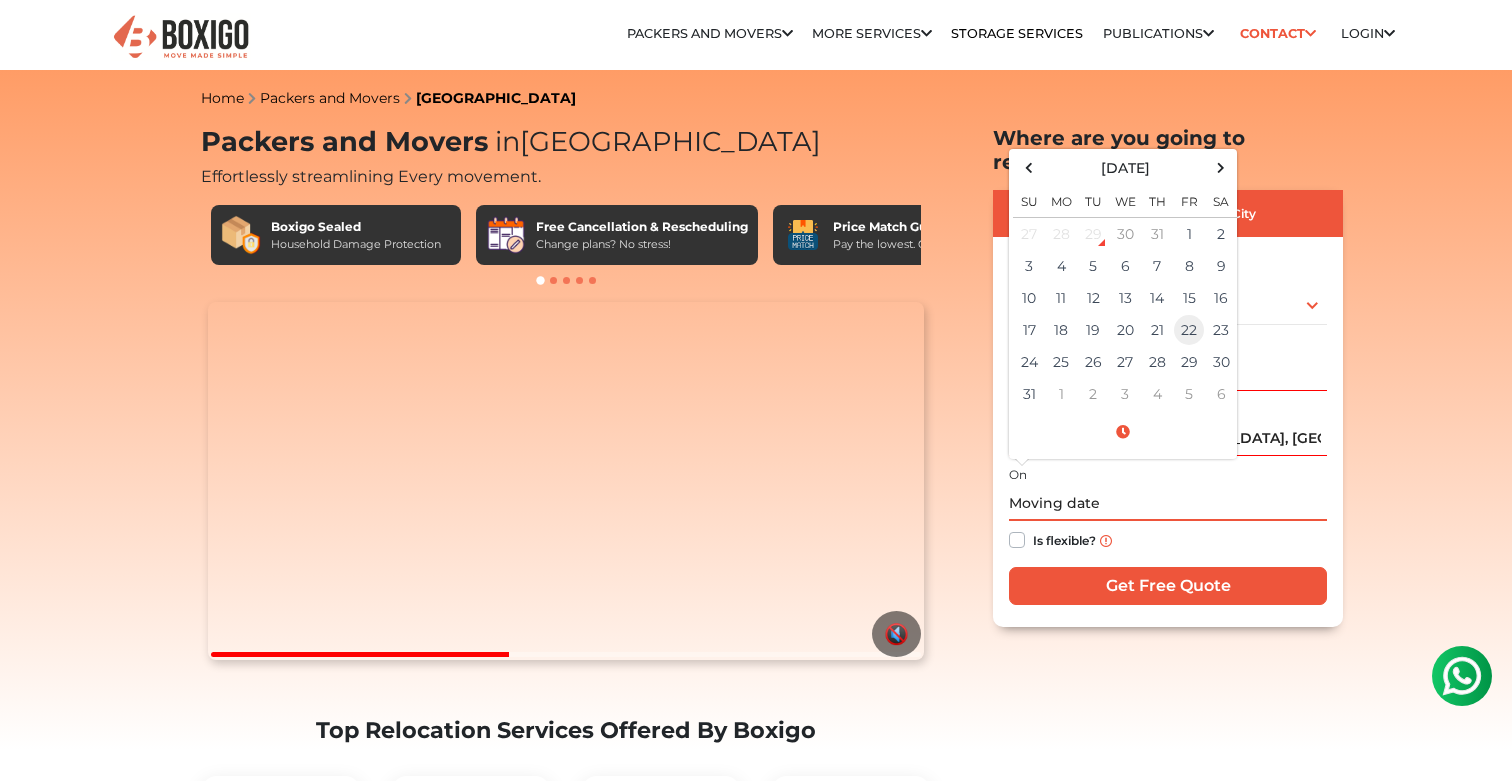click on "22" at bounding box center (1189, 330) 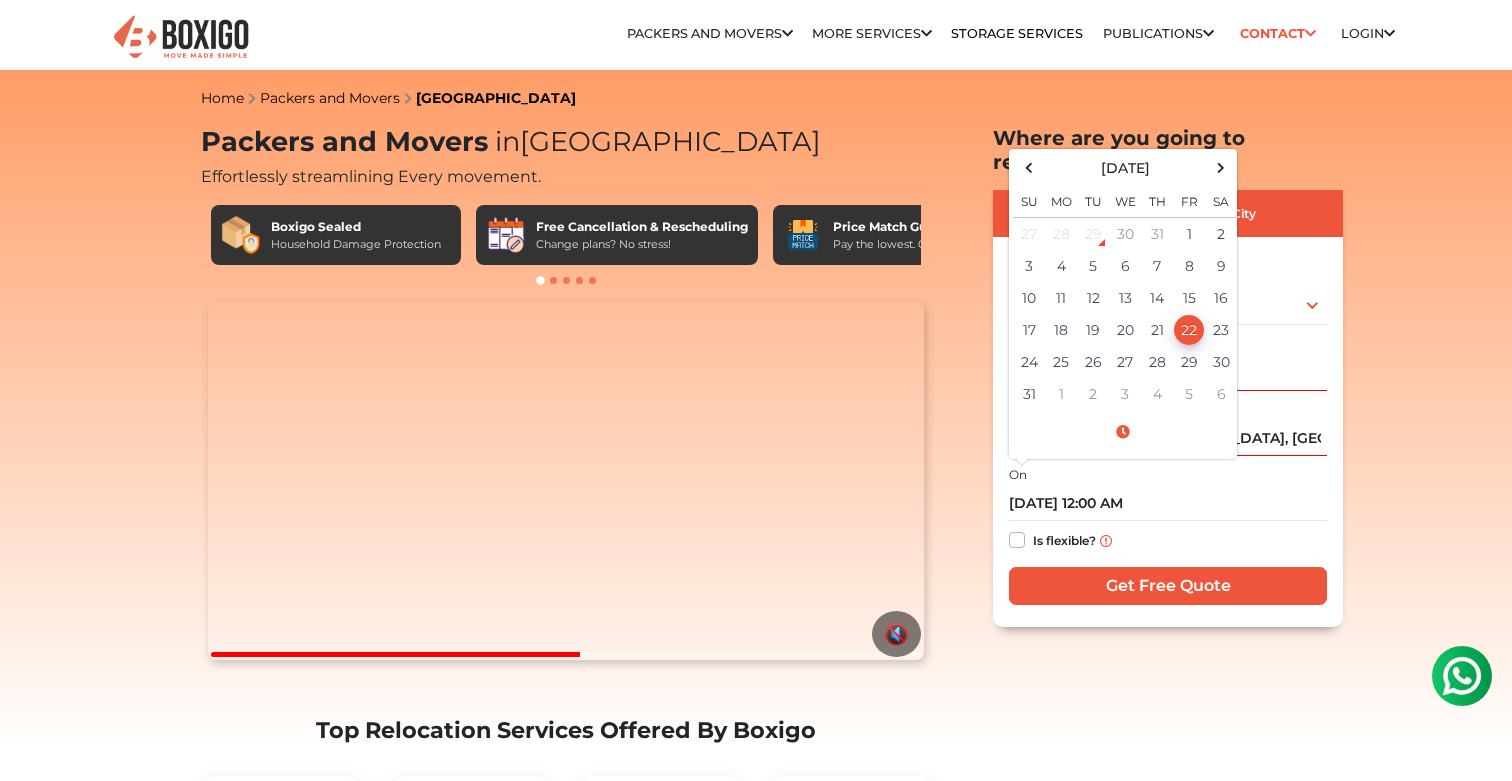 click on "Is flexible?" at bounding box center [1168, 540] 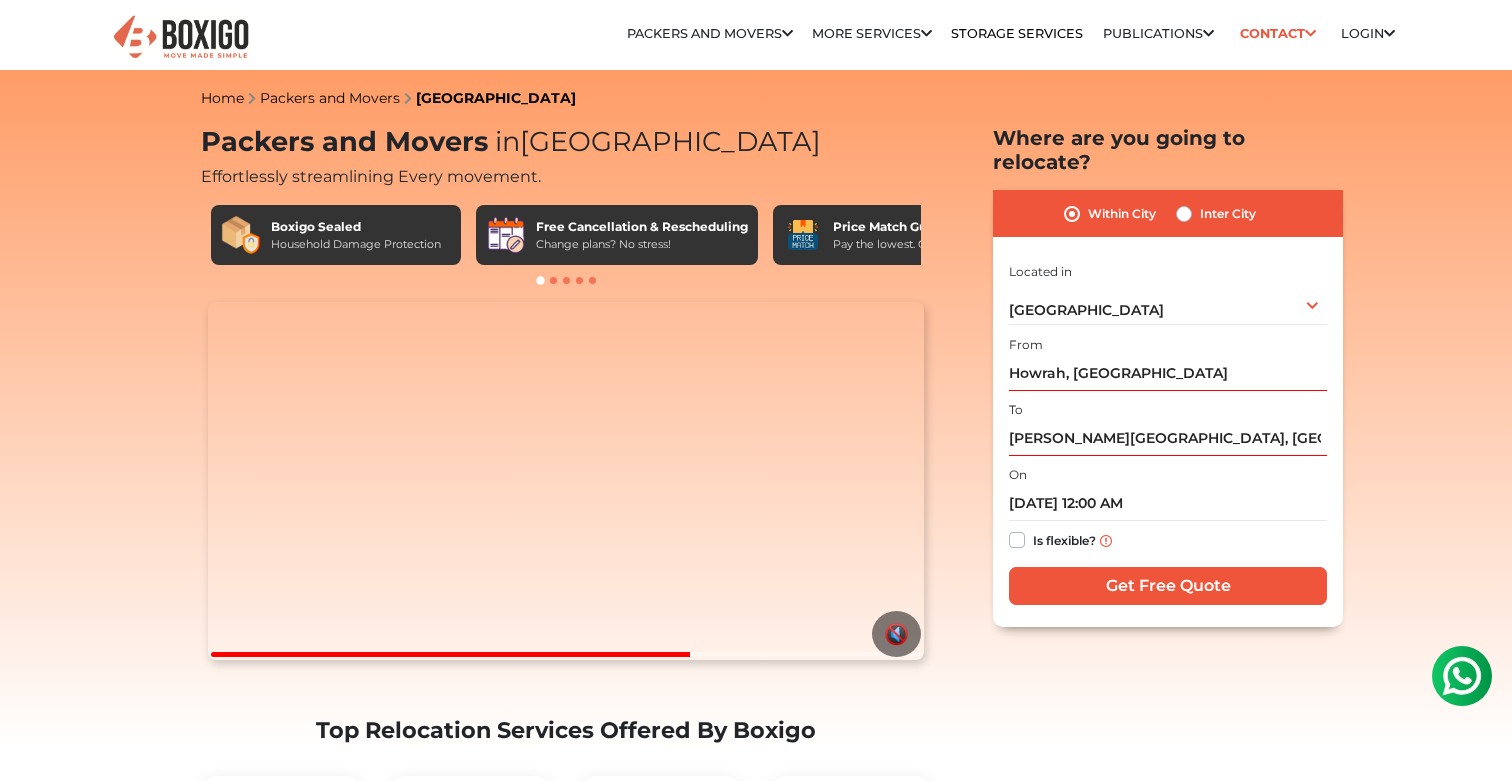 click on "Inter City" at bounding box center [1228, 214] 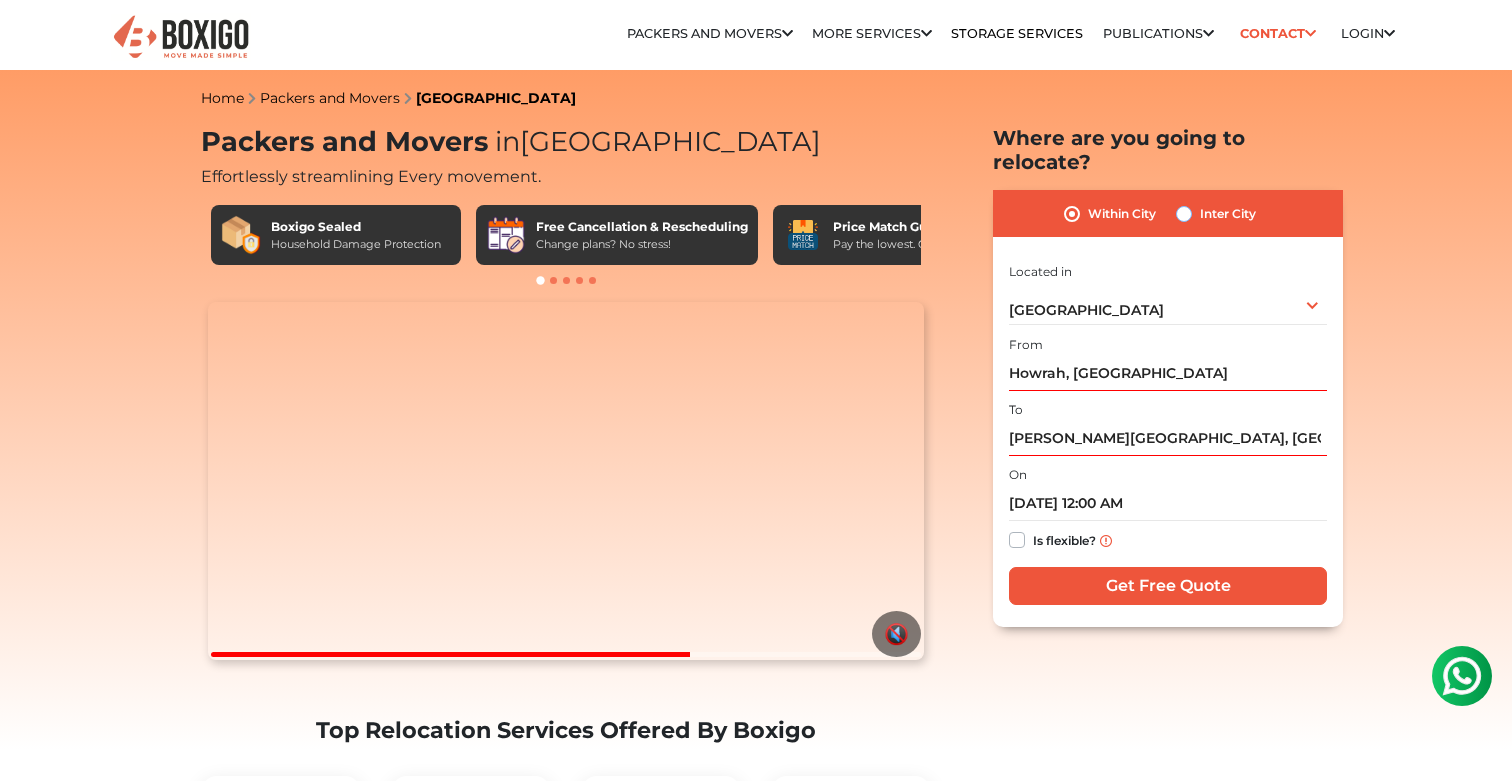 click on "Inter City" at bounding box center [1184, 212] 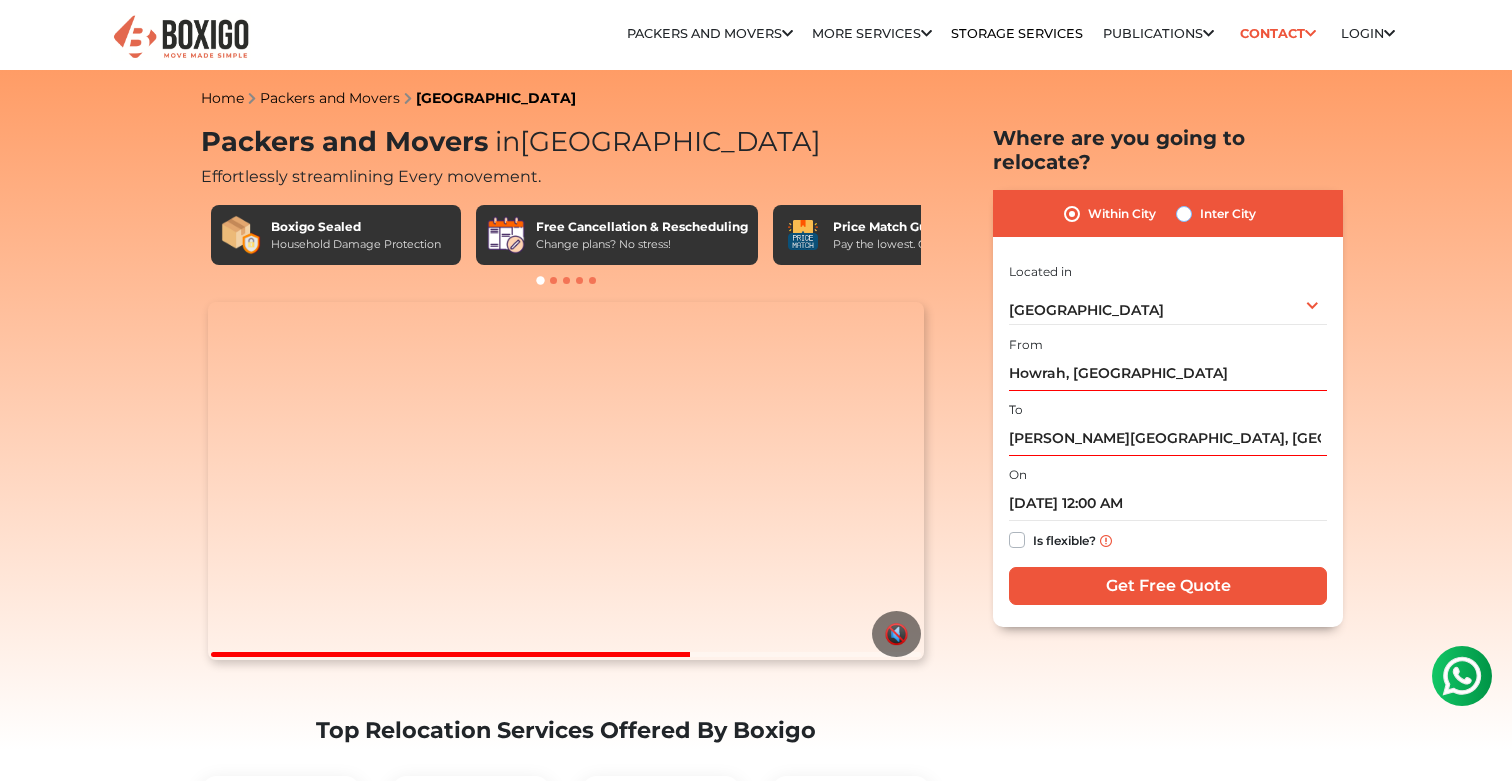 radio on "true" 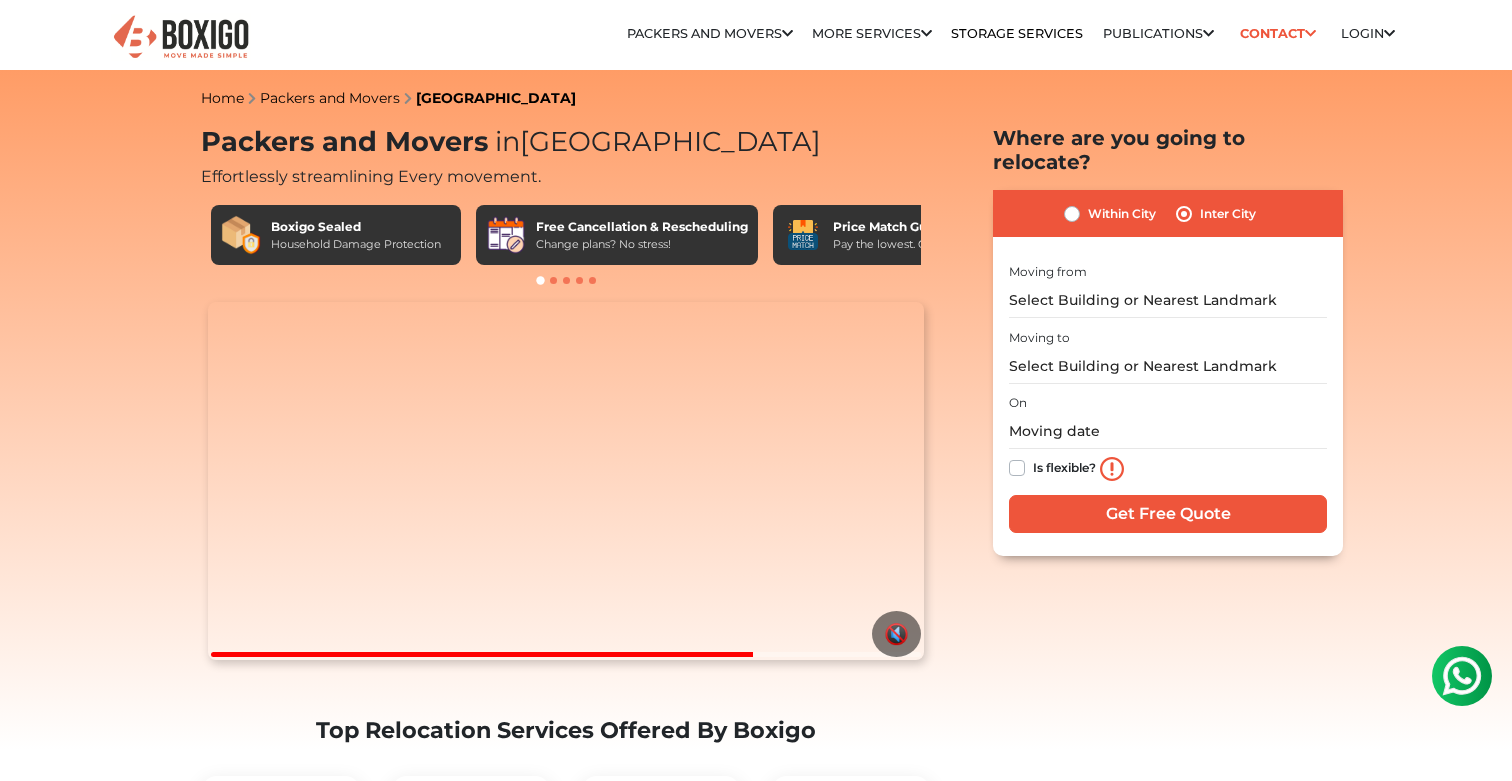 click on "Within City" at bounding box center [1122, 214] 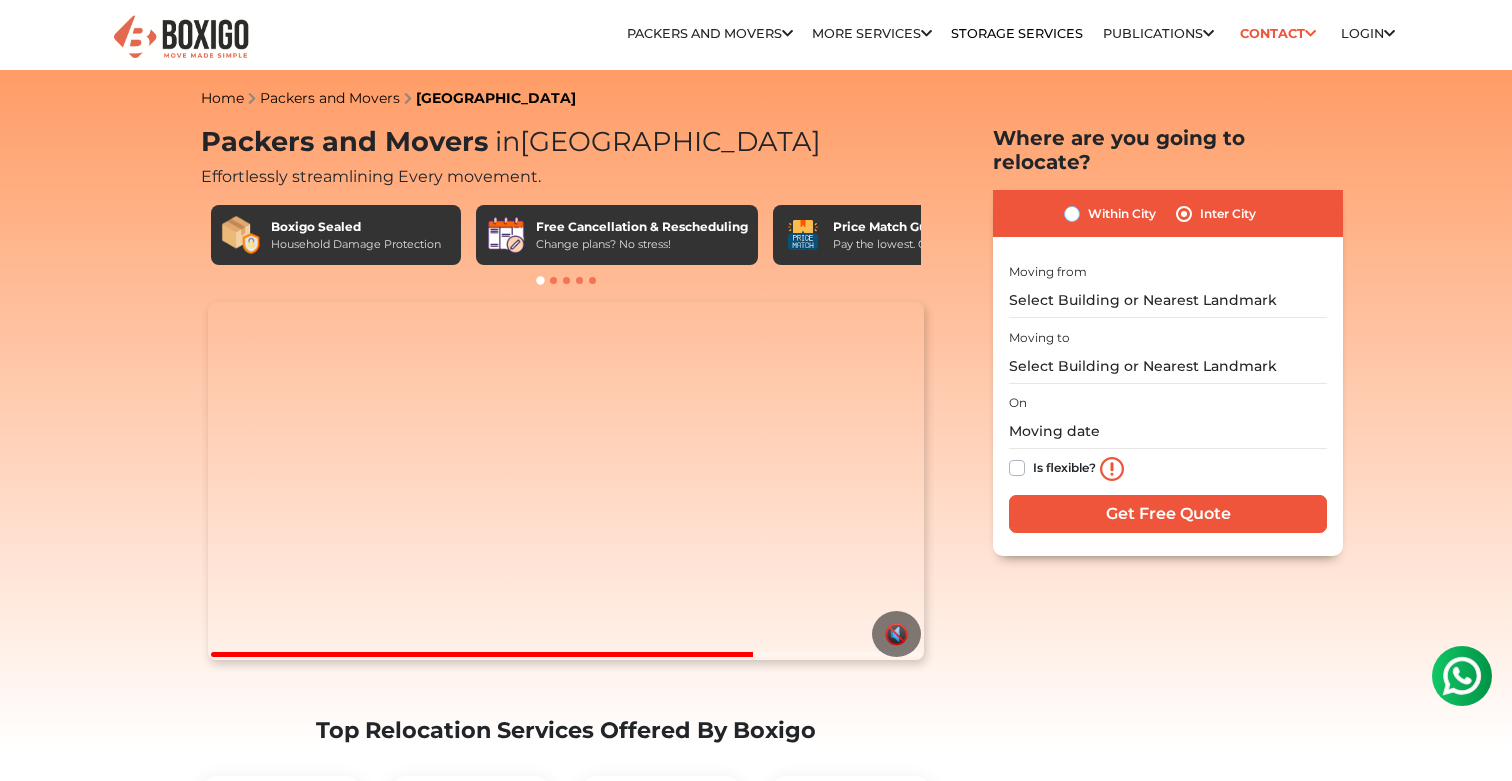 radio on "true" 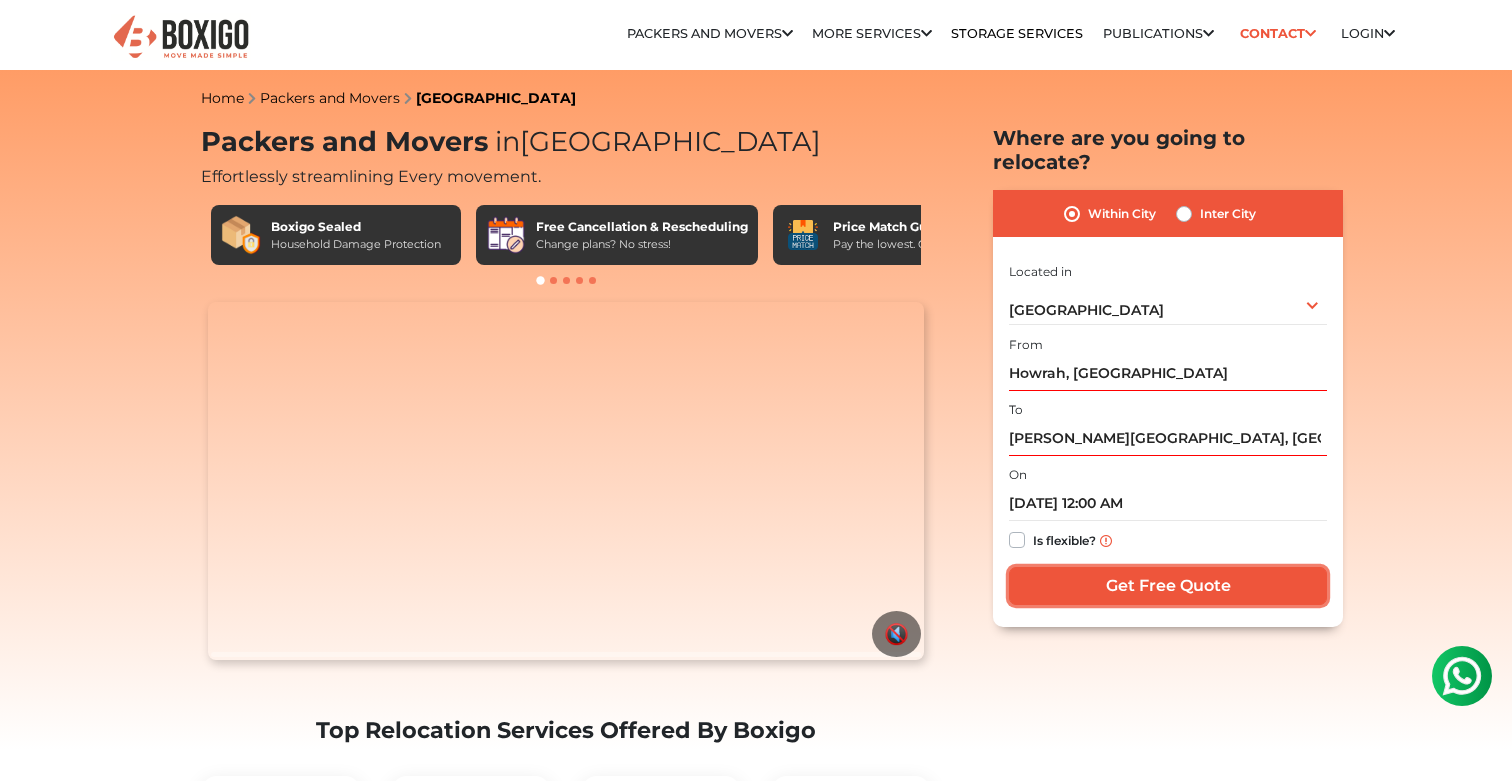 click on "Get Free Quote" at bounding box center (1168, 586) 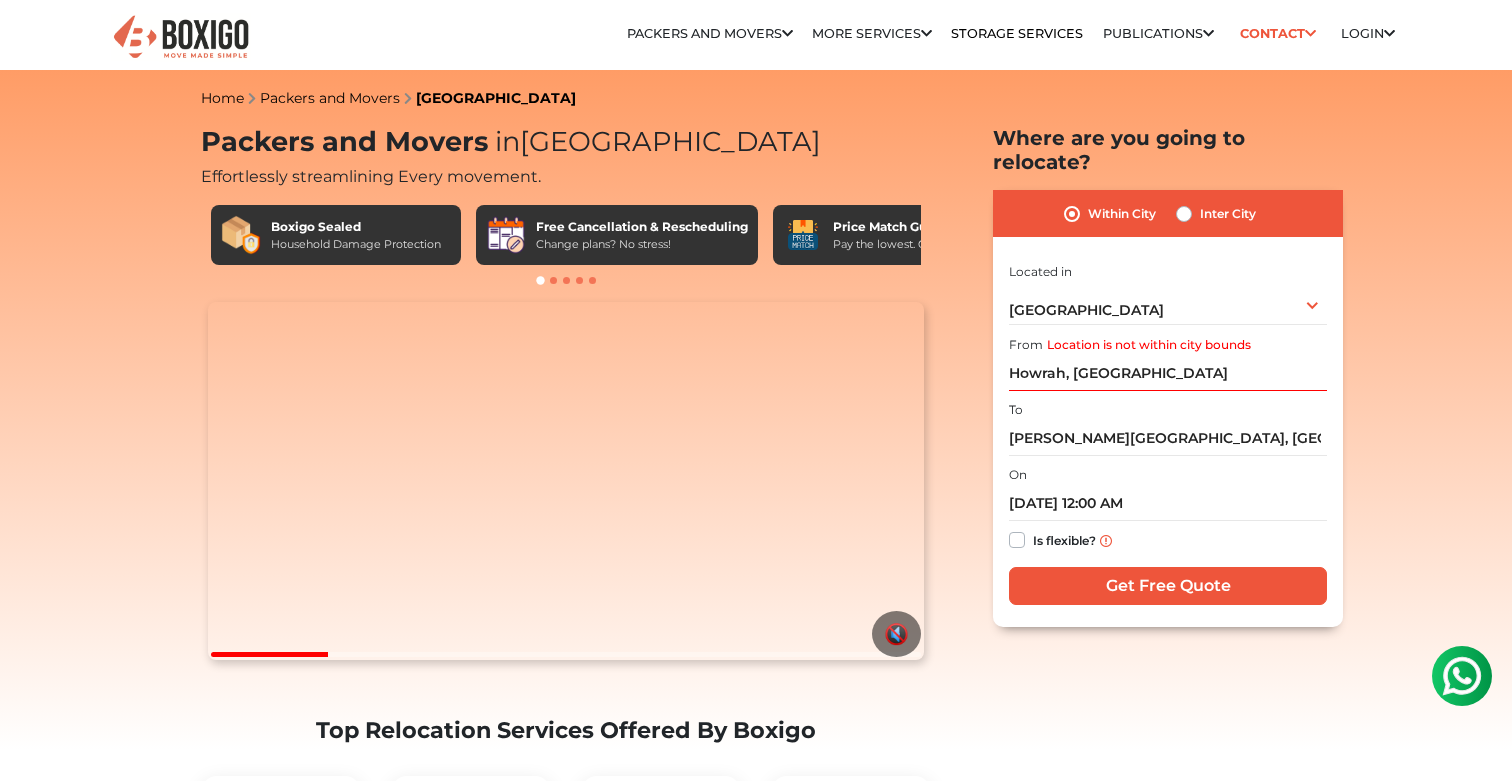 click on "Bengaluru  Select City  Bangalore Bengaluru Bhopal Bhubaneswar Chennai Coimbatore Cuttack Delhi Gulbarga Gurugram Guwahati Hyderabad Indore Jaipur Kalyan & Dombivali Kochi Kolkata Lucknow Madurai Mangalore Mumbai Mysore Navi Mumbai Noida Patna Pune Raipur Secunderabad Siliguri Srirangam Thane Thiruvananthapuram Vijayawada Visakhapatnam Warangal" at bounding box center (1168, 304) 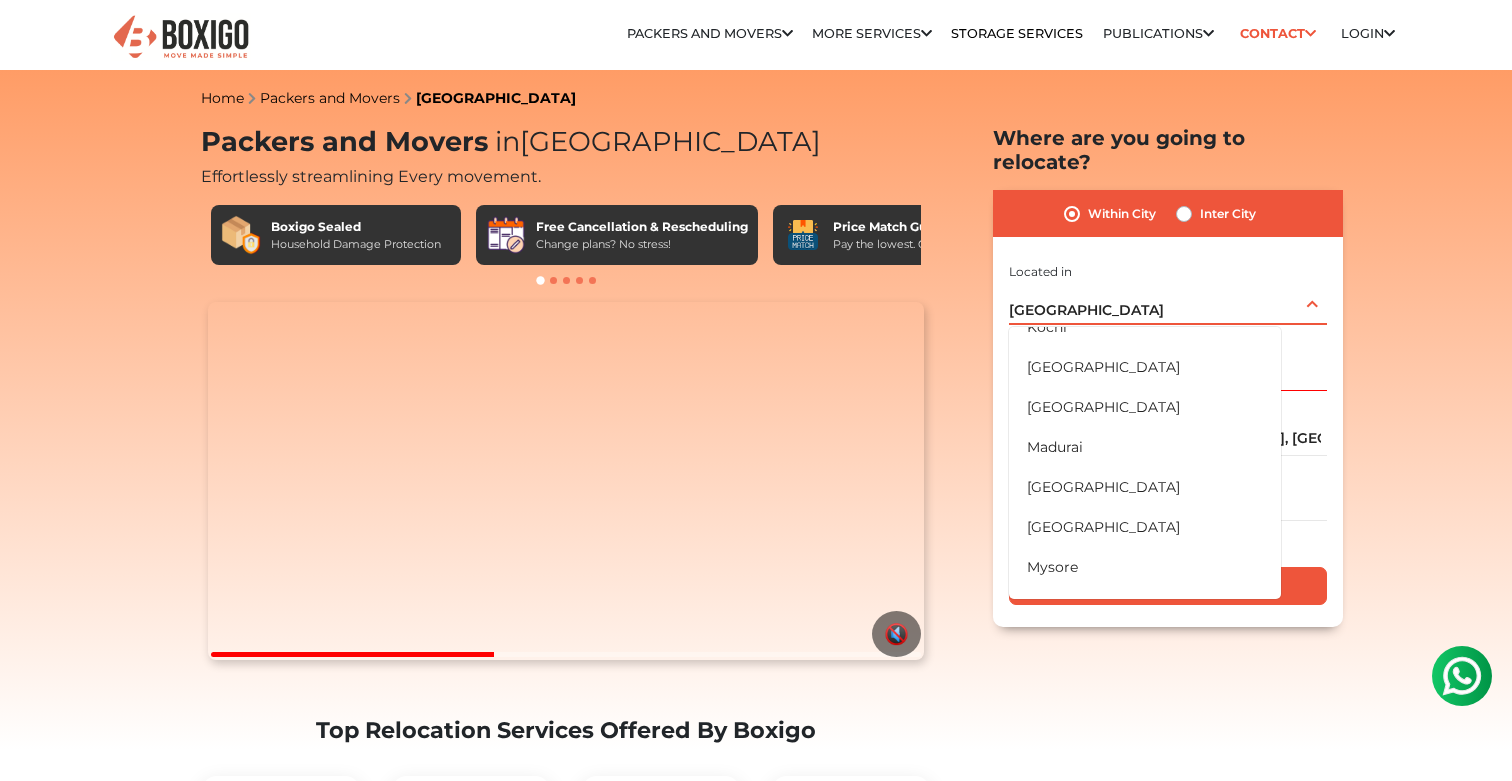 scroll, scrollTop: 661, scrollLeft: 0, axis: vertical 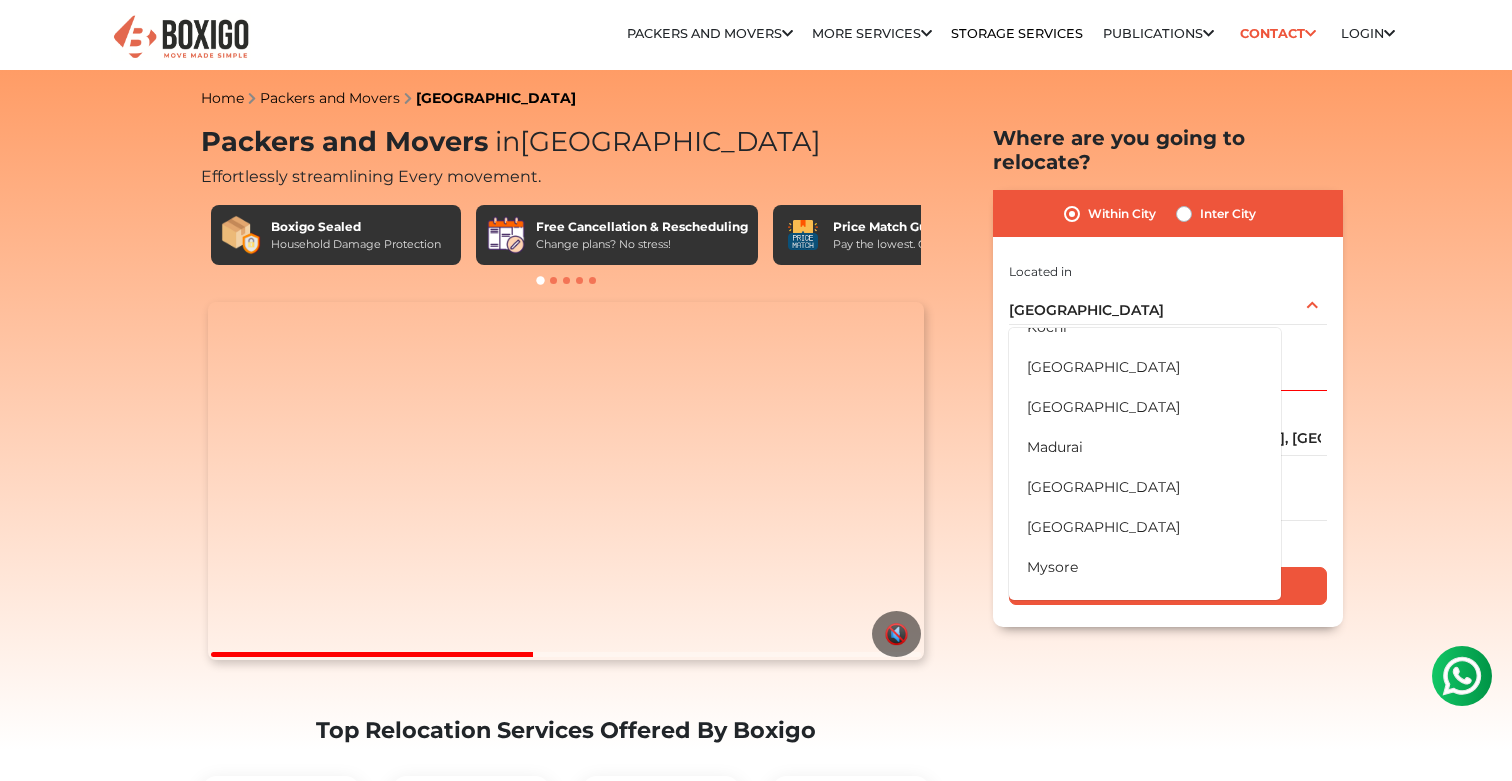 click on "Inter City" at bounding box center (1228, 214) 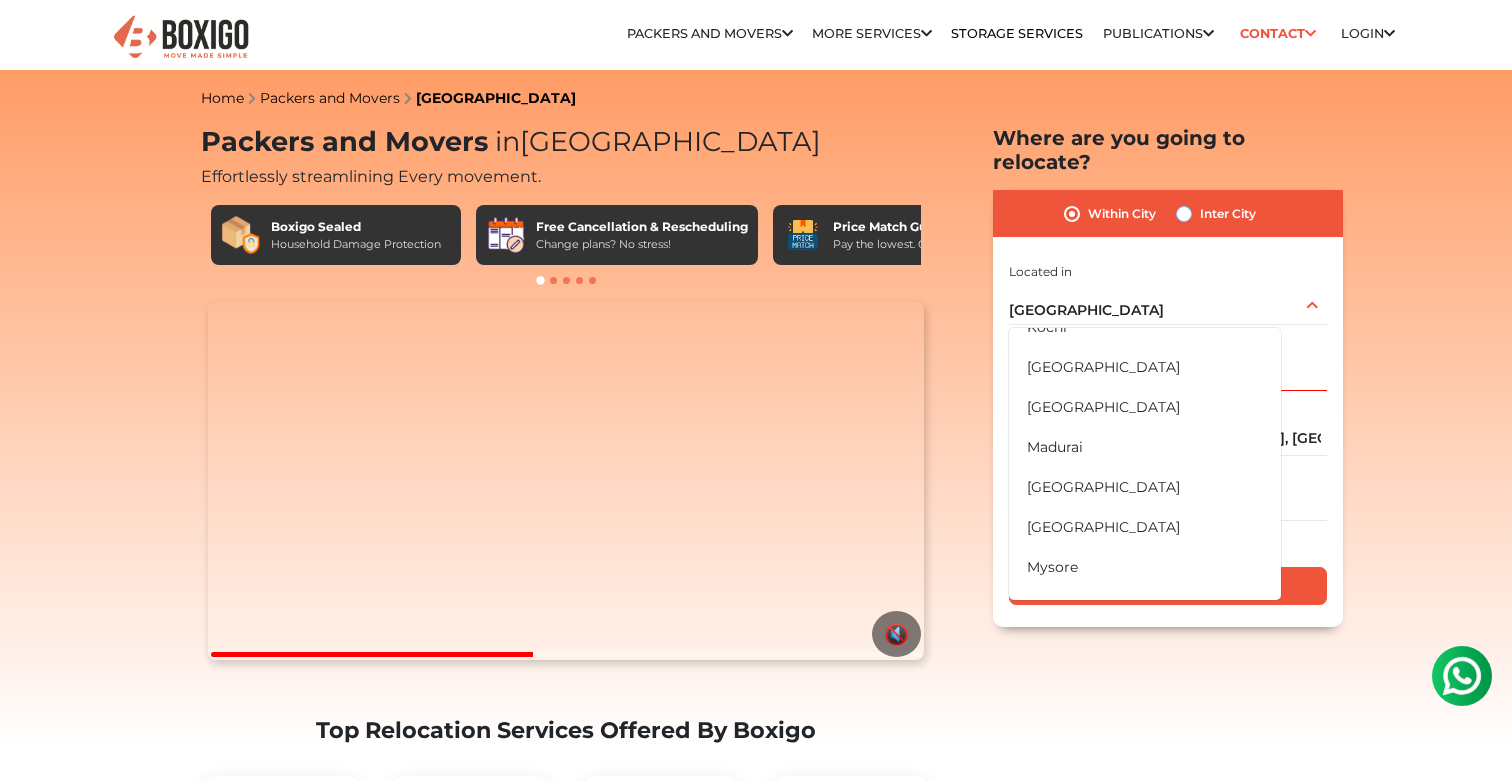 click on "Inter City" at bounding box center [1184, 212] 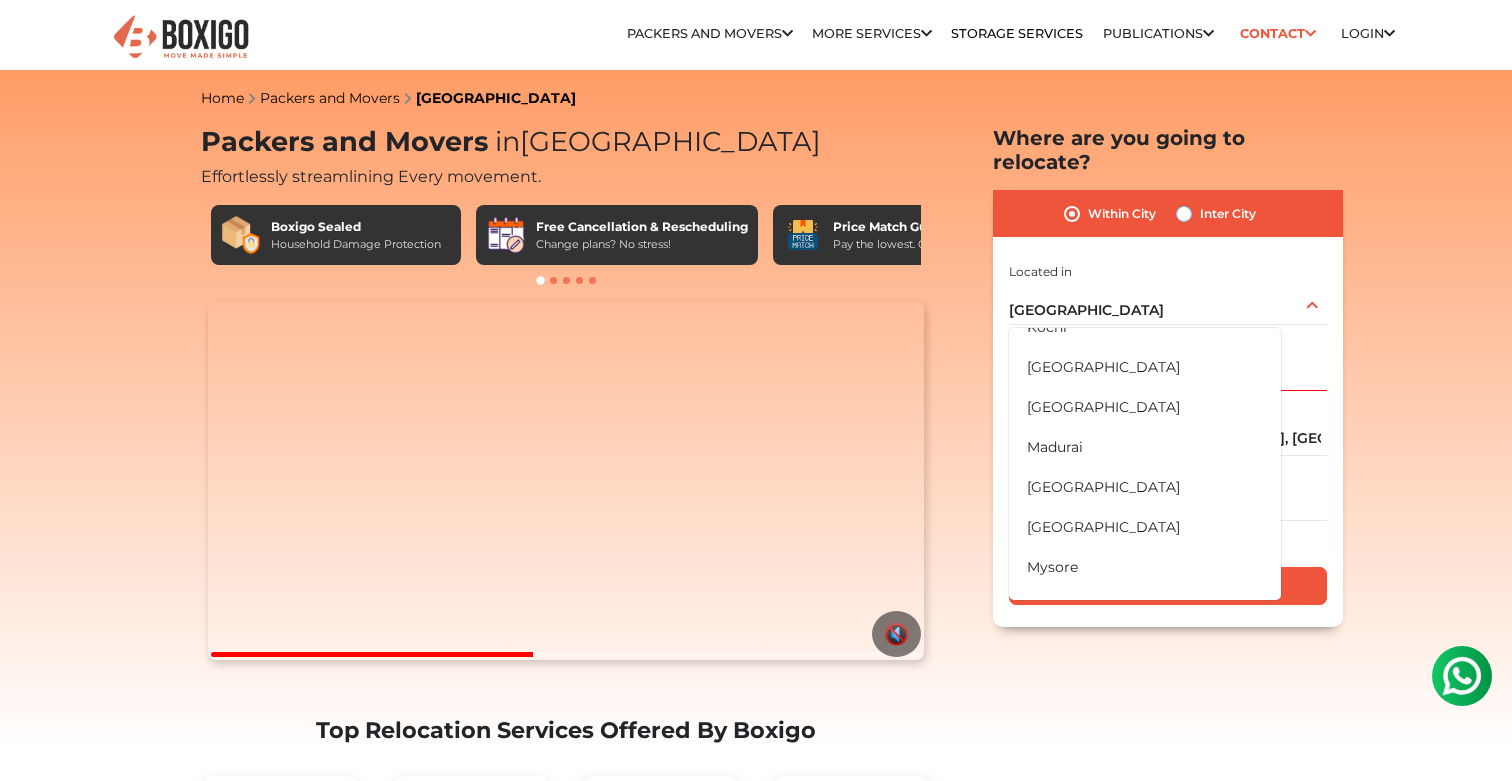 radio on "true" 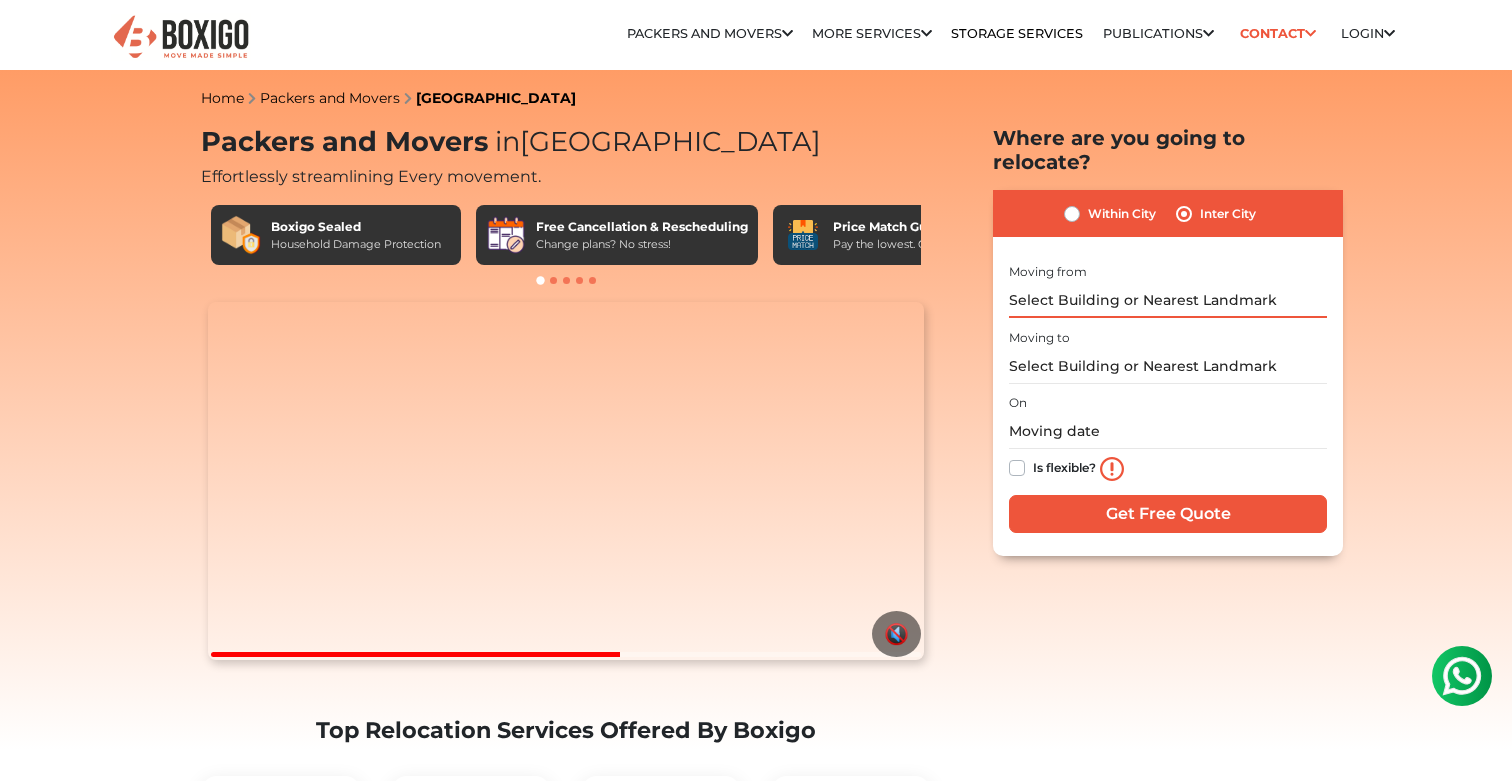 click at bounding box center [1168, 300] 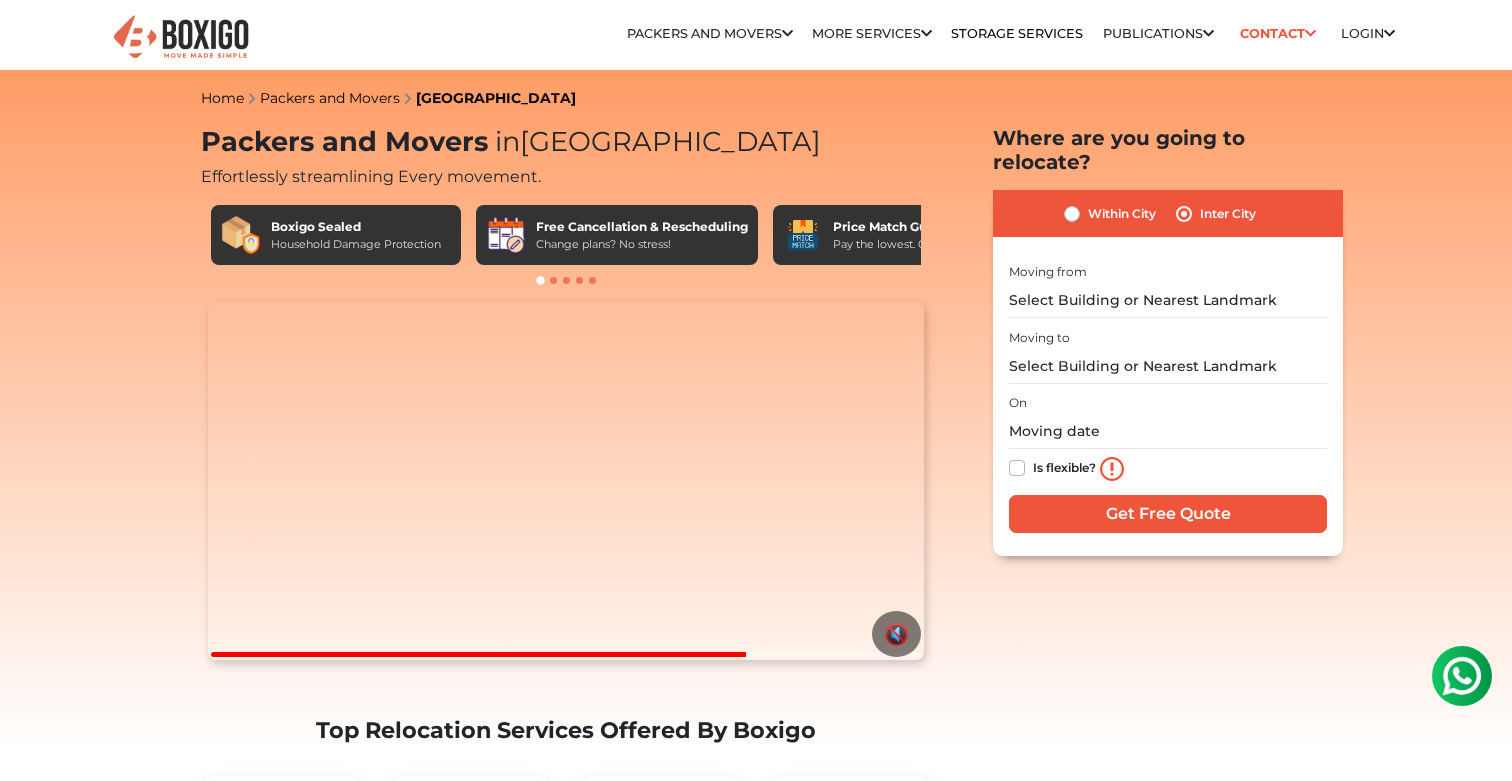 click on "Within City" at bounding box center (1122, 214) 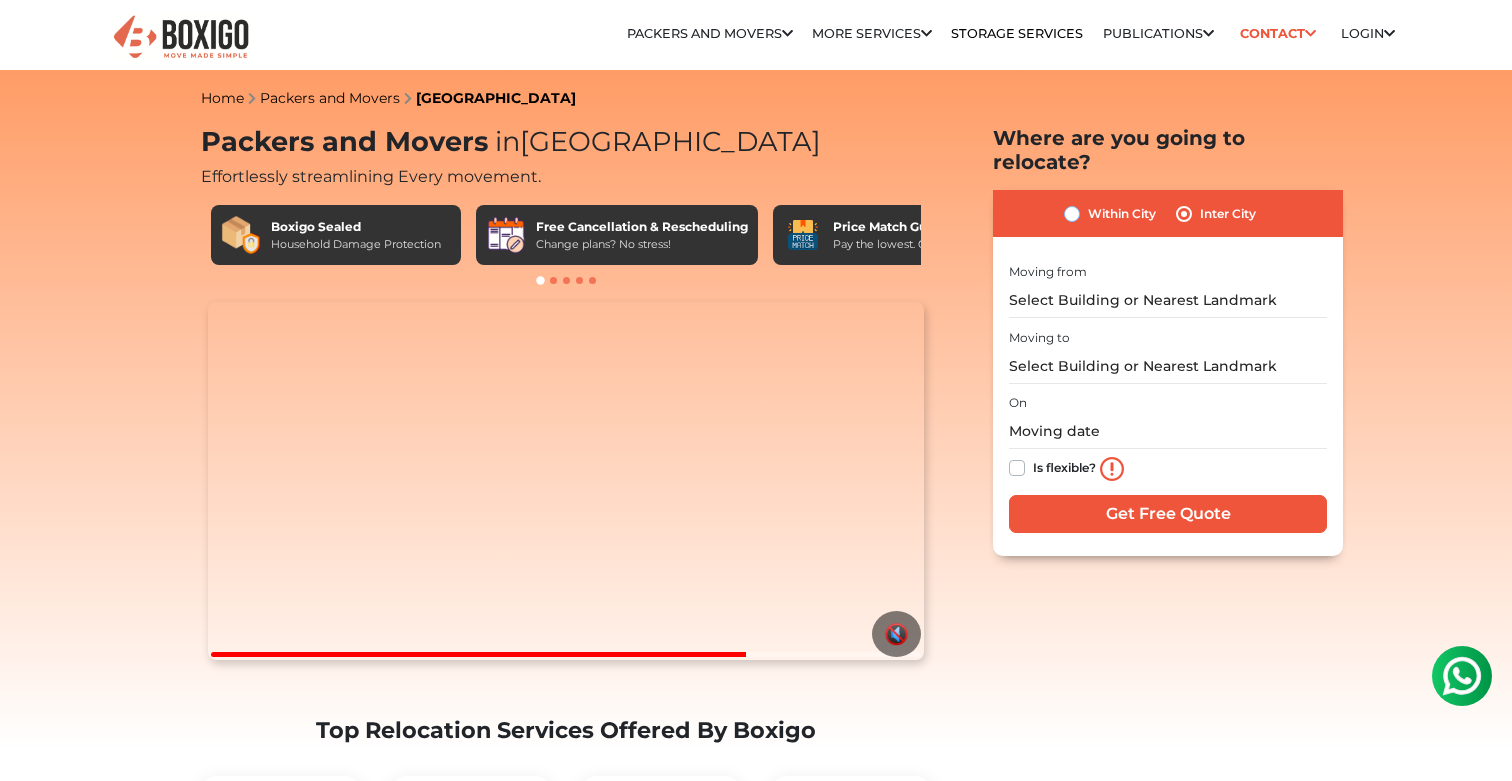 radio on "true" 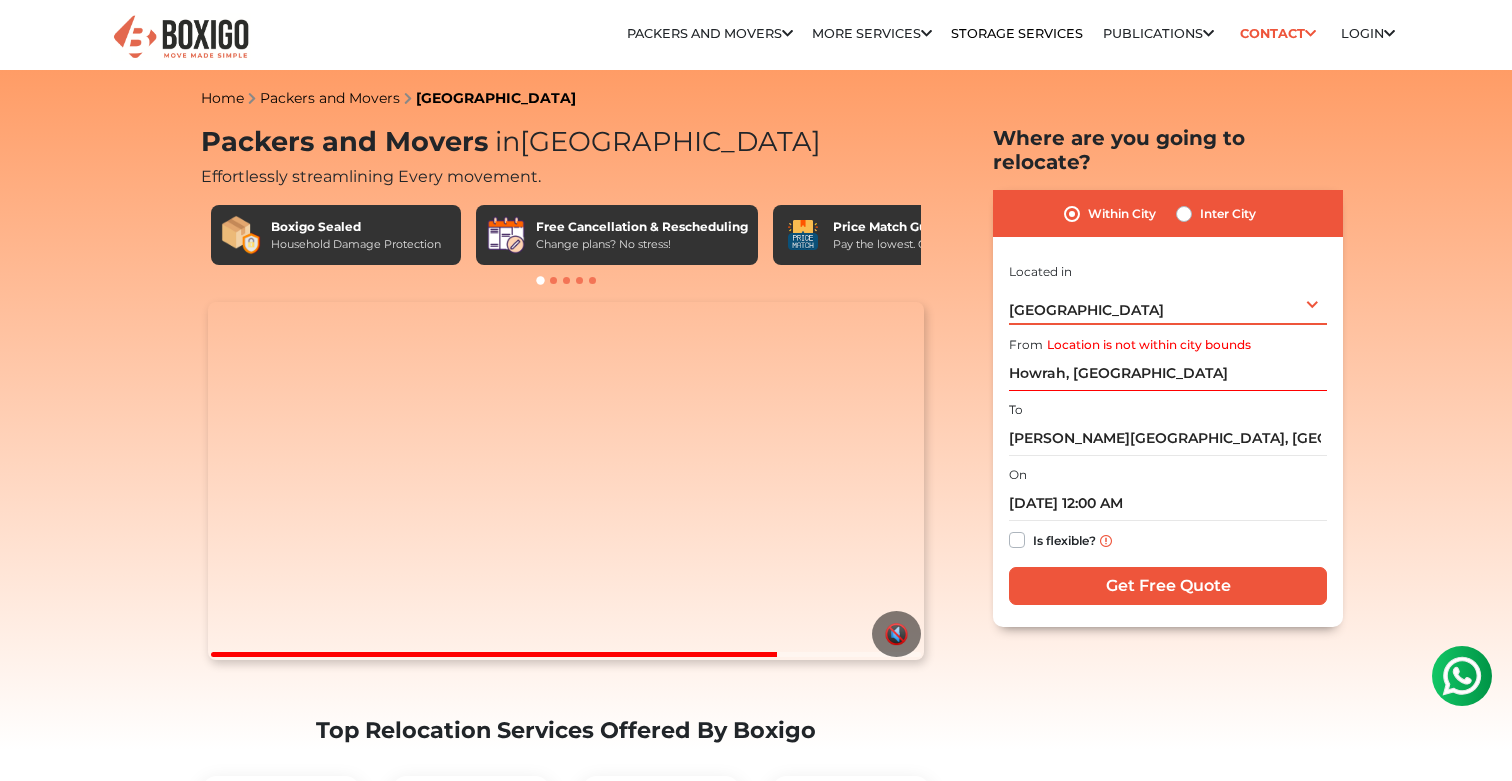 click on "Bengaluru  Select City  Bangalore Bengaluru Bhopal Bhubaneswar Chennai Coimbatore Cuttack Delhi Gulbarga Gurugram Guwahati Hyderabad Indore Jaipur Kalyan & Dombivali Kochi Kolkata Lucknow Madurai Mangalore Mumbai Mysore Navi Mumbai Noida Patna Pune Raipur Secunderabad Siliguri Srirangam Thane Thiruvananthapuram Vijayawada Visakhapatnam Warangal" at bounding box center (1168, 304) 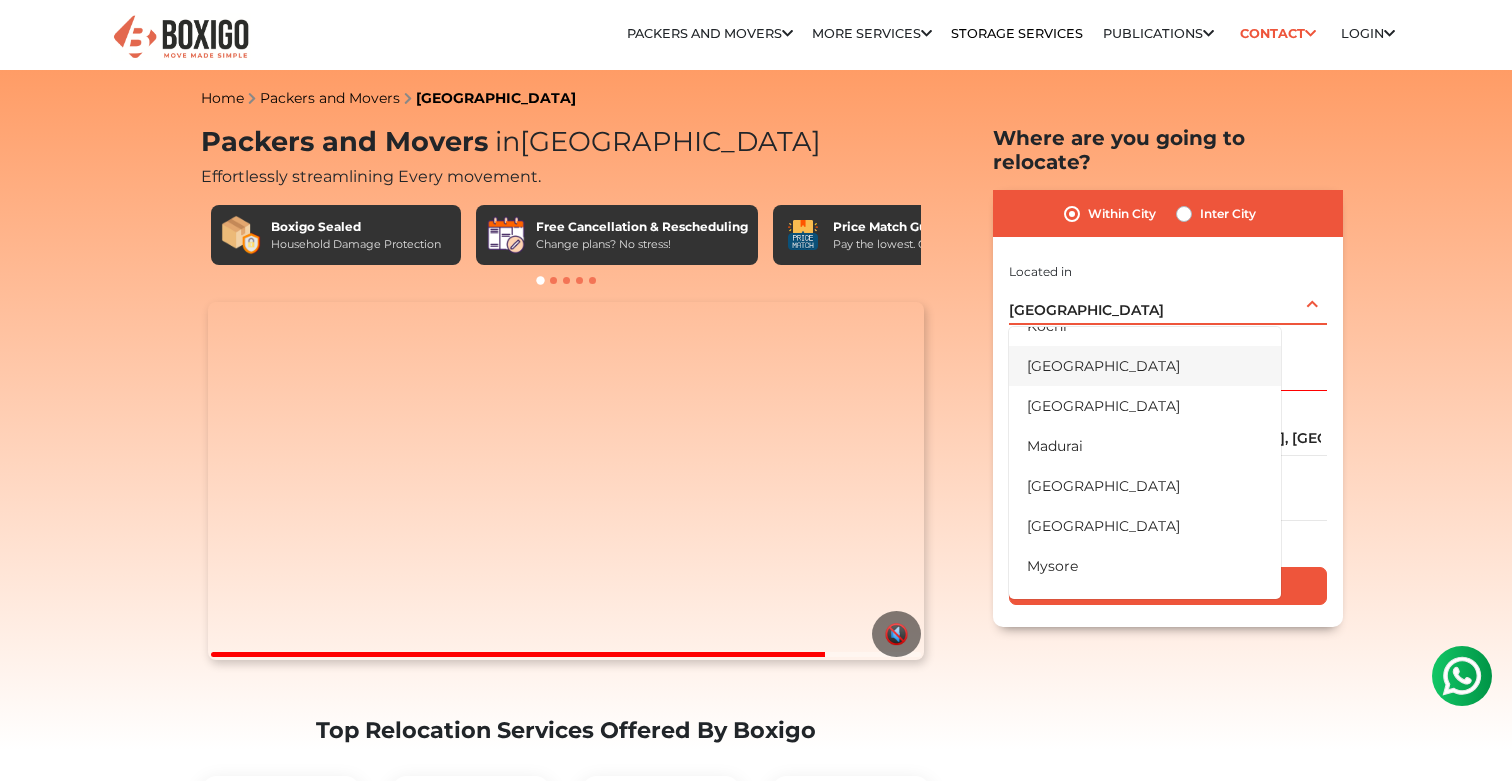 click on "[GEOGRAPHIC_DATA]" at bounding box center [1145, 366] 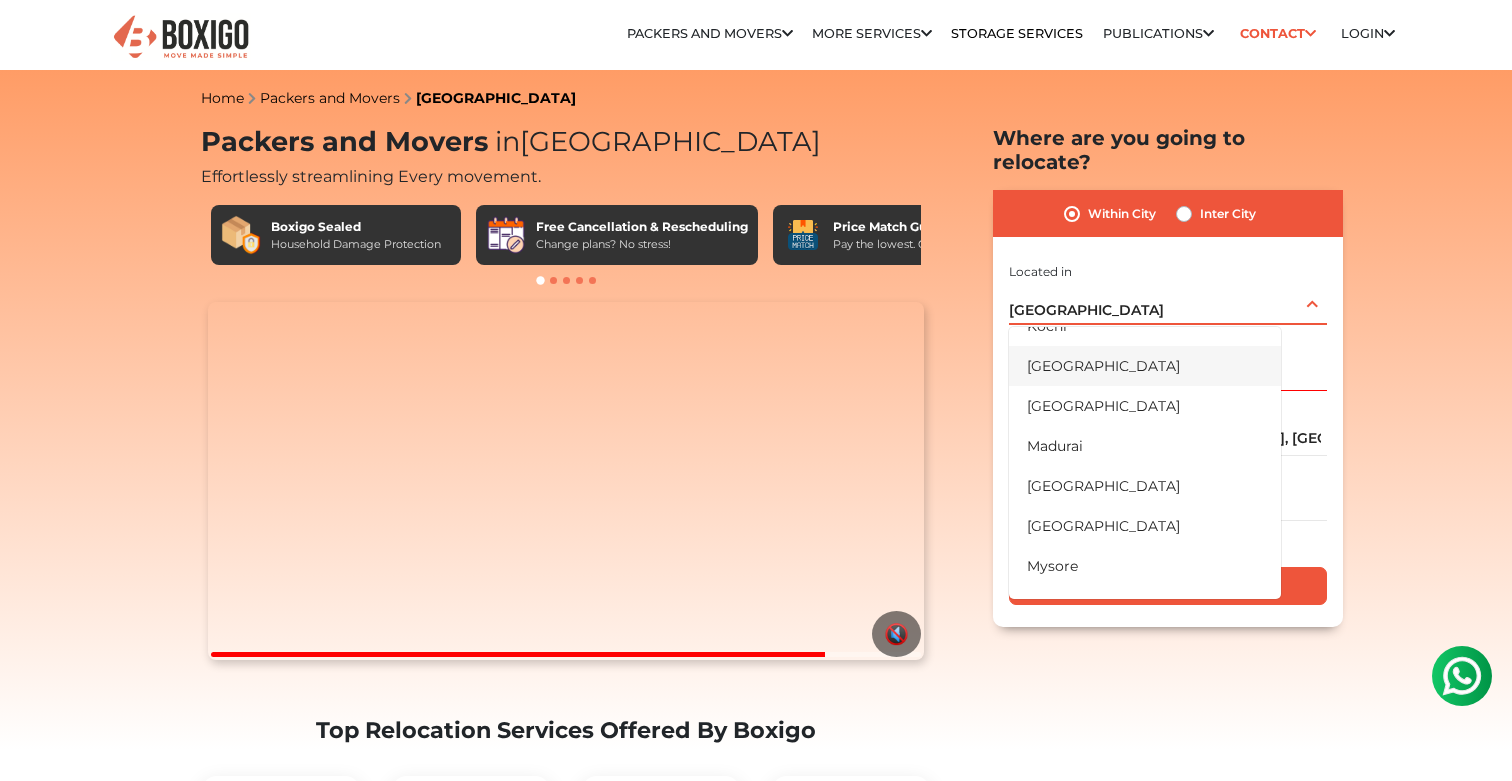 type 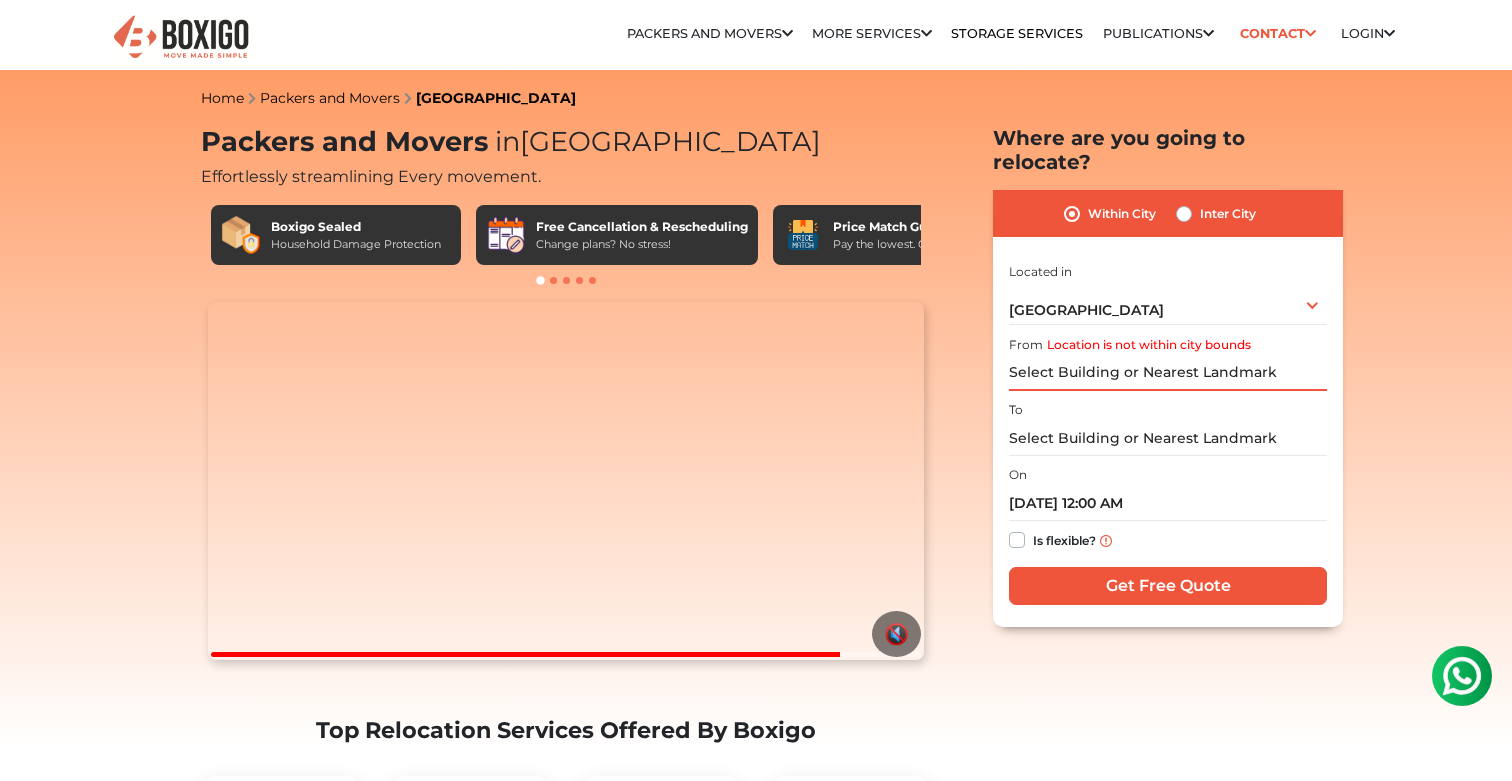 click on "Location is not within city bounds" at bounding box center (1168, 373) 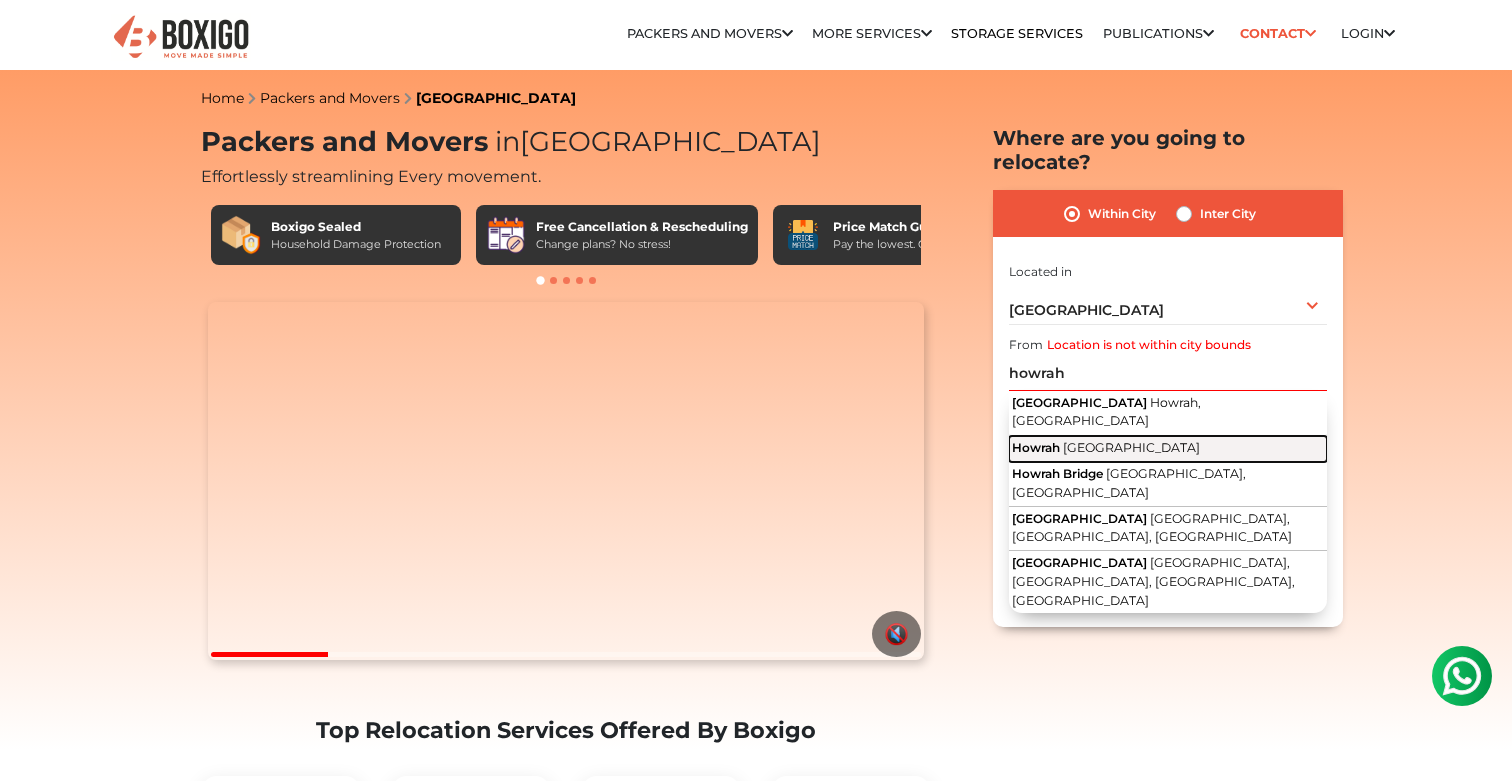 click on "[GEOGRAPHIC_DATA]" at bounding box center [1131, 447] 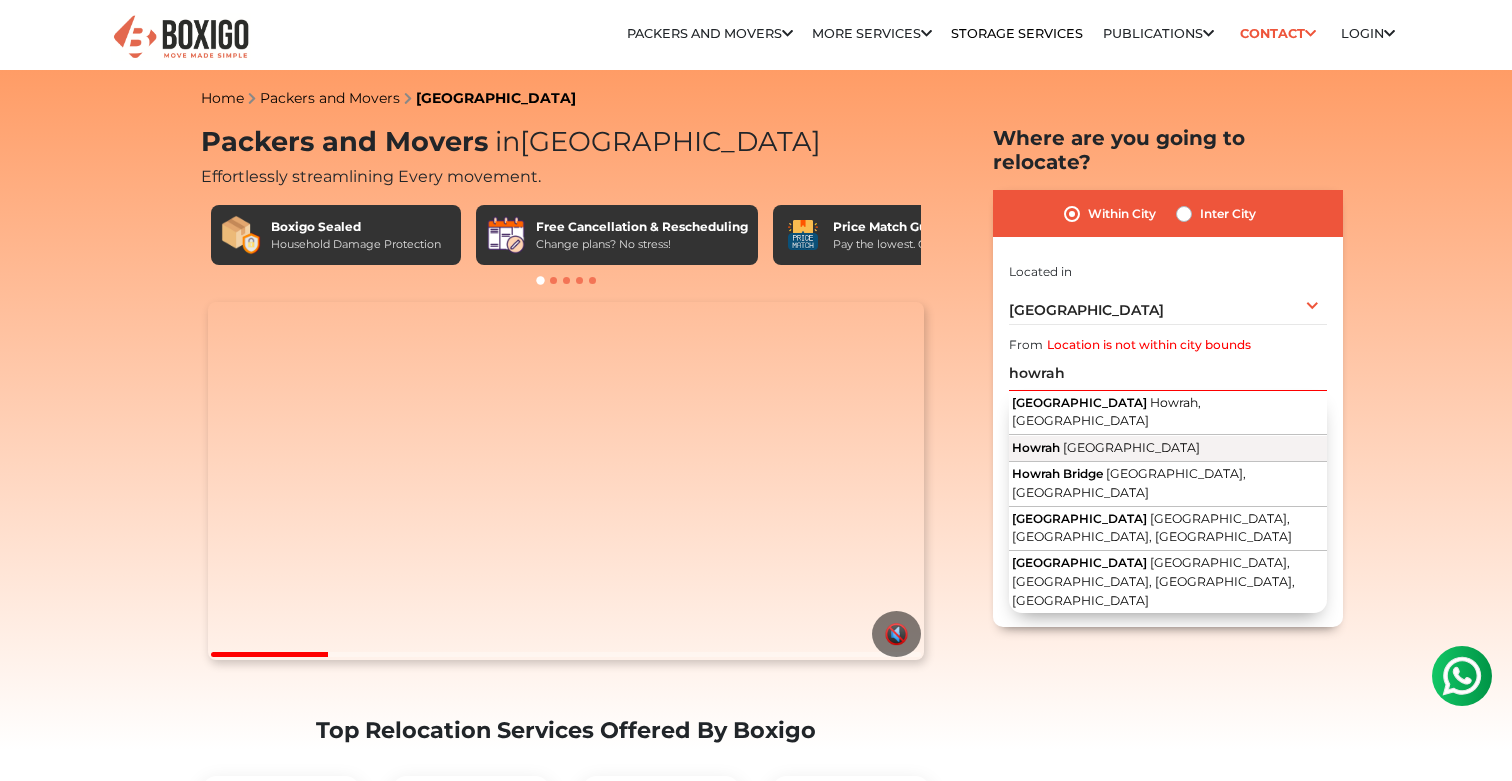 type on "Howrah, [GEOGRAPHIC_DATA]" 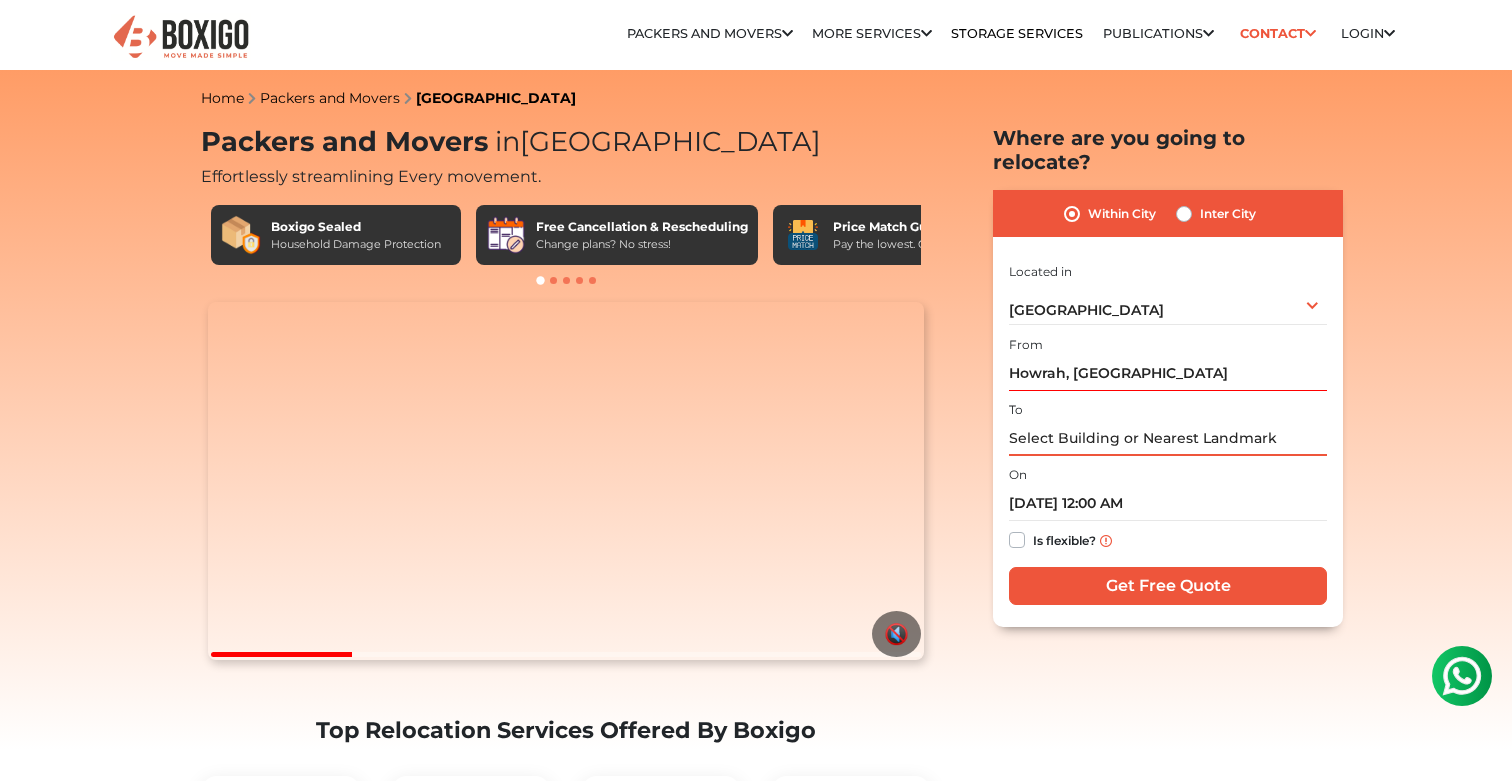 click at bounding box center [1168, 438] 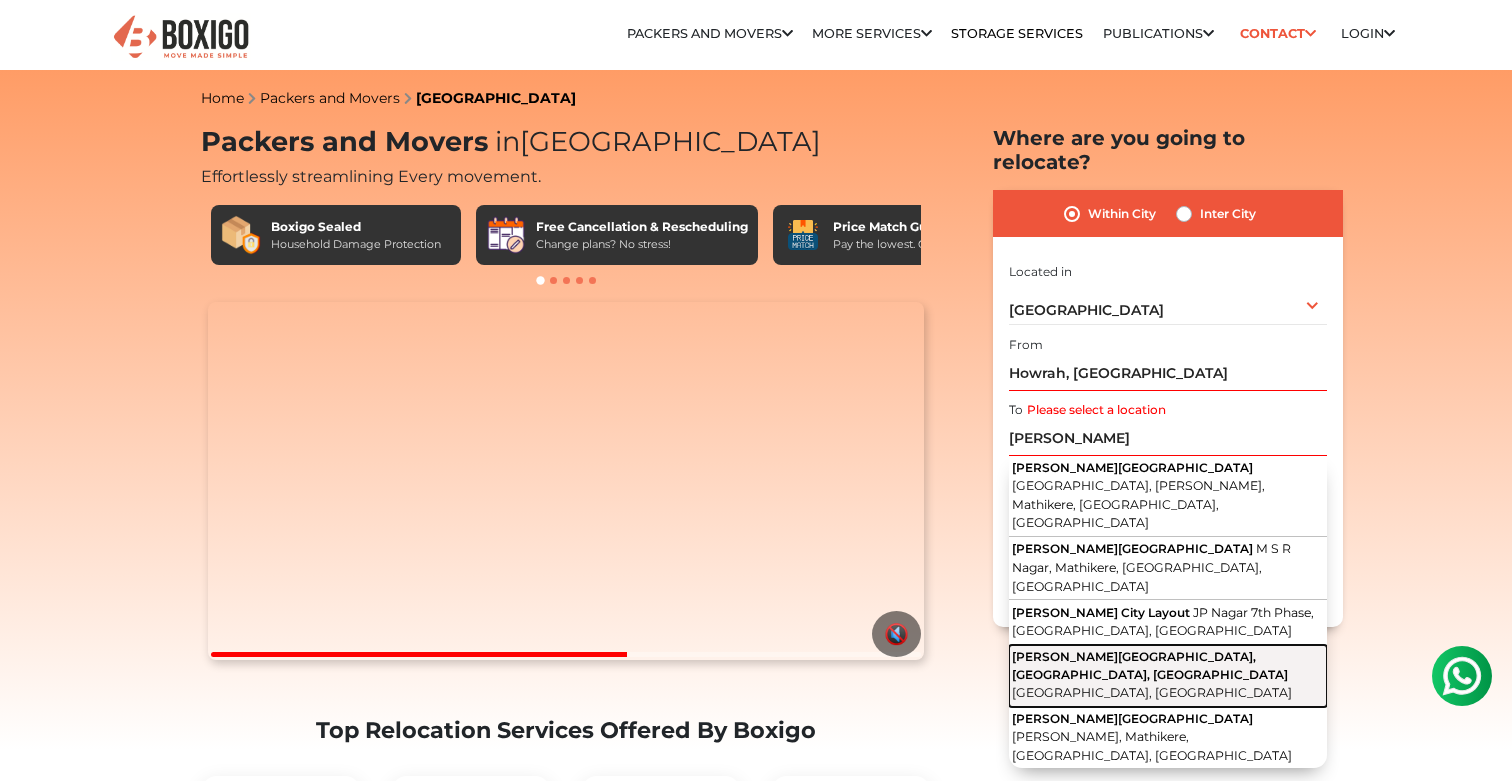 click on "MS Ramaiah North City, Manayata Tech Park, Nagavara" at bounding box center (1150, 665) 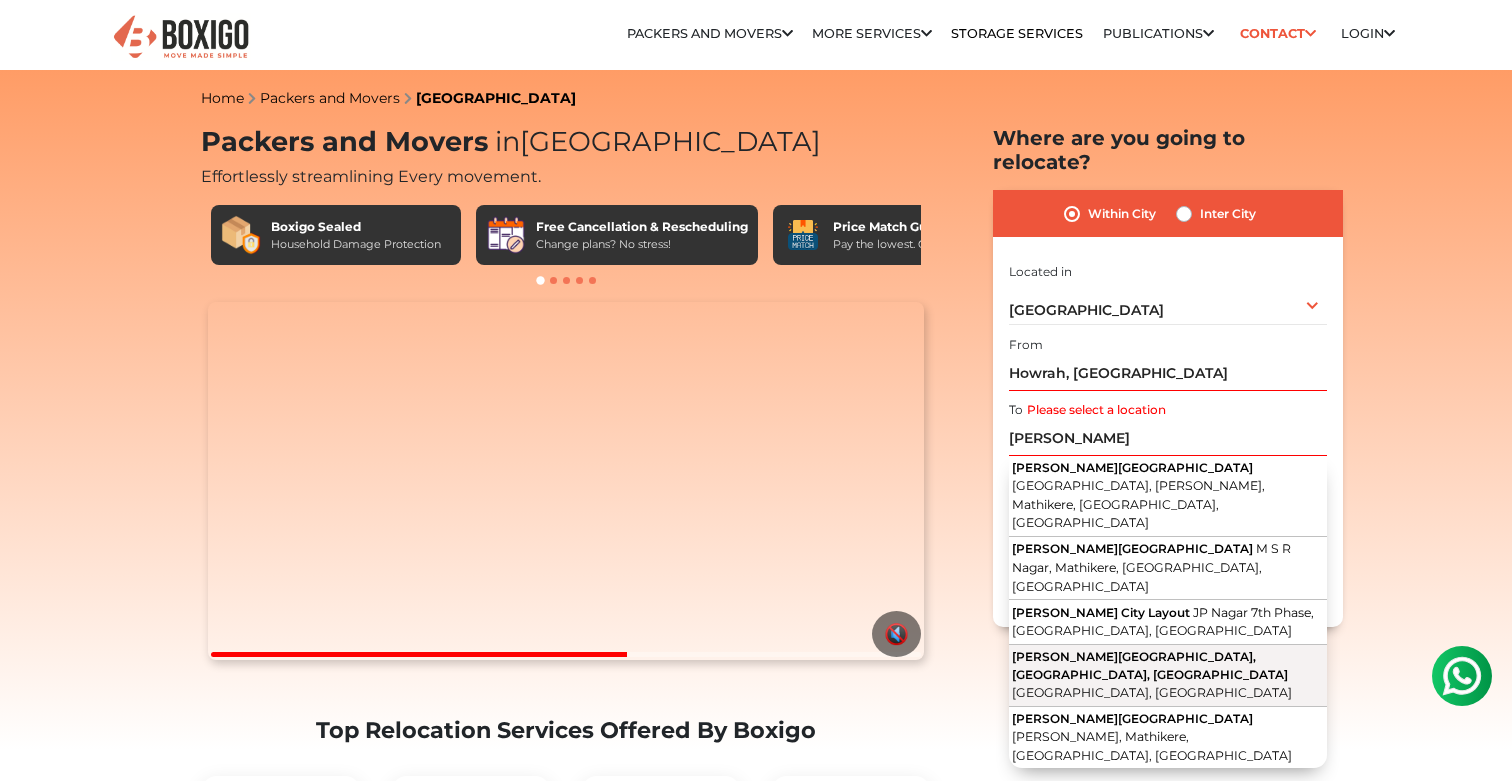type on "[PERSON_NAME][GEOGRAPHIC_DATA], [GEOGRAPHIC_DATA], [GEOGRAPHIC_DATA], [GEOGRAPHIC_DATA], [GEOGRAPHIC_DATA]" 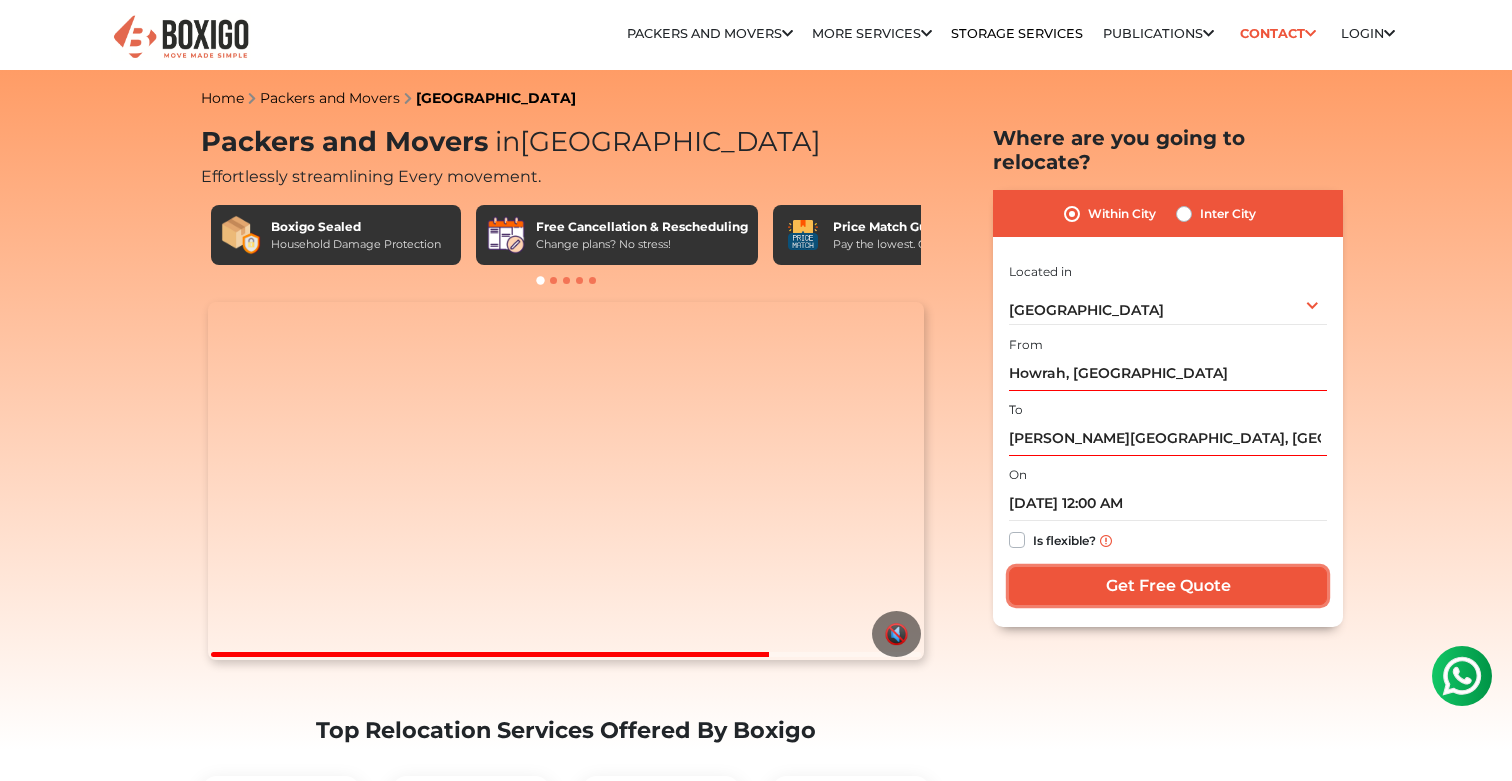click on "Get Free Quote" at bounding box center (1168, 586) 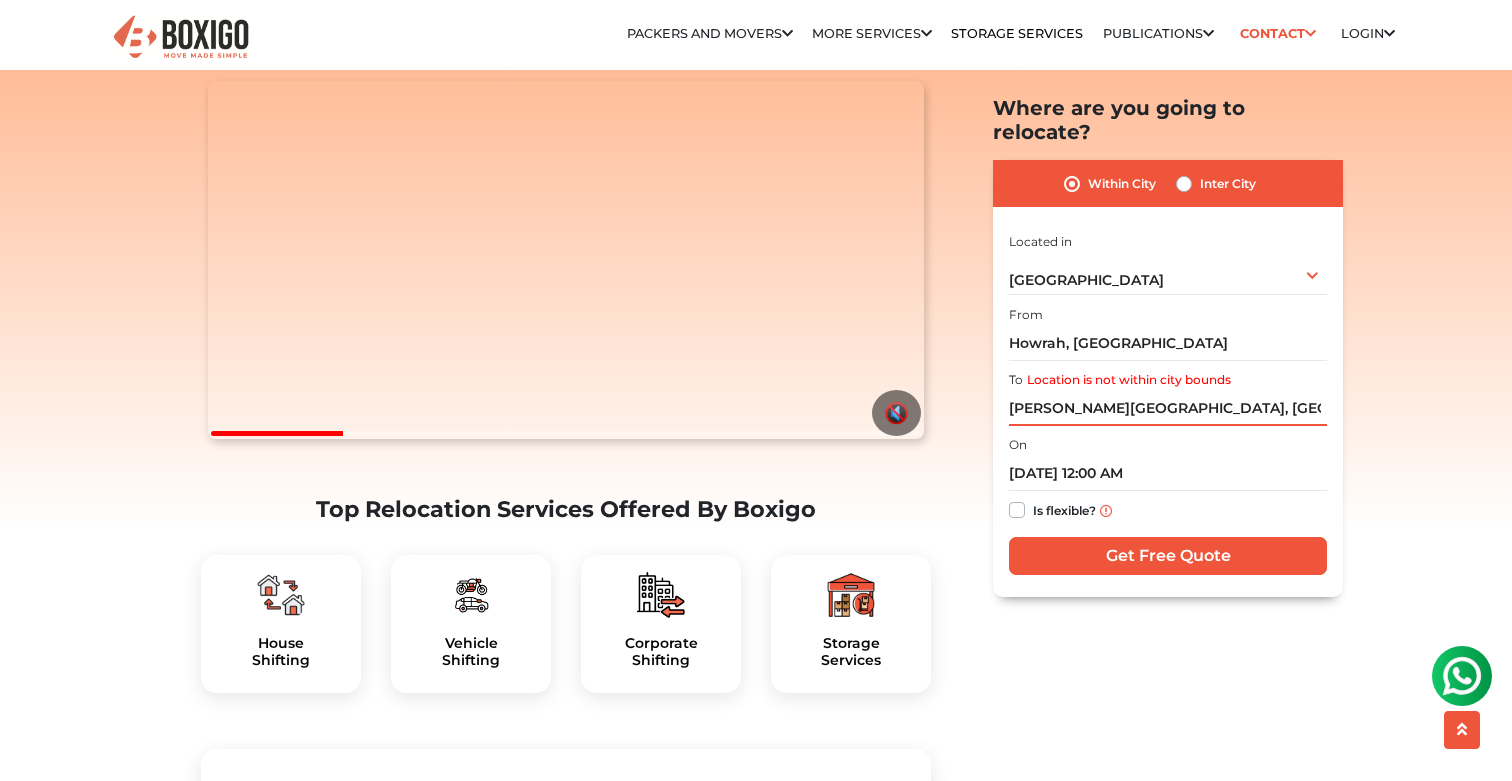 scroll, scrollTop: 218, scrollLeft: 0, axis: vertical 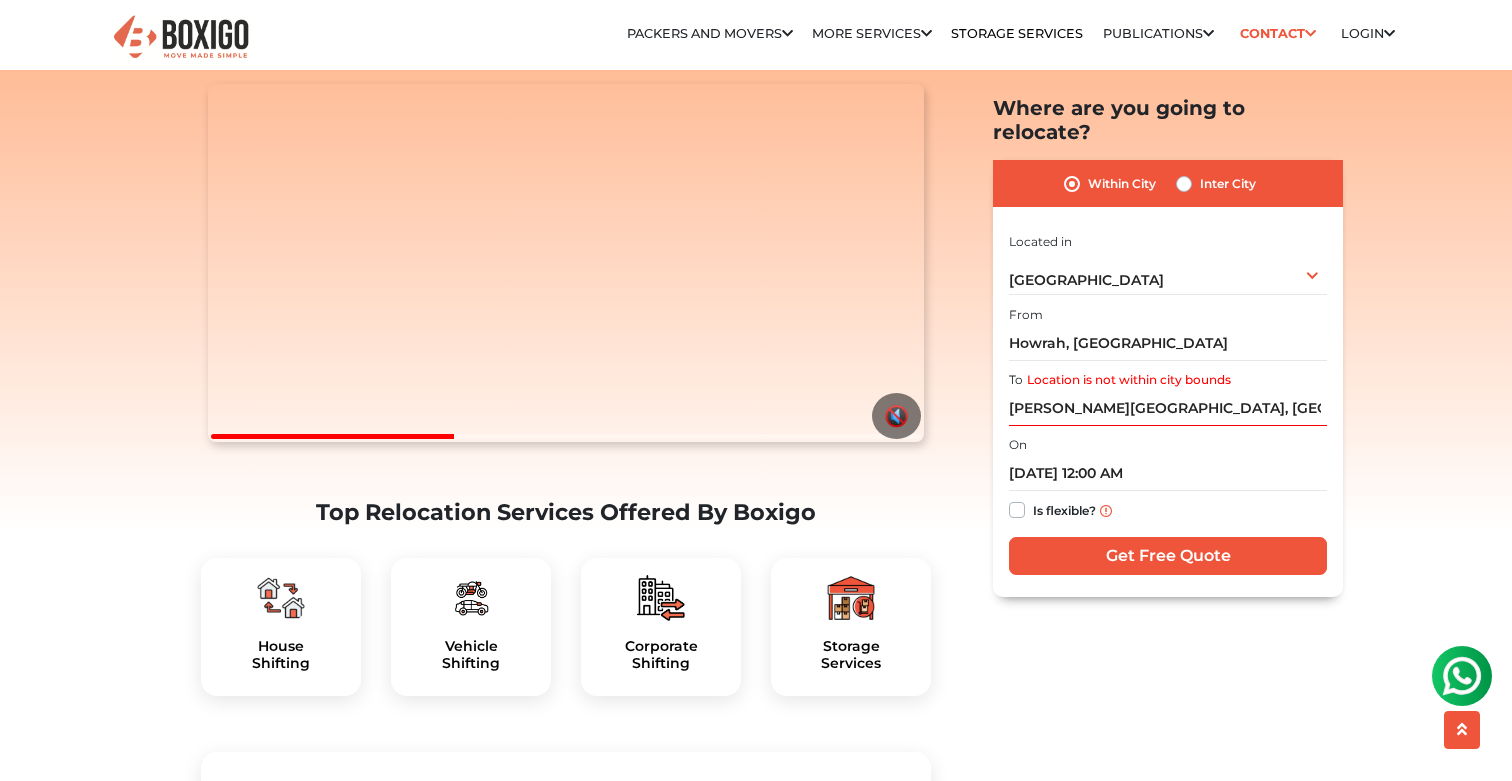 click on "Inter City" at bounding box center (1228, 184) 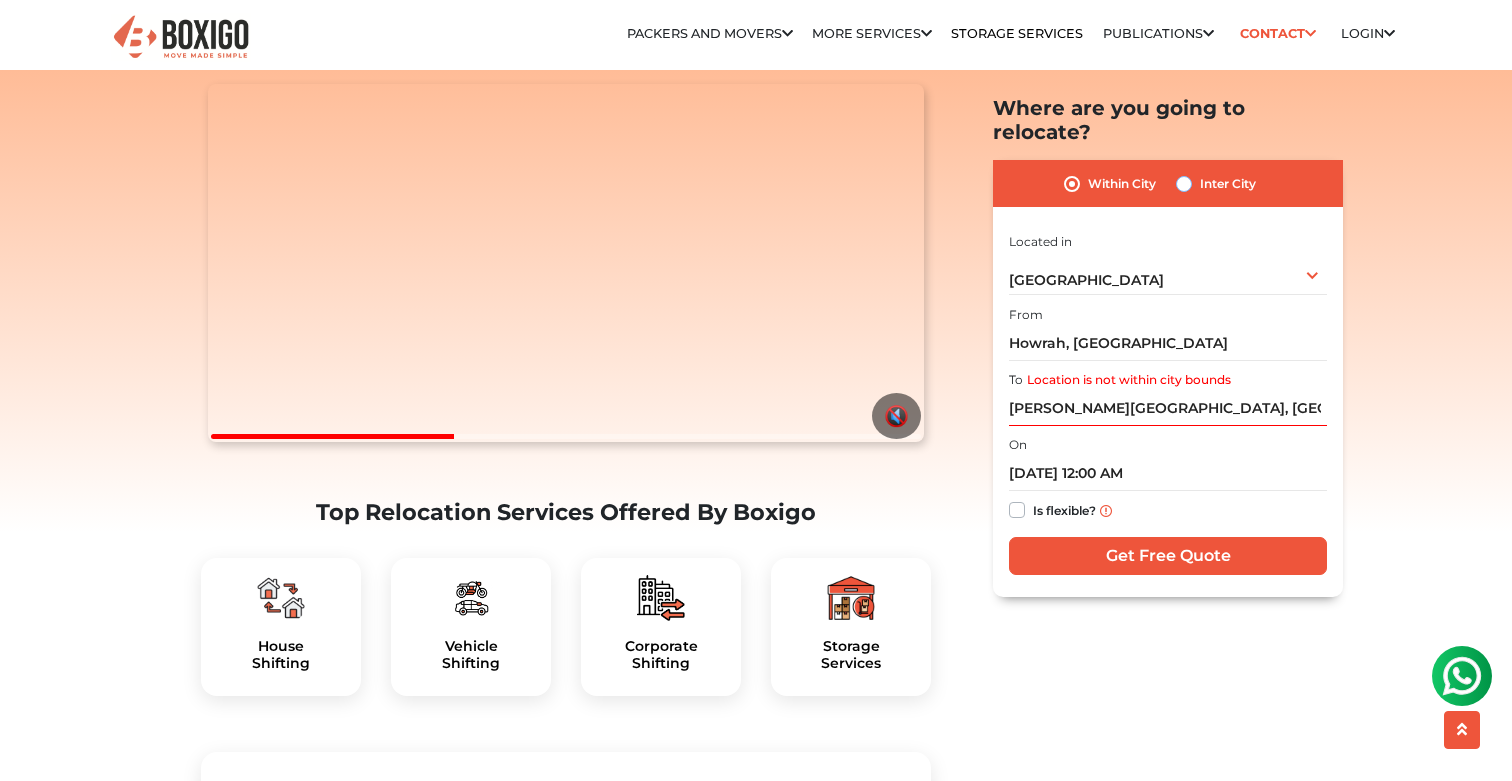 click on "Inter City" at bounding box center (1184, 182) 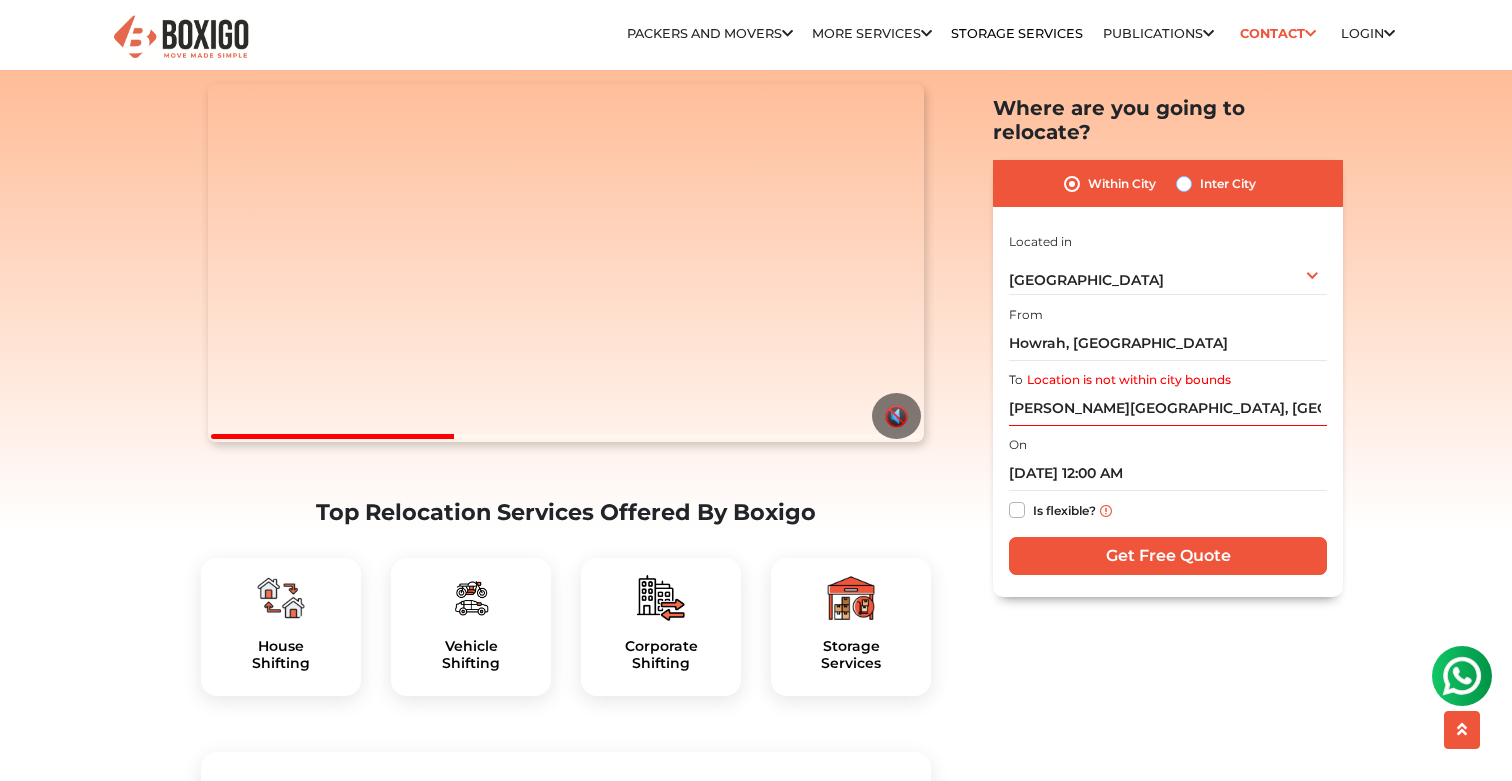 radio on "true" 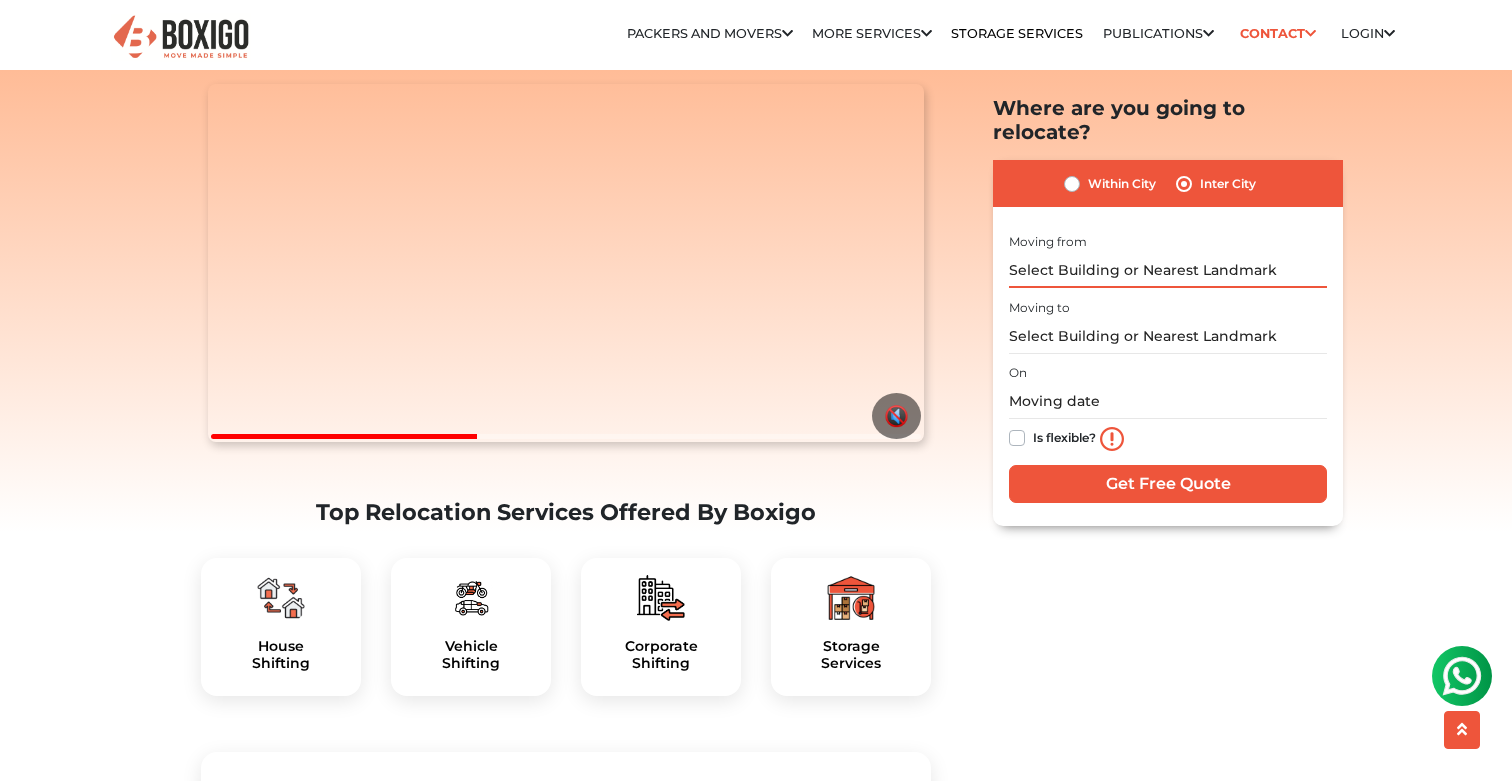 click at bounding box center [1168, 270] 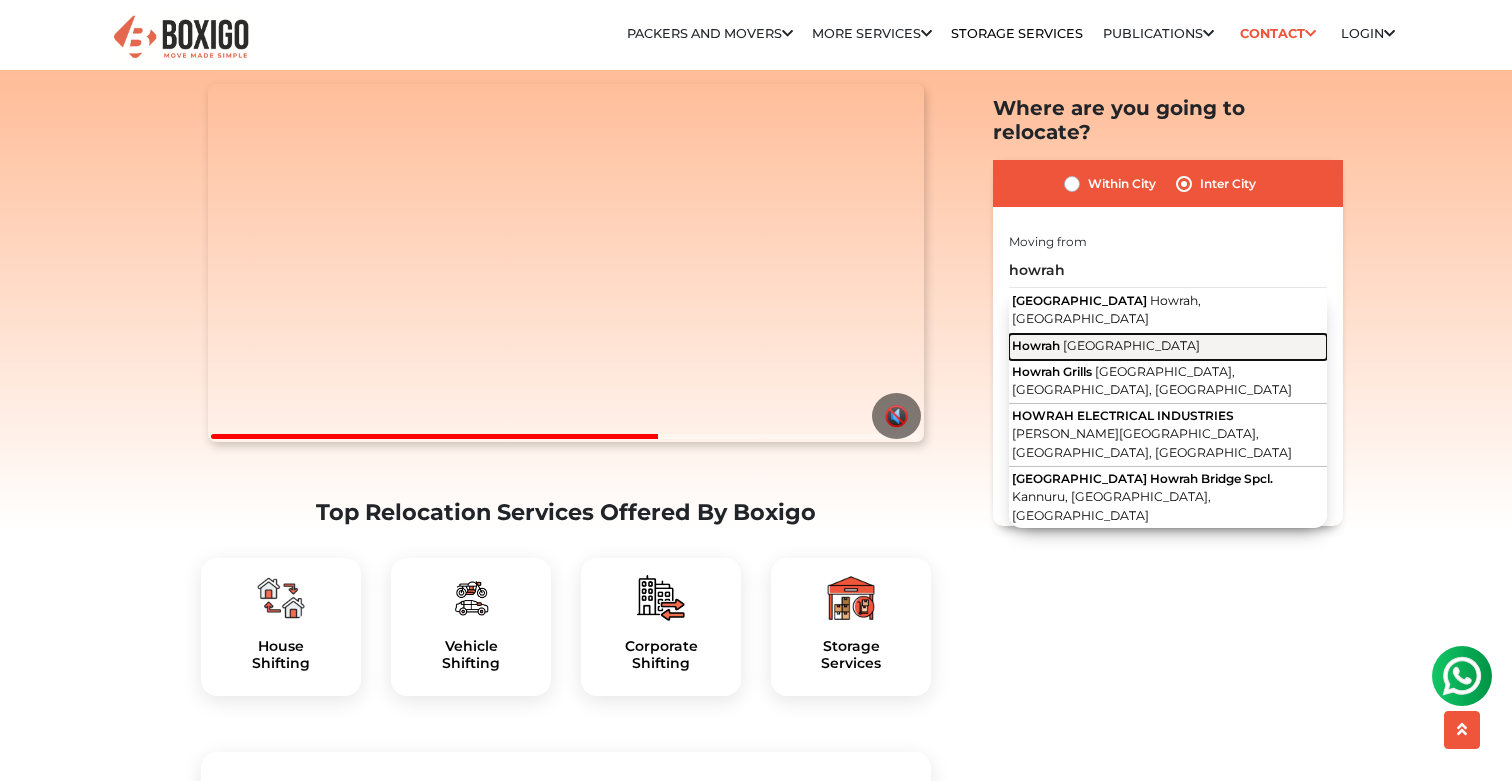 click on "Howrah
West Bengal" at bounding box center (1168, 347) 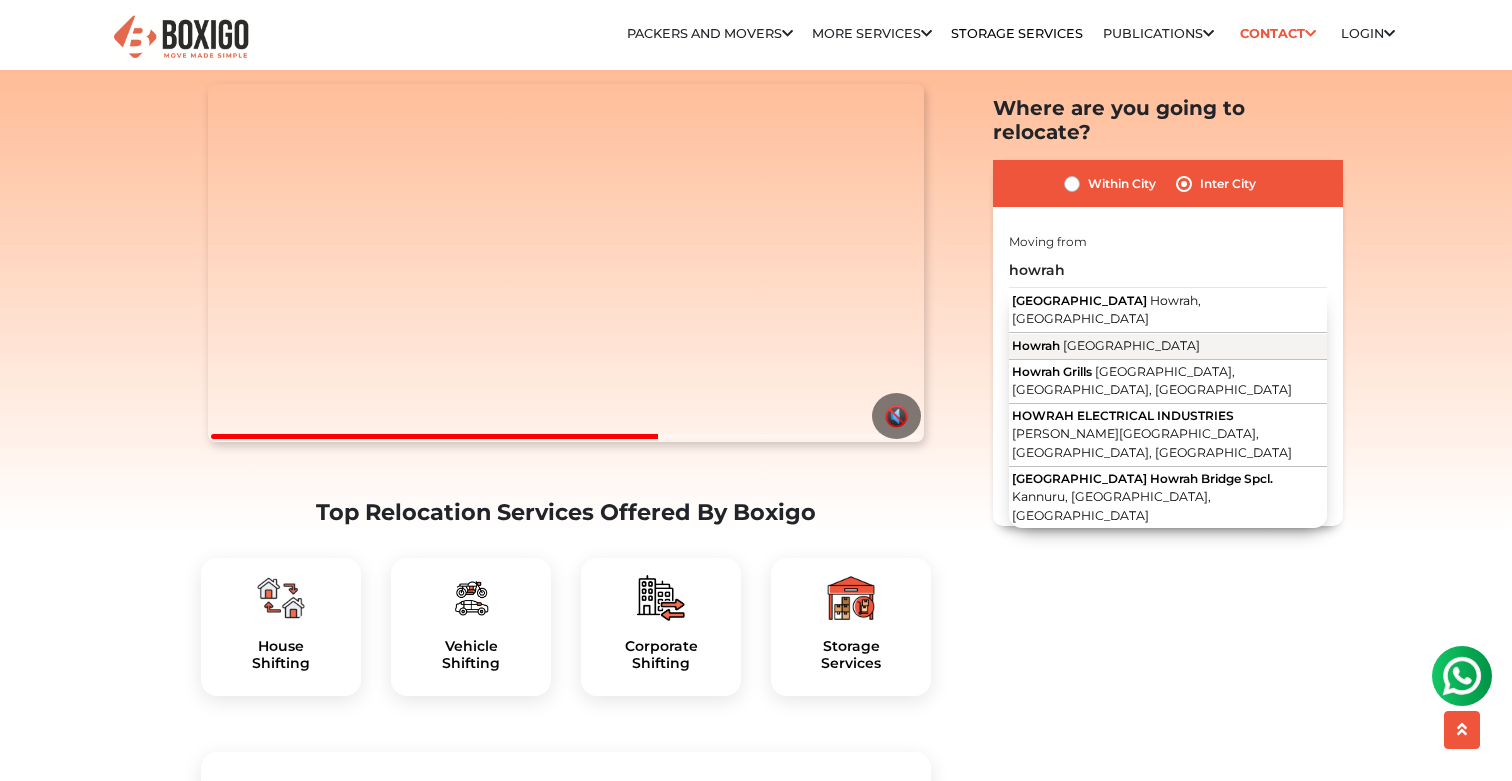 type on "Howrah, [GEOGRAPHIC_DATA]" 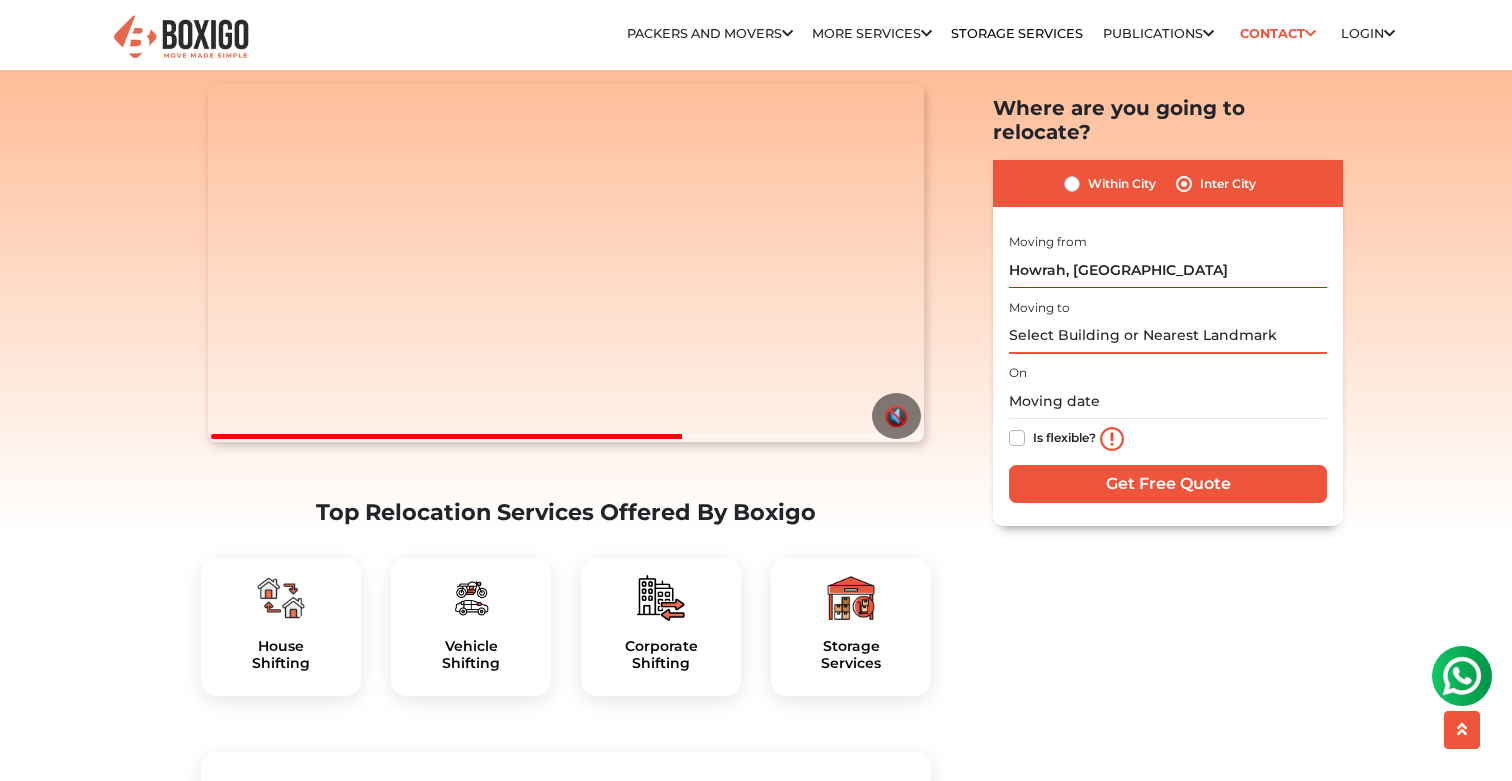 click at bounding box center [1168, 336] 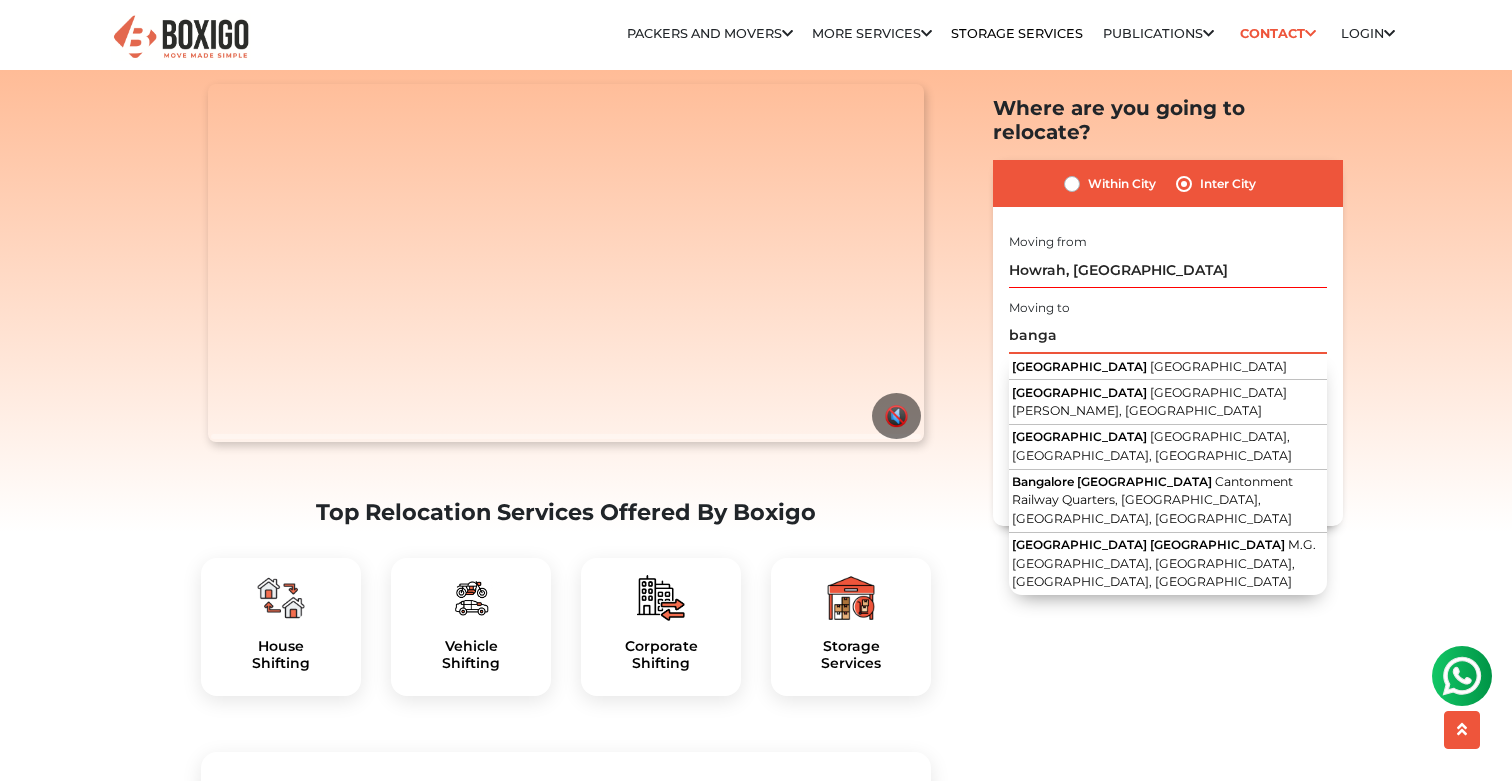 drag, startPoint x: 1134, startPoint y: 321, endPoint x: 971, endPoint y: 313, distance: 163.1962 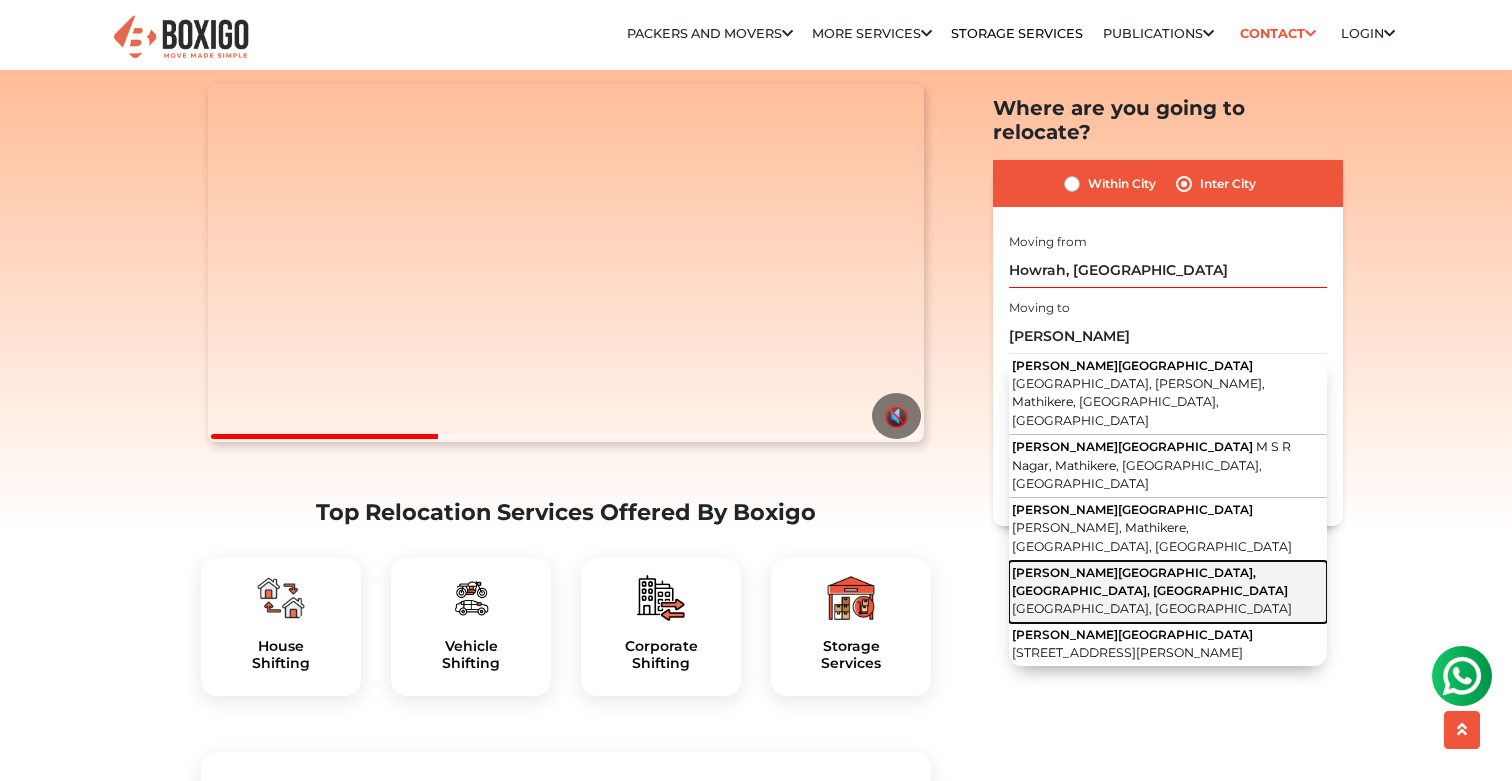 click on "MS Ramaiah North City, Manayata Tech Park, Nagavara" at bounding box center [1150, 581] 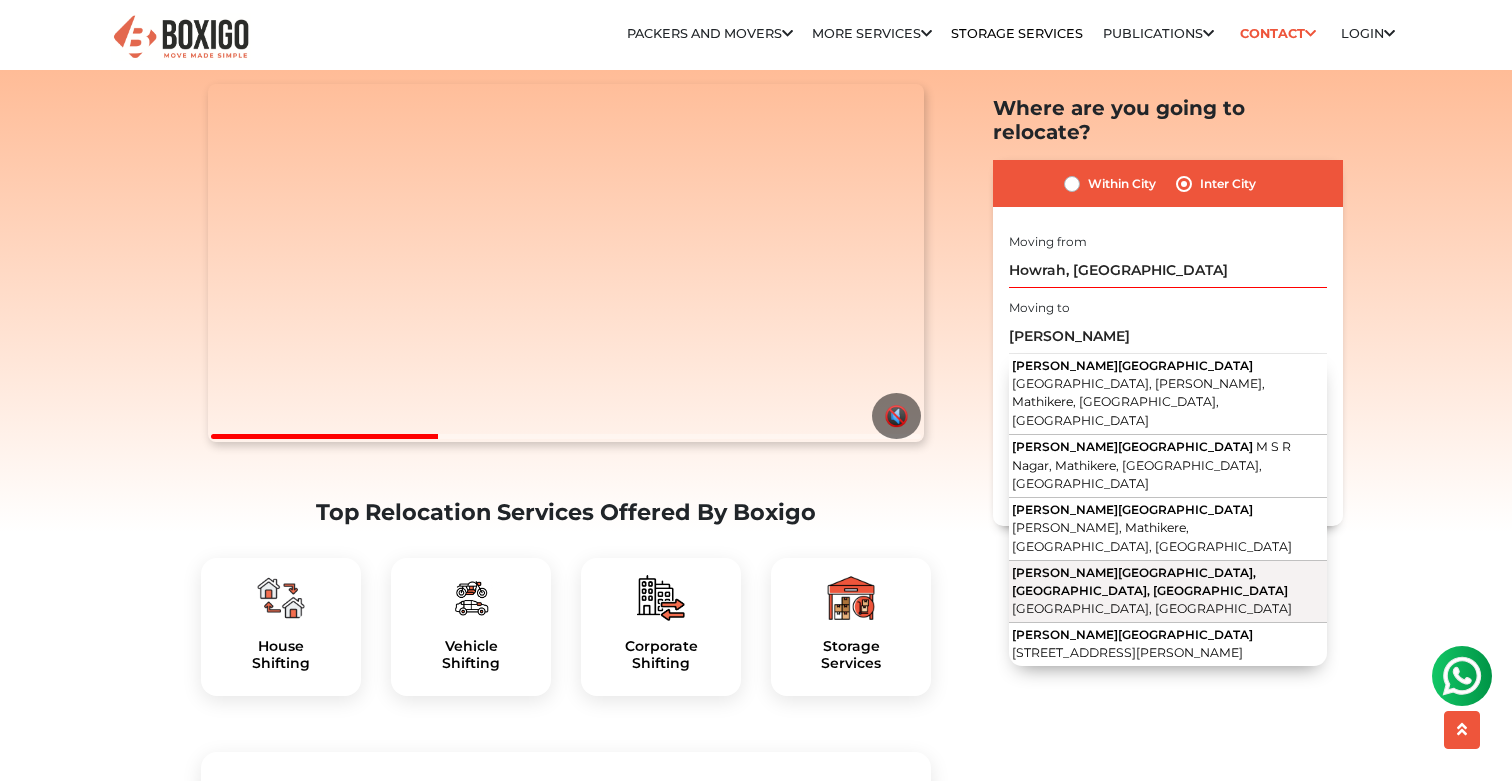 type on "[PERSON_NAME][GEOGRAPHIC_DATA], [GEOGRAPHIC_DATA], [GEOGRAPHIC_DATA], [GEOGRAPHIC_DATA], [GEOGRAPHIC_DATA]" 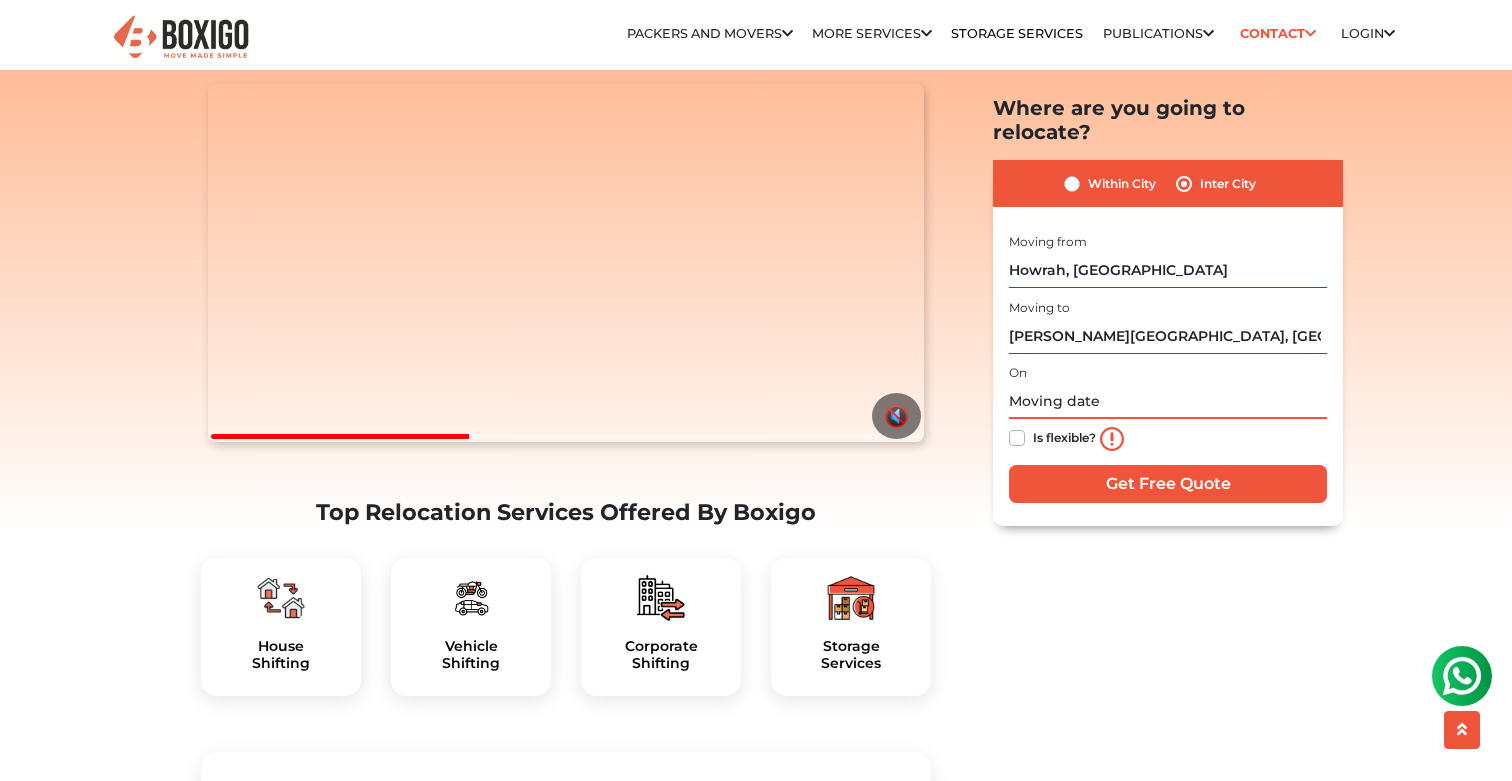 click at bounding box center (1168, 401) 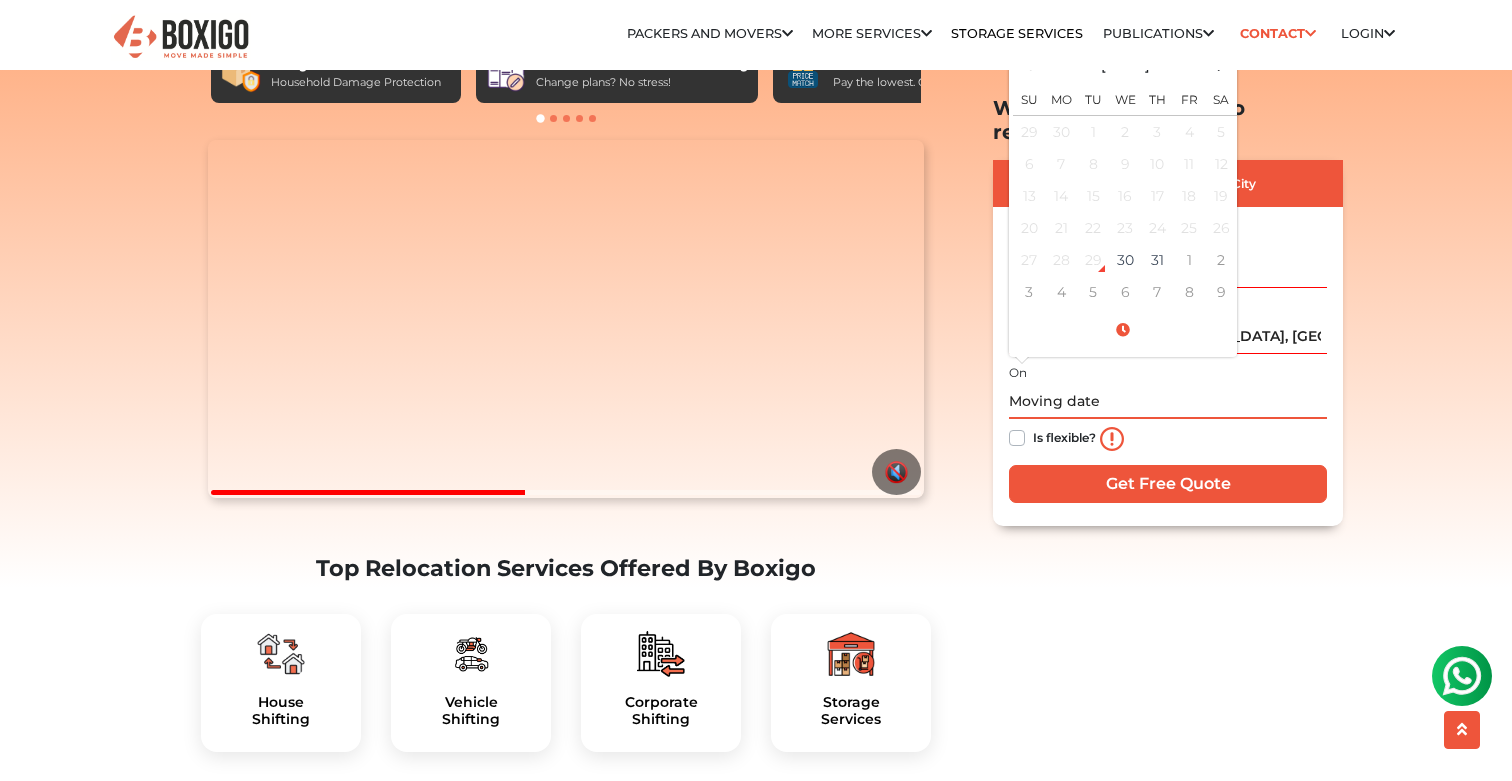scroll, scrollTop: 144, scrollLeft: 0, axis: vertical 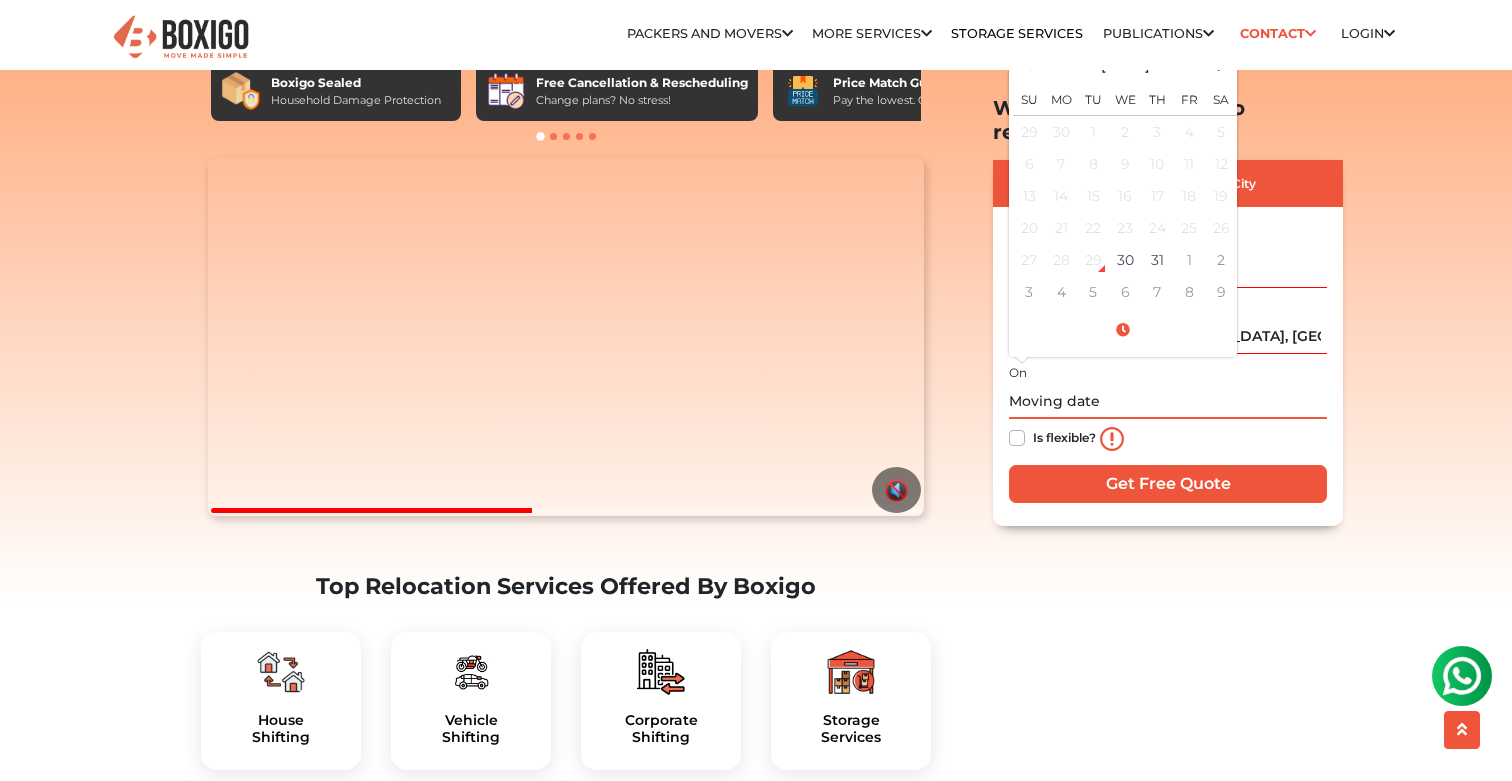 click on "18" at bounding box center [1189, 196] 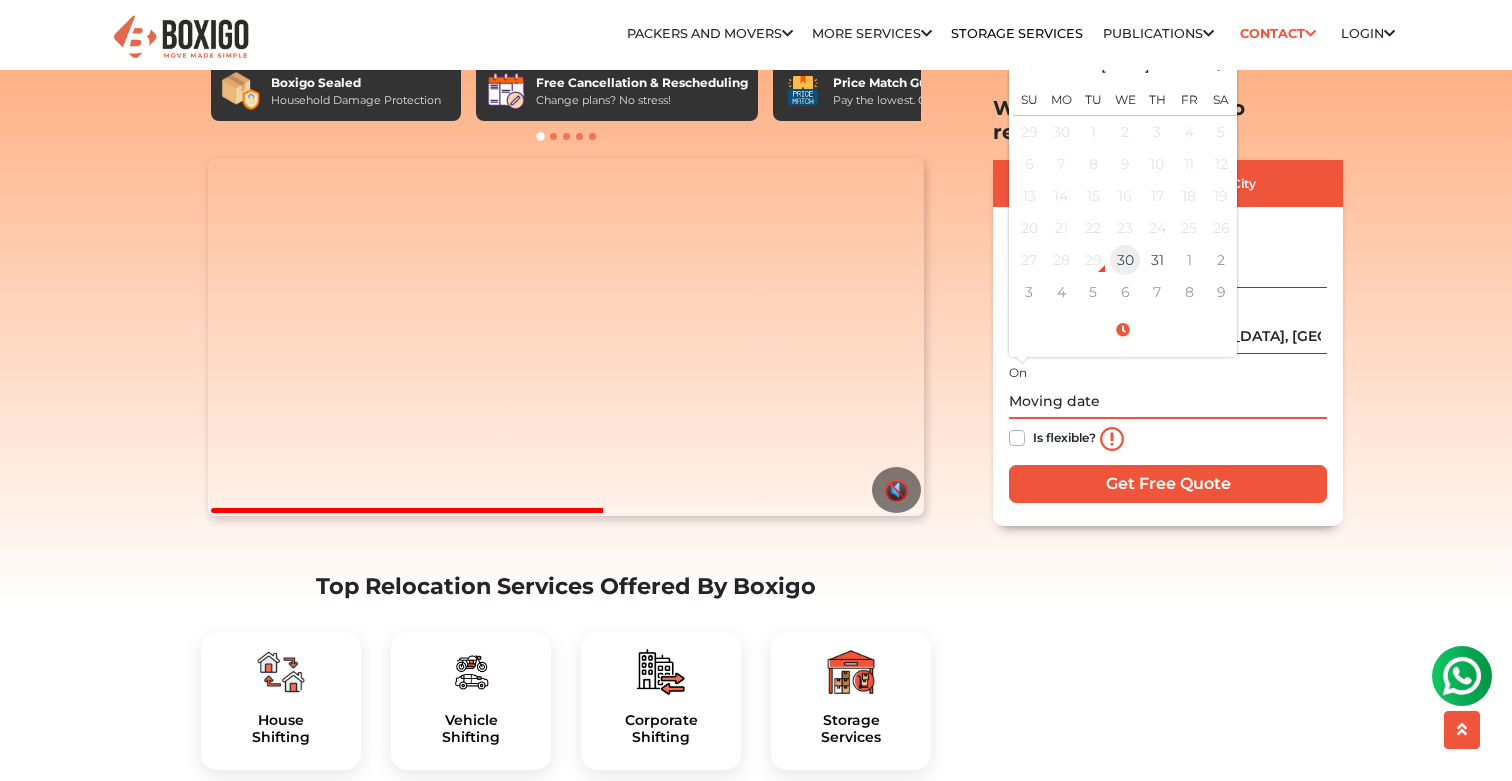 scroll, scrollTop: 123, scrollLeft: 0, axis: vertical 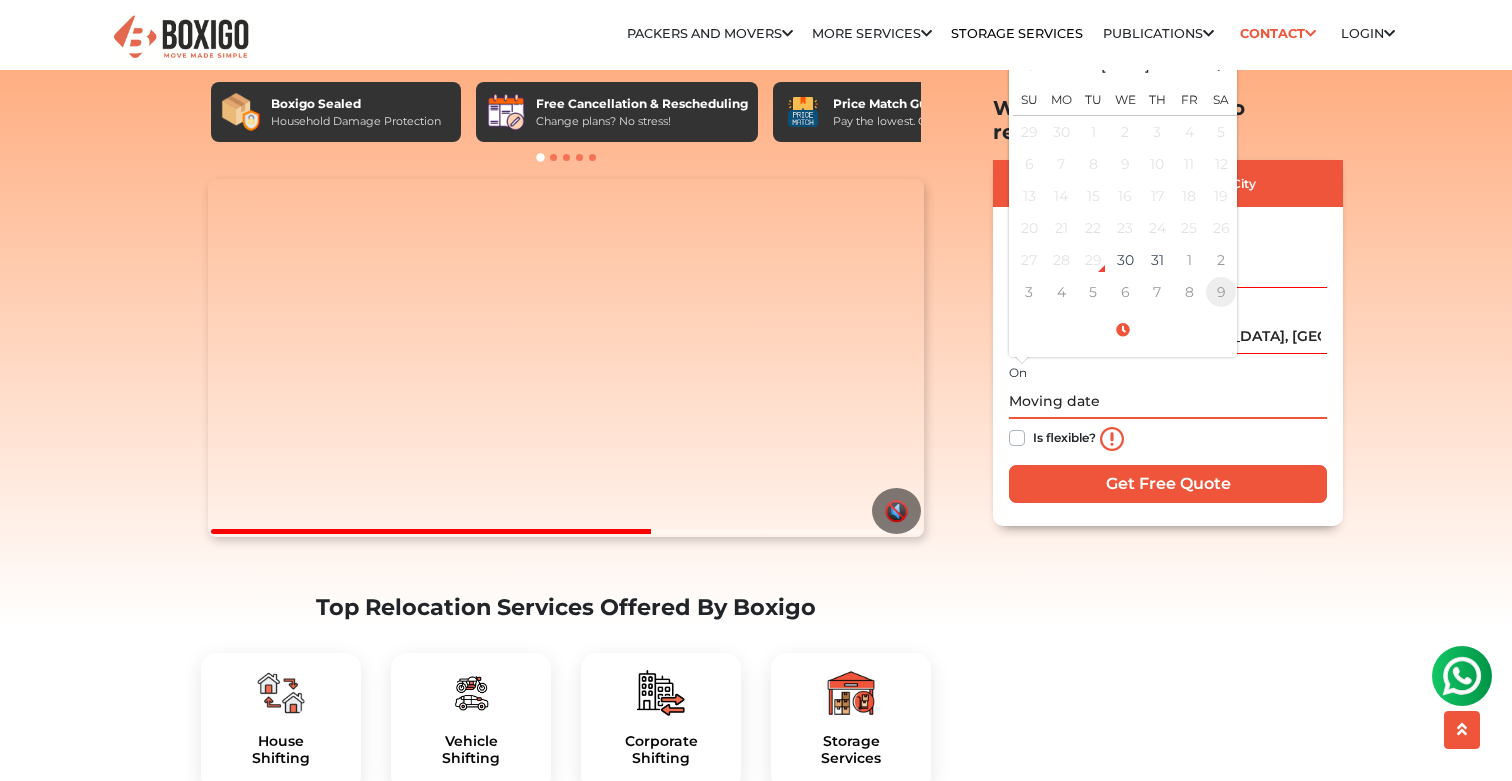click on "9" at bounding box center (1221, 292) 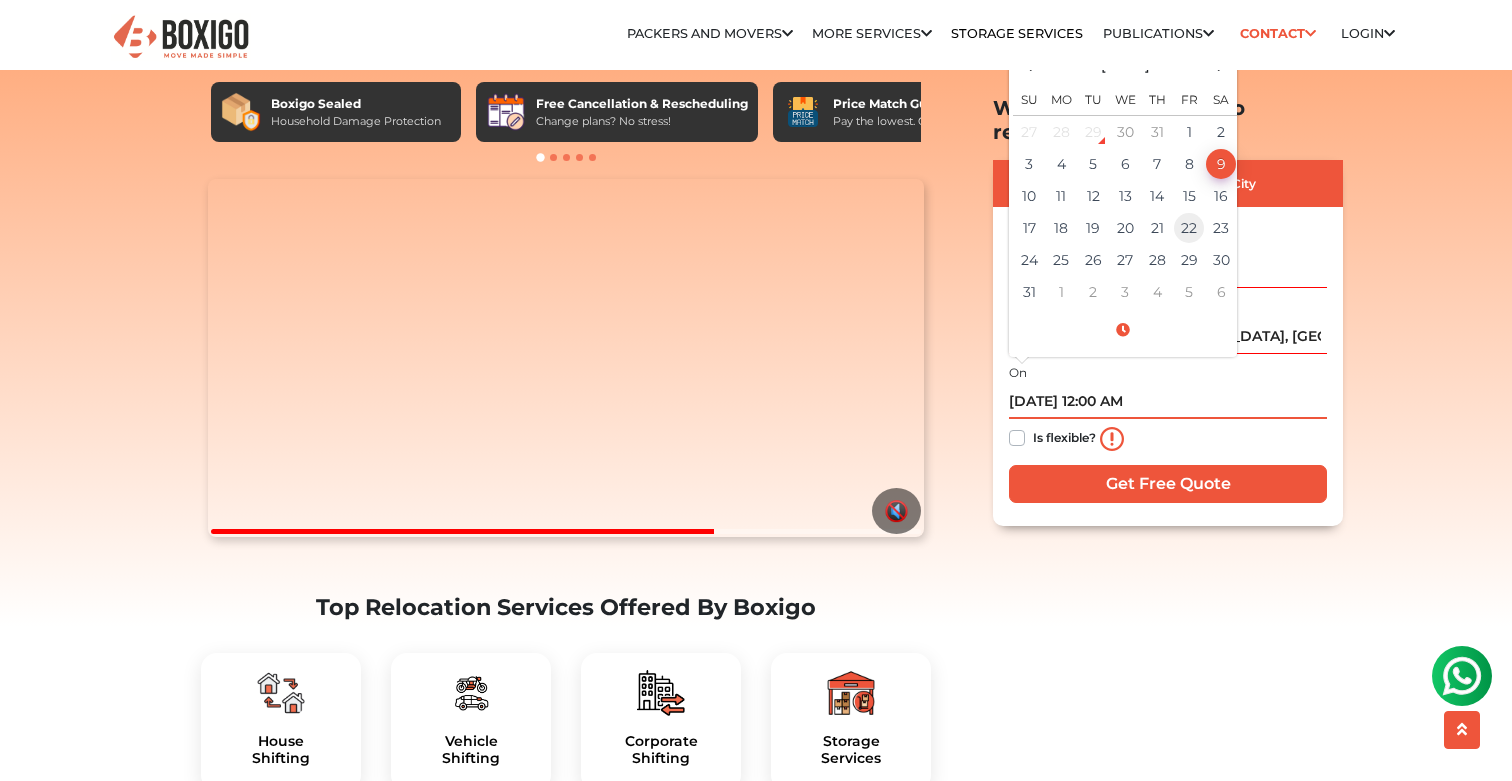 click on "22" at bounding box center [1189, 228] 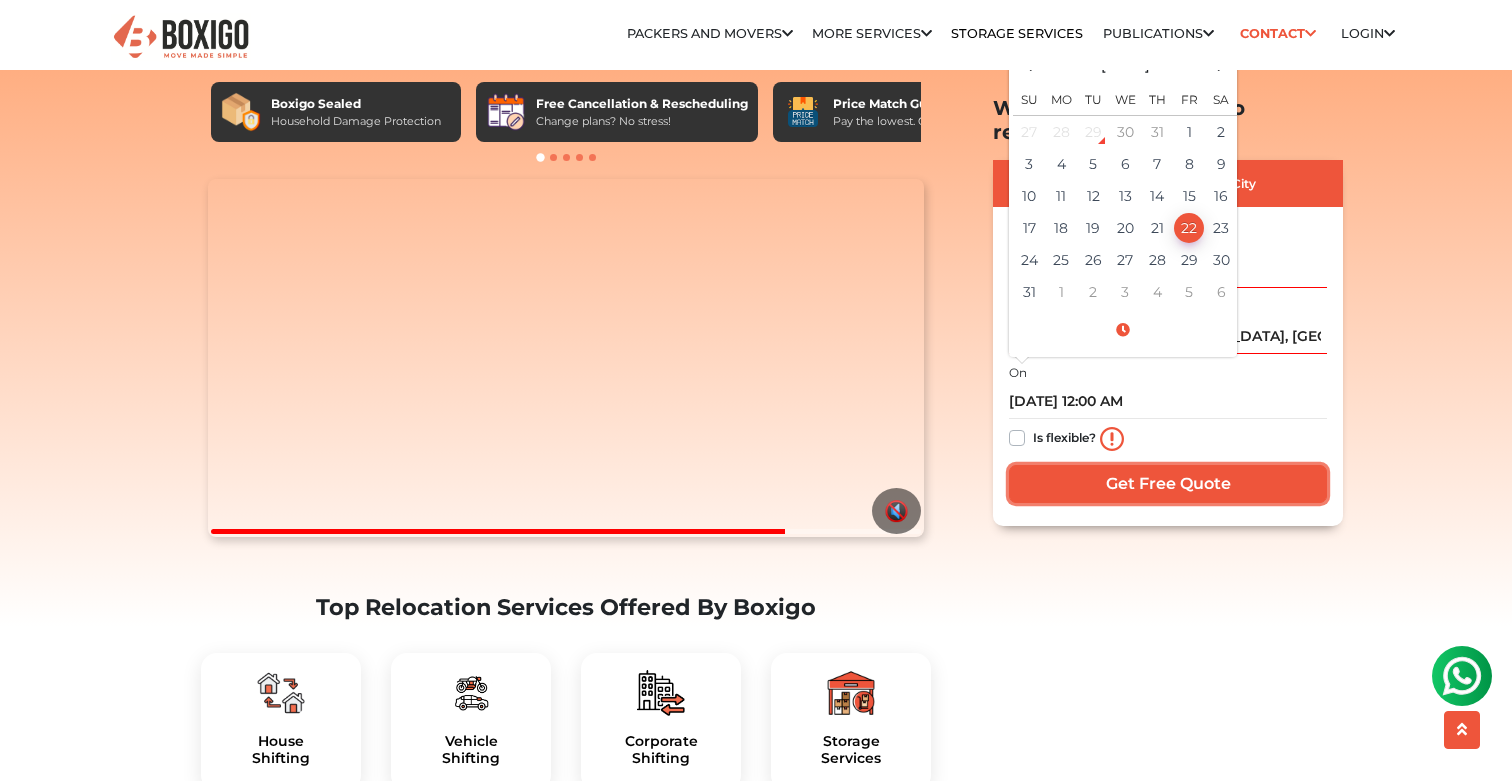 click on "Get Free Quote" at bounding box center (1168, 484) 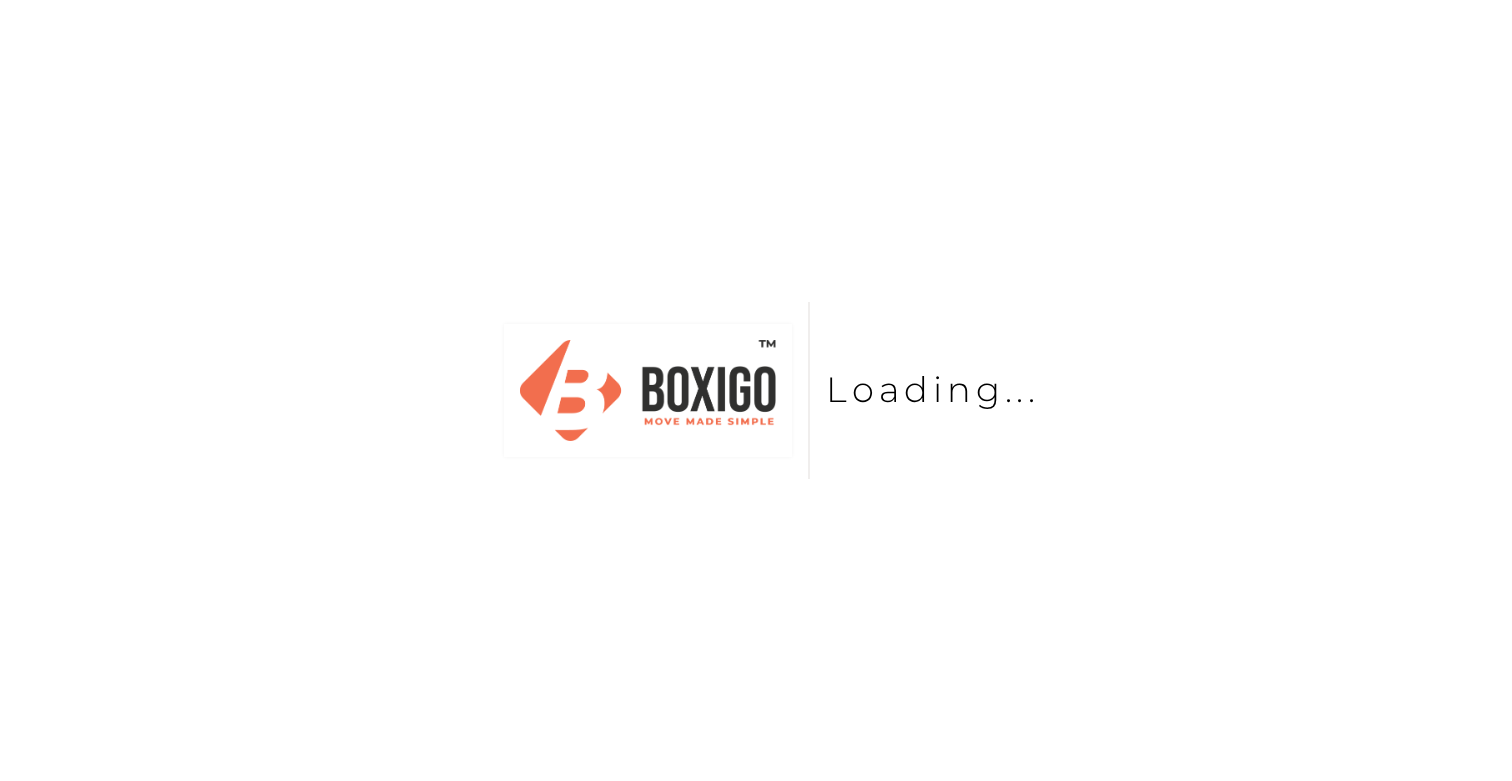 scroll, scrollTop: 0, scrollLeft: 0, axis: both 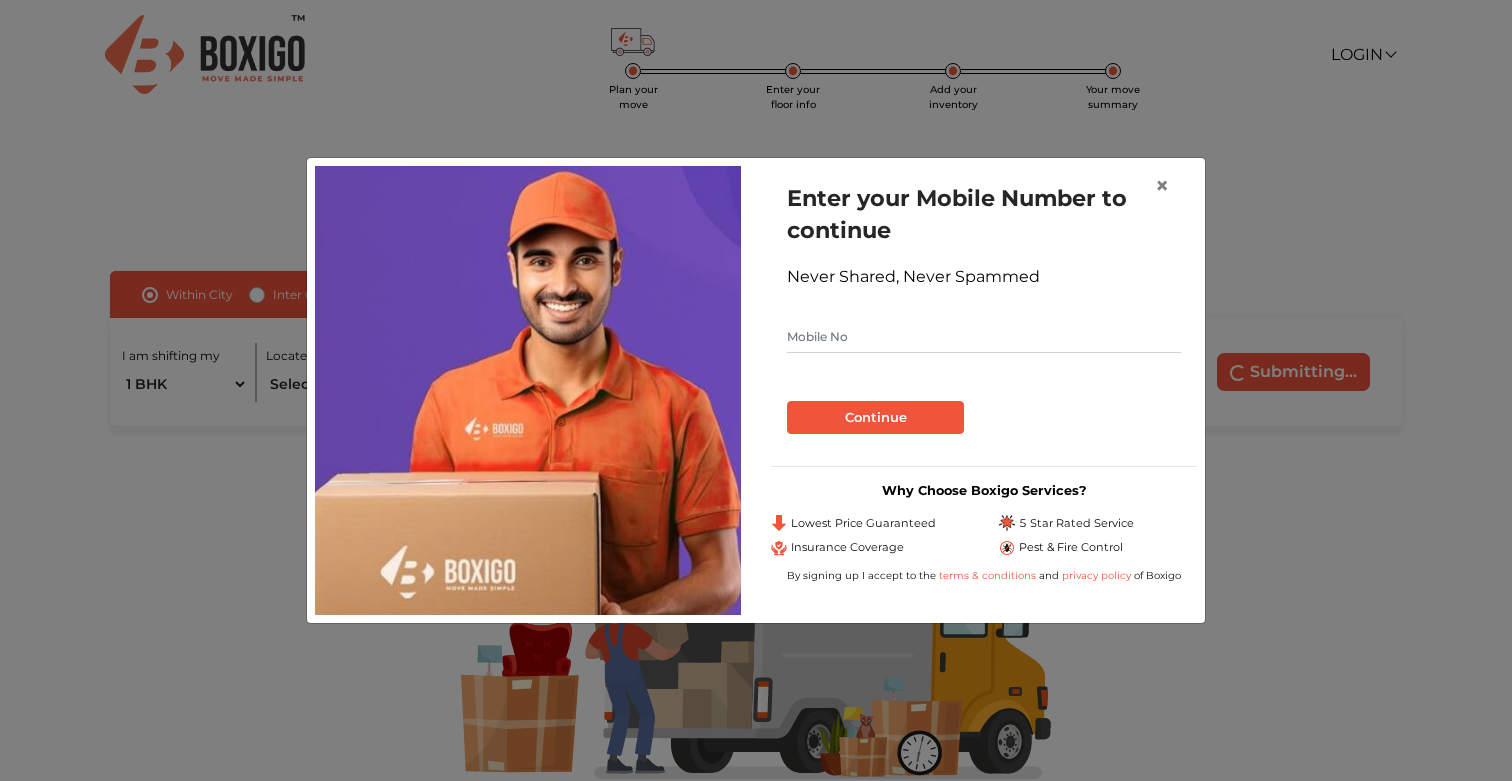 click at bounding box center (984, 337) 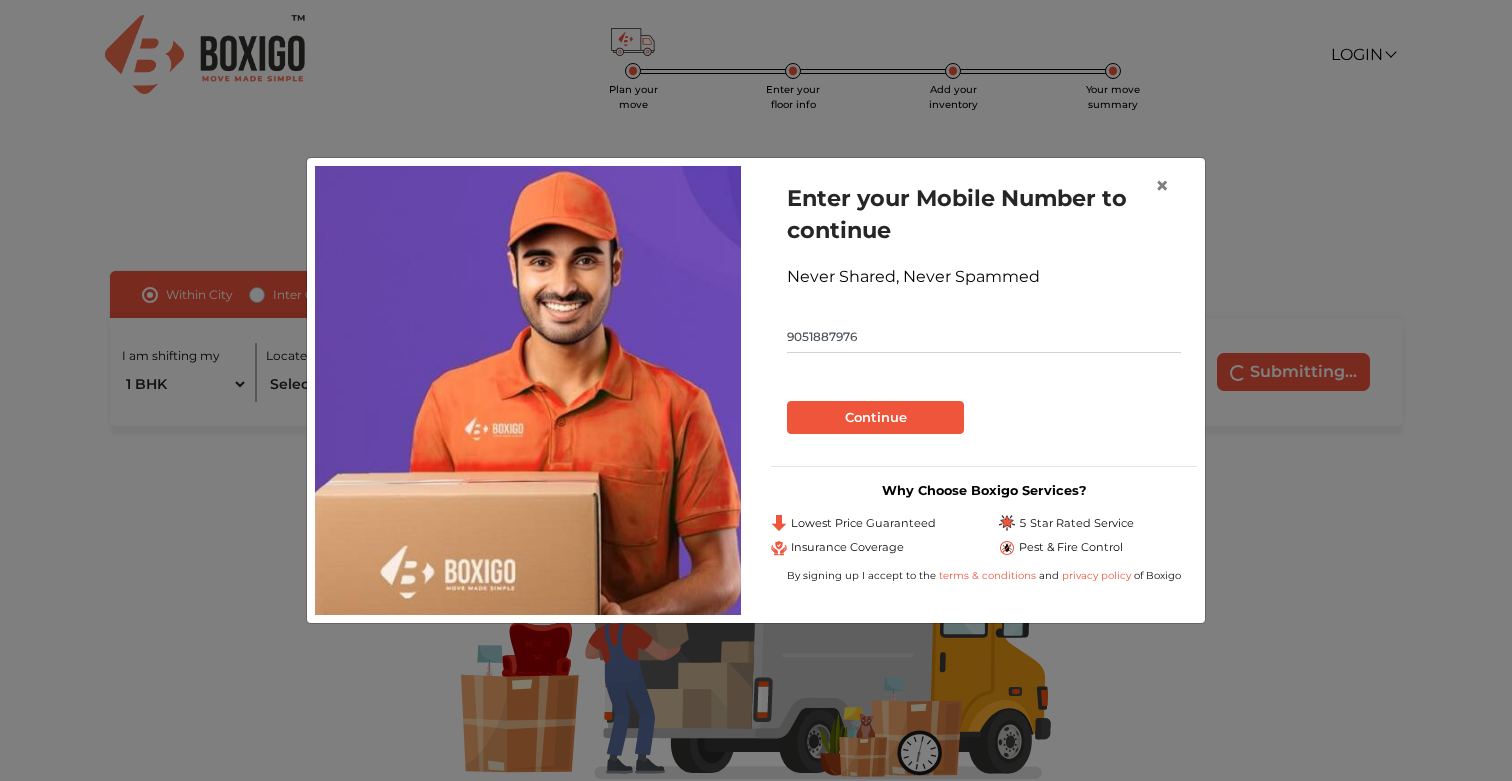 type on "9051887976" 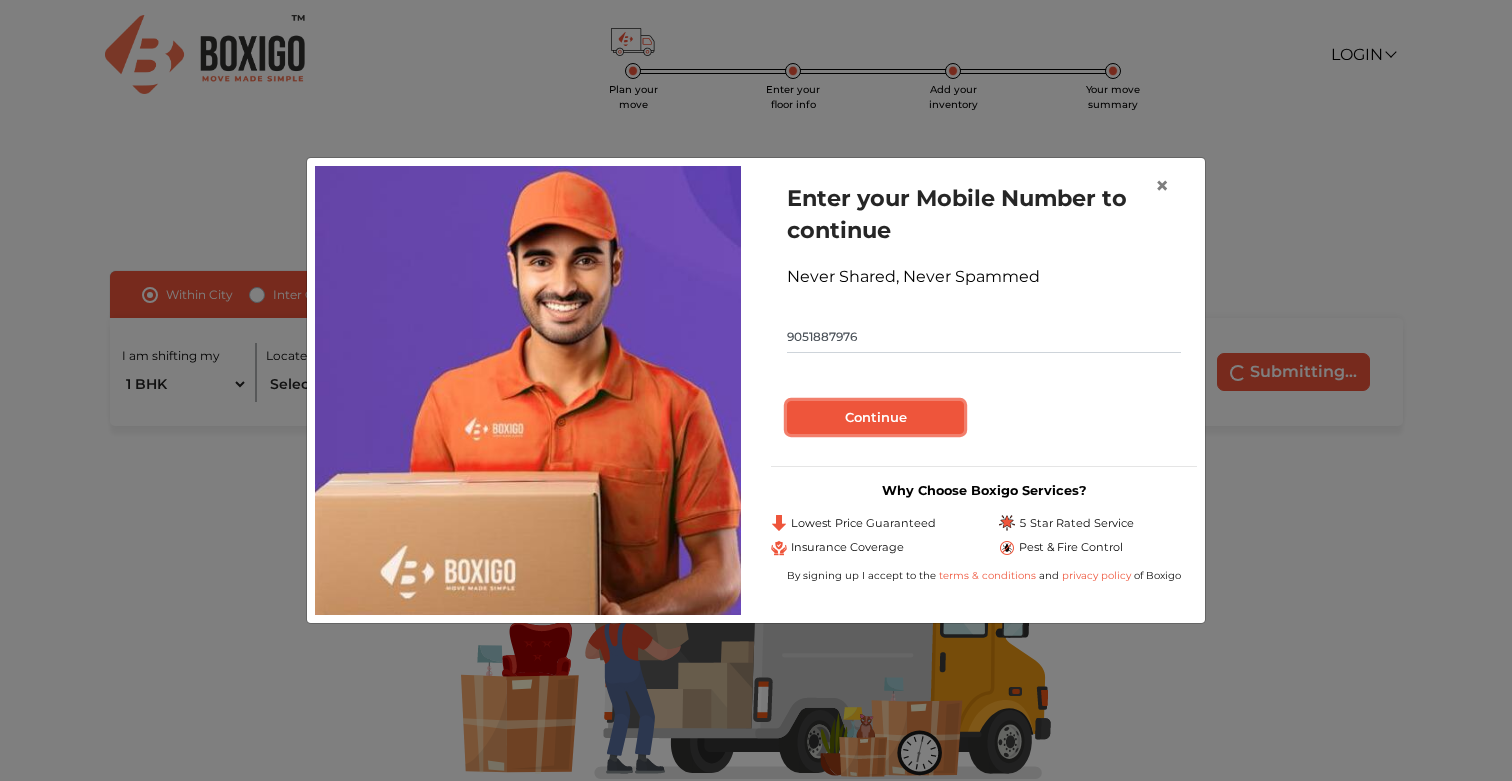 click on "Continue" at bounding box center (875, 418) 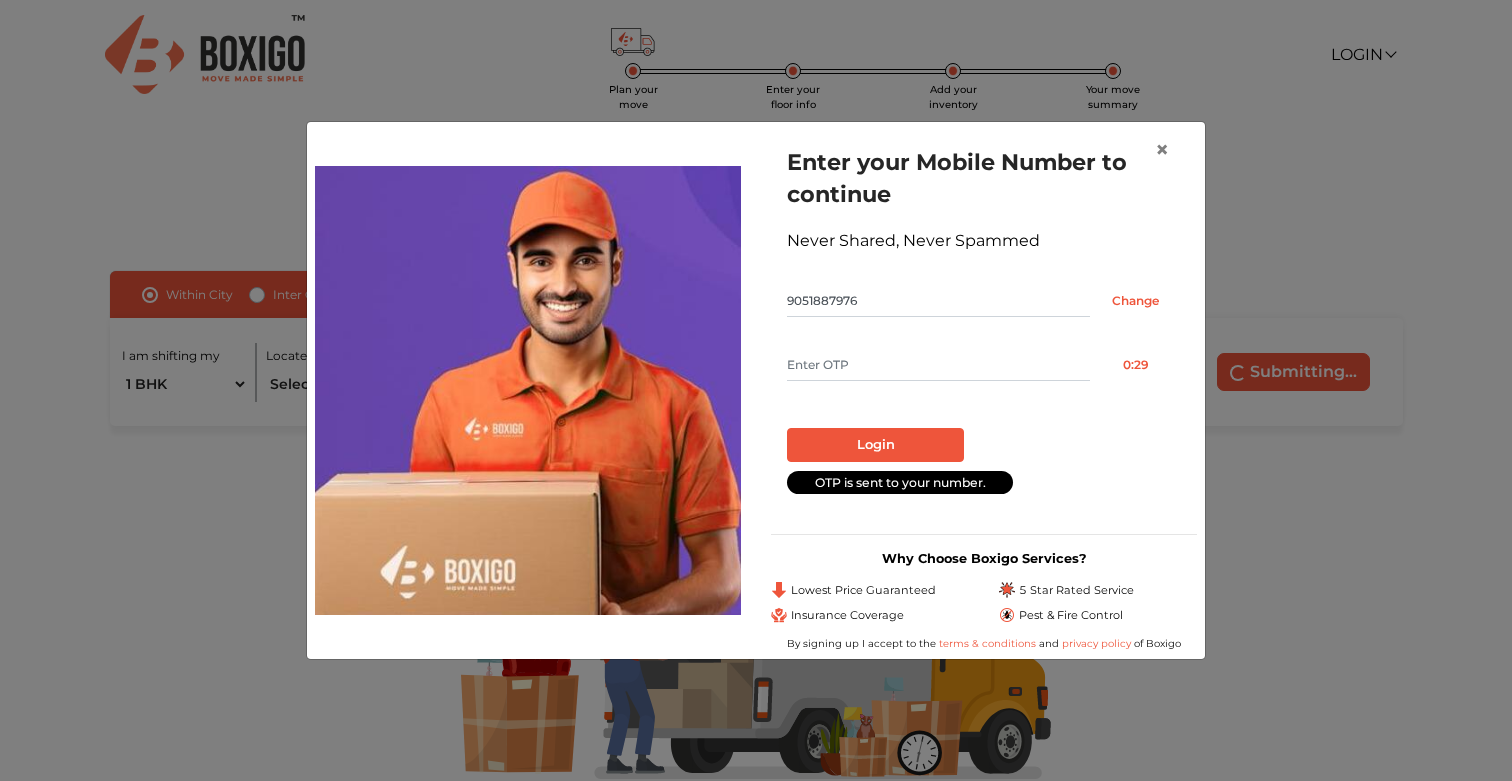 click at bounding box center (938, 365) 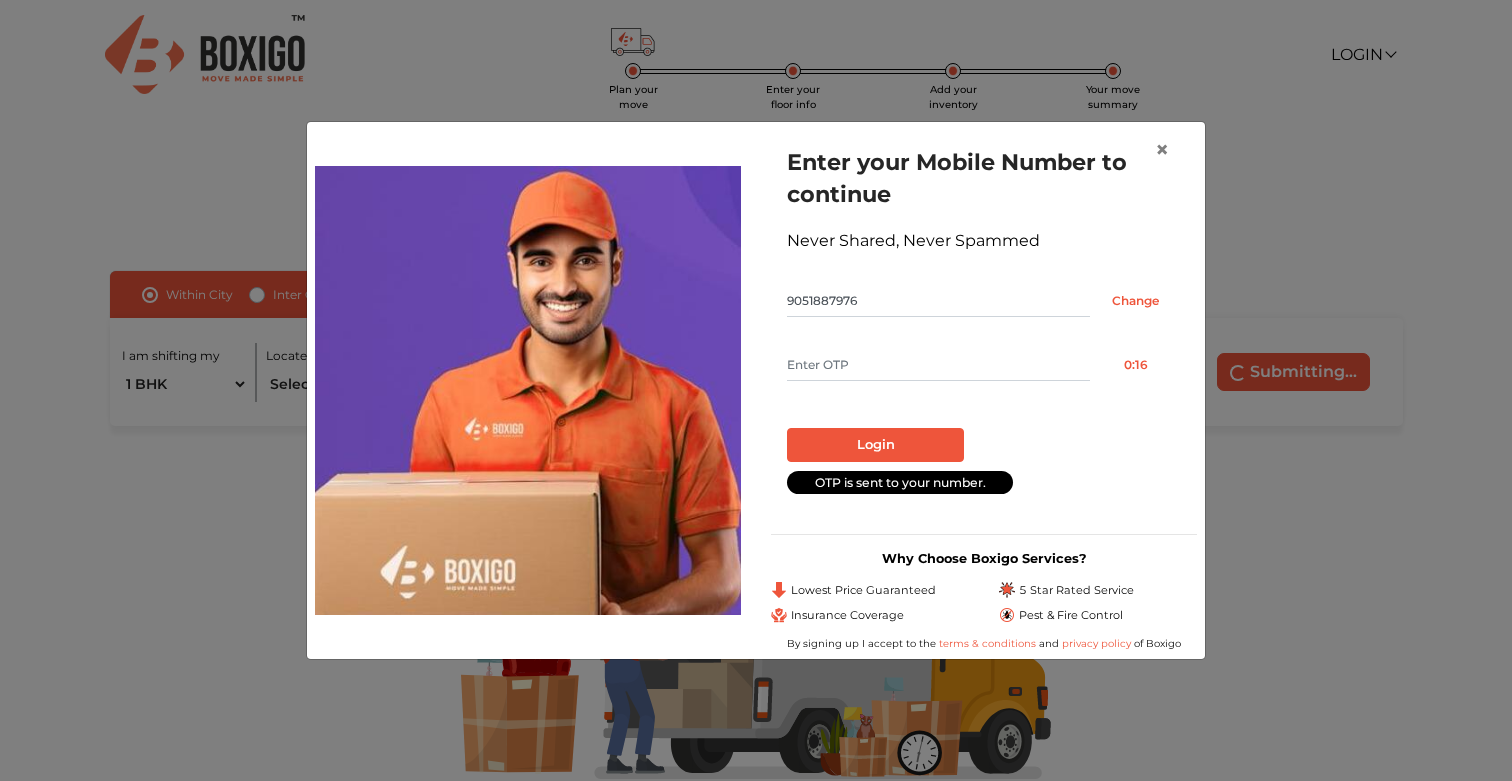 click at bounding box center [938, 365] 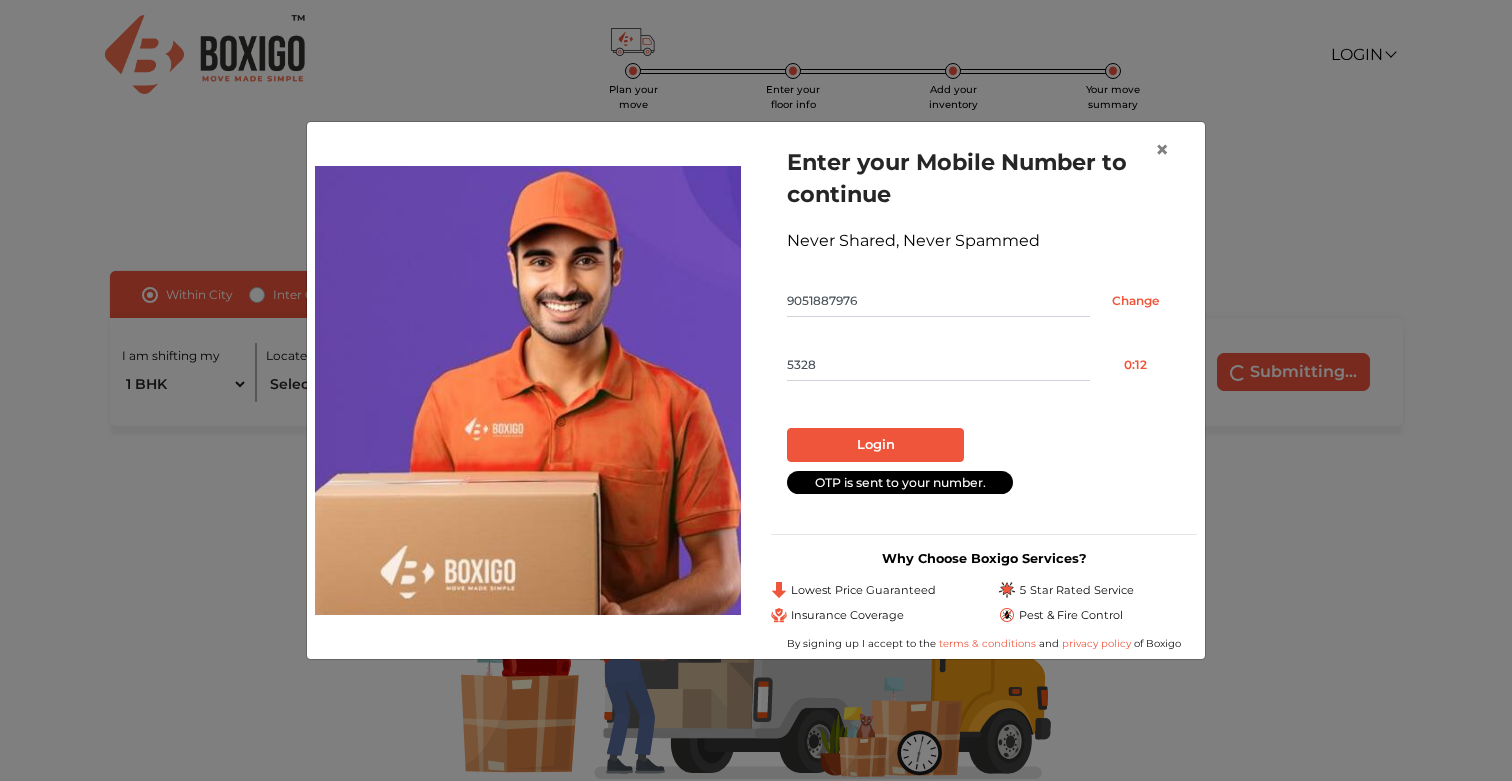 type on "5328" 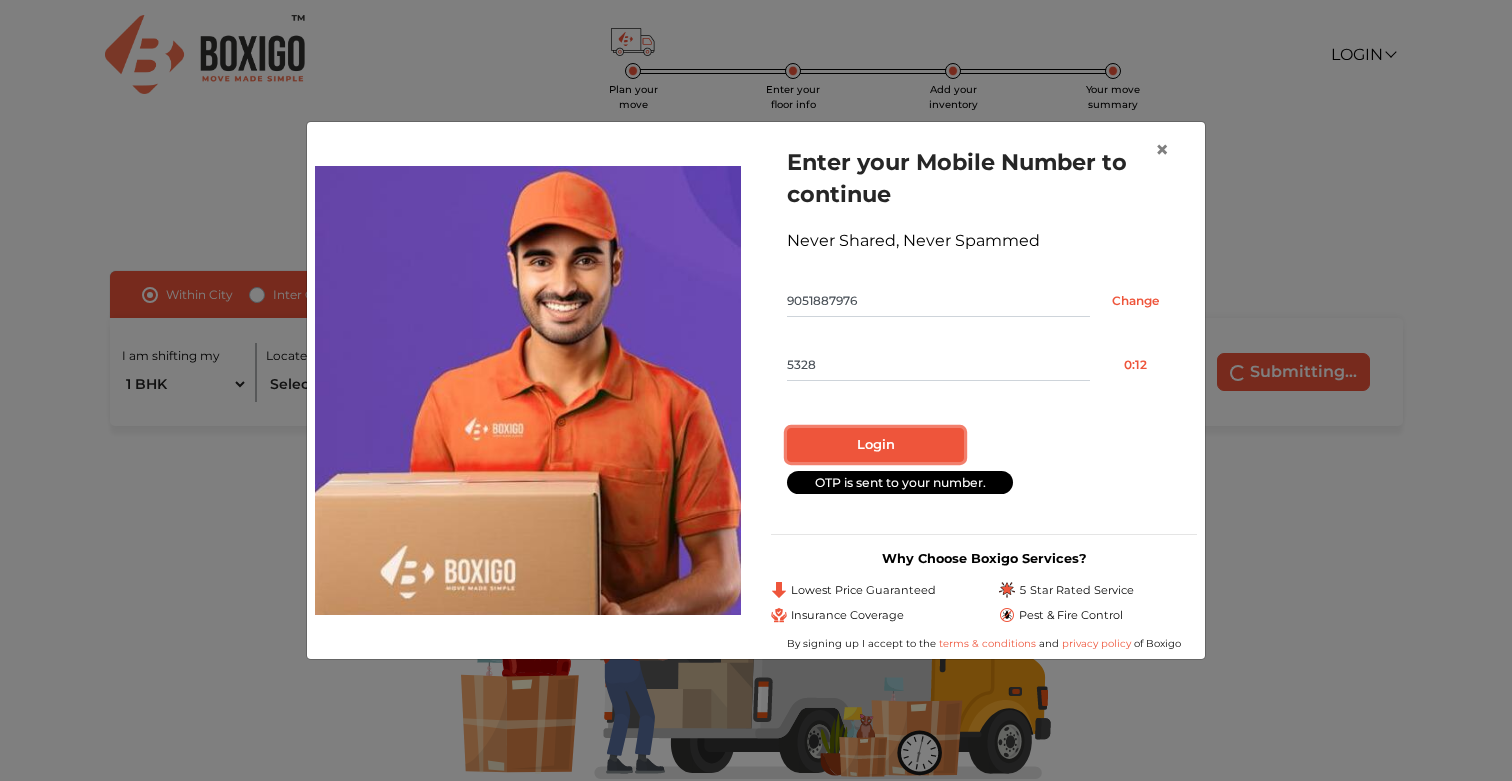 click on "Login" at bounding box center [875, 445] 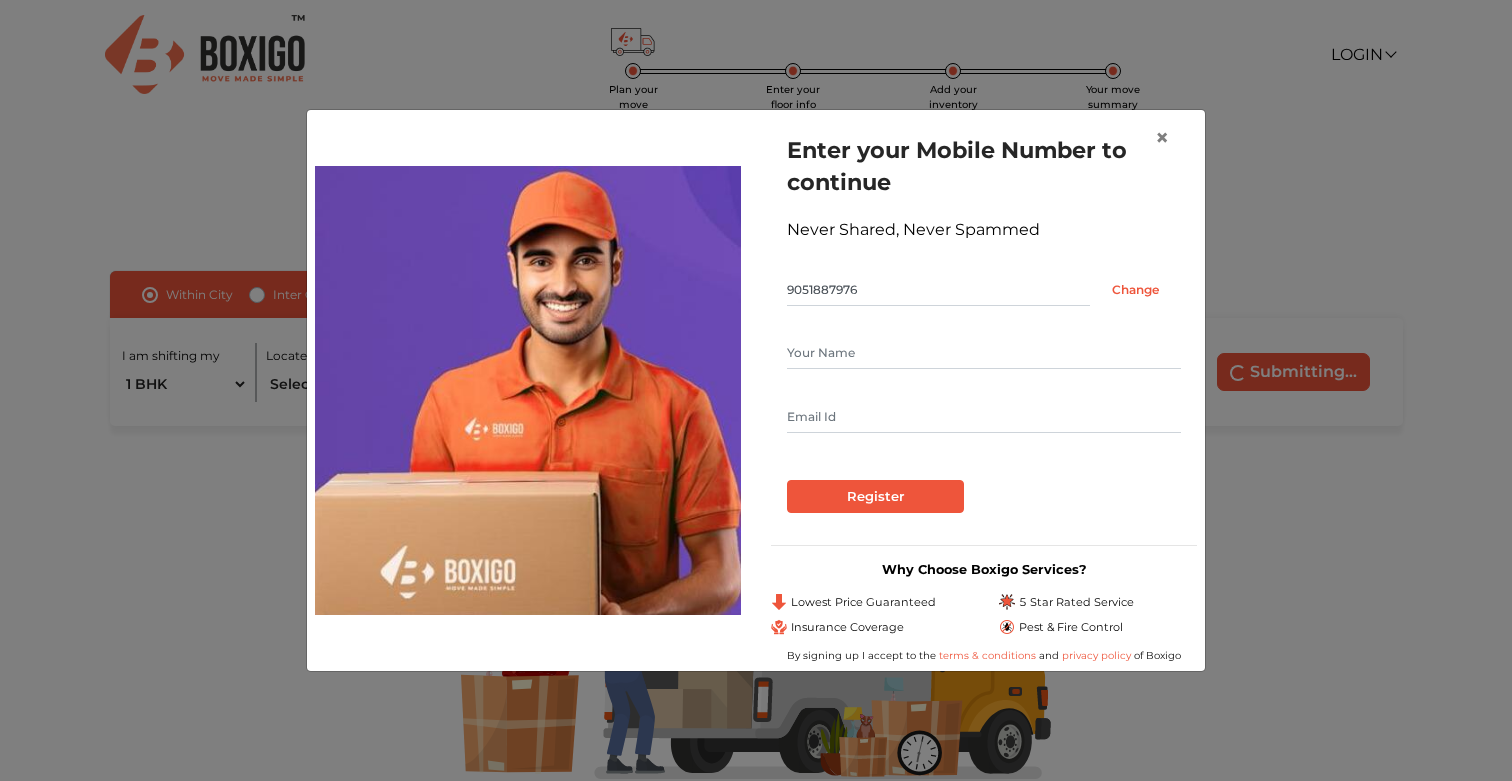 click at bounding box center (984, 353) 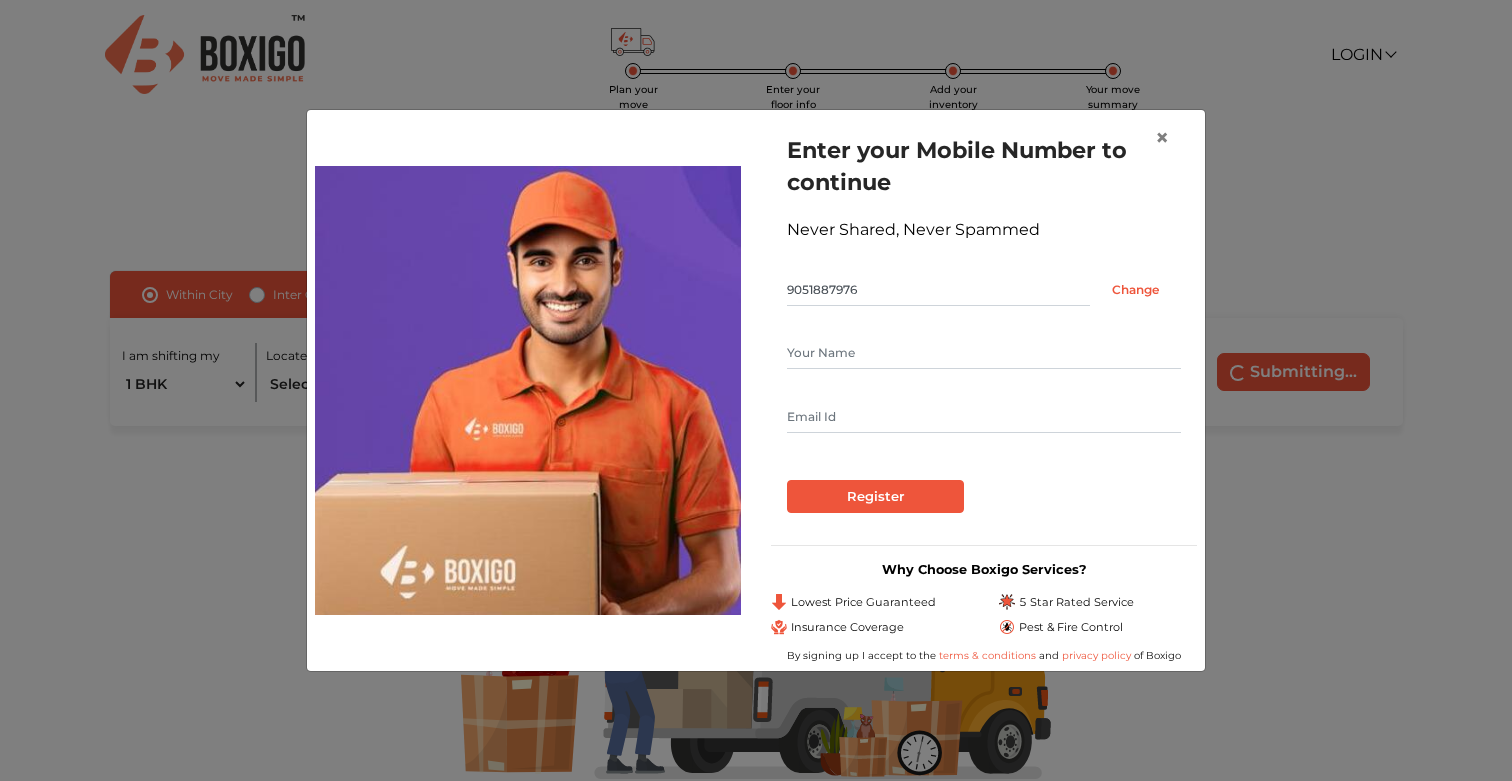type on "[PERSON_NAME]" 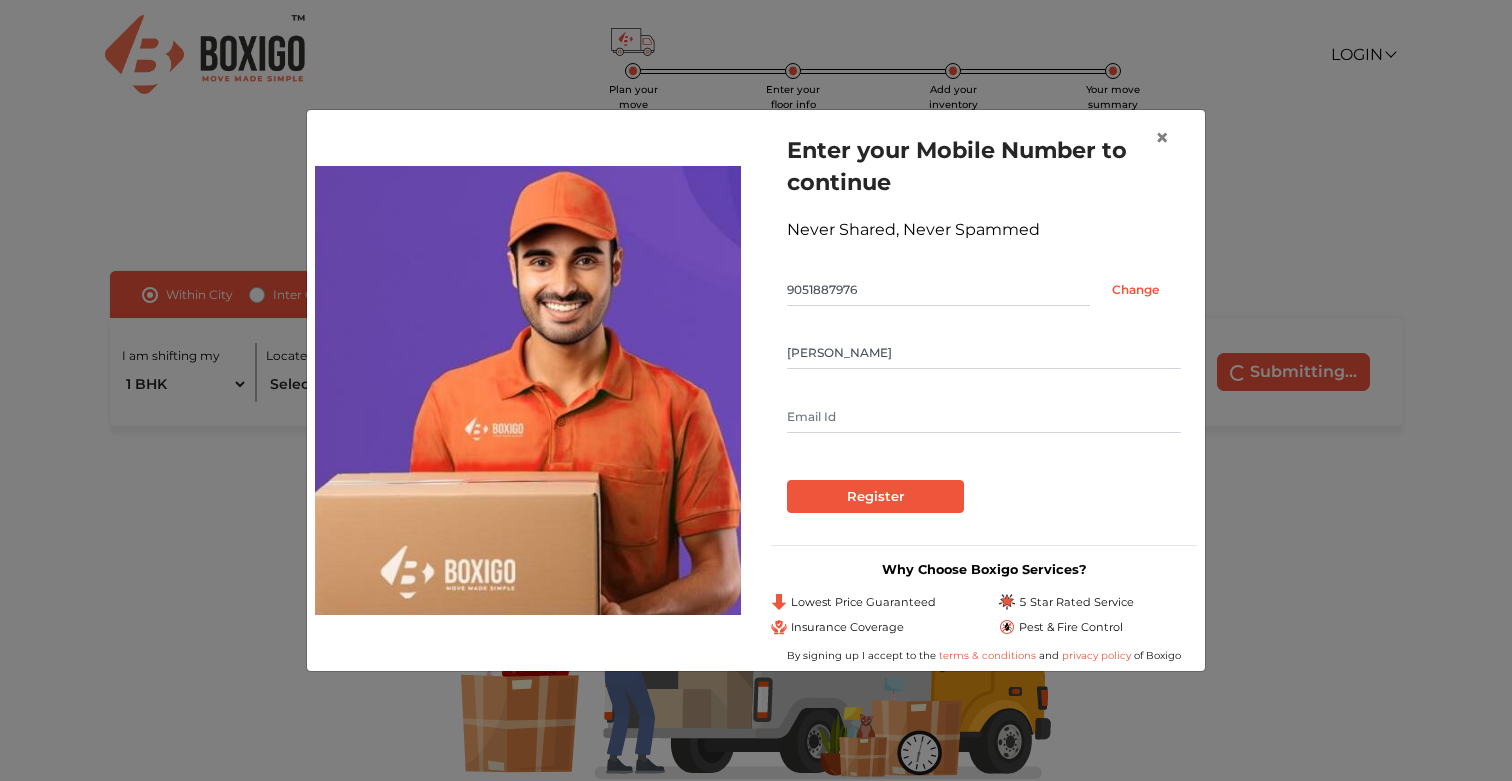 type on "[EMAIL_ADDRESS][PERSON_NAME][DOMAIN_NAME]" 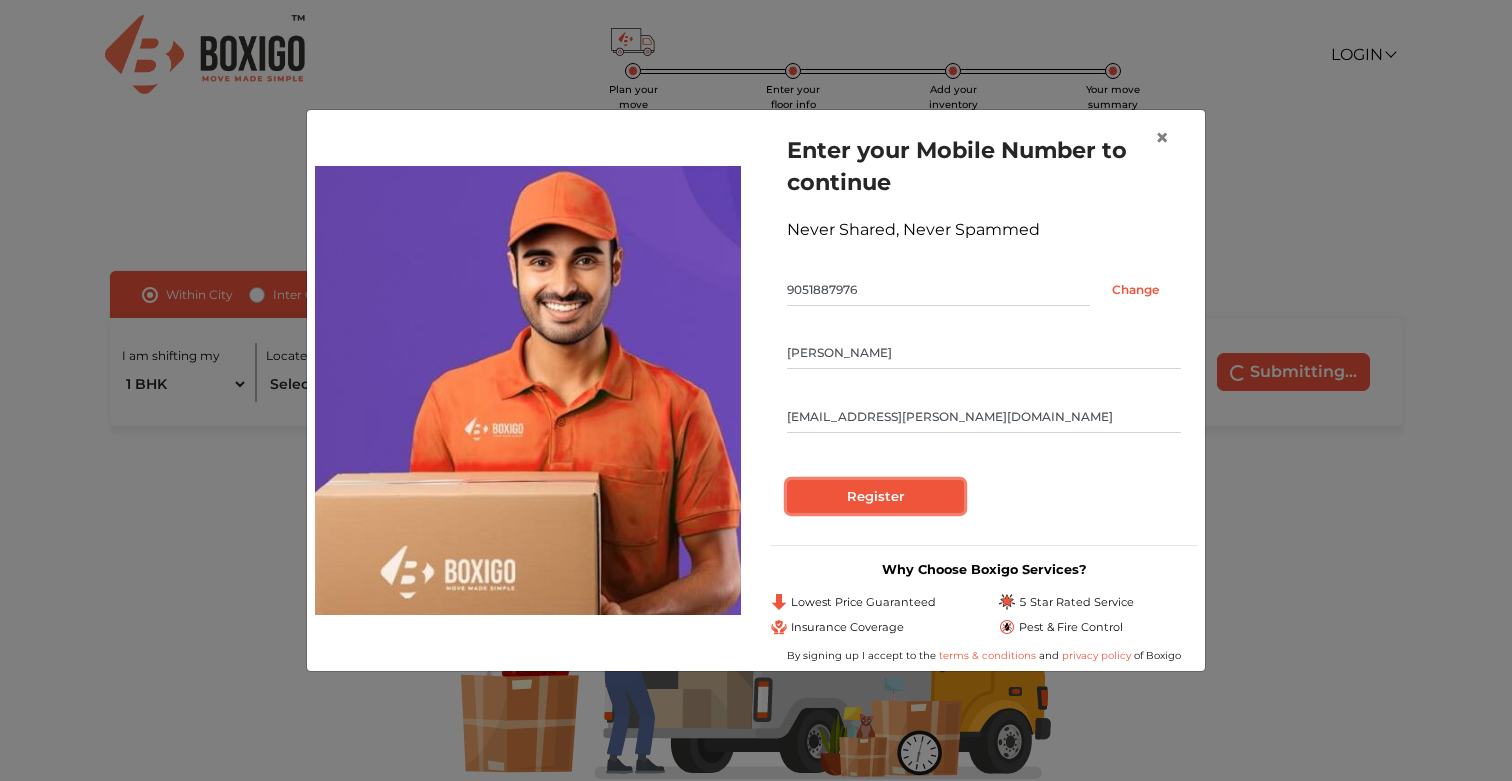 click on "Register" at bounding box center (875, 497) 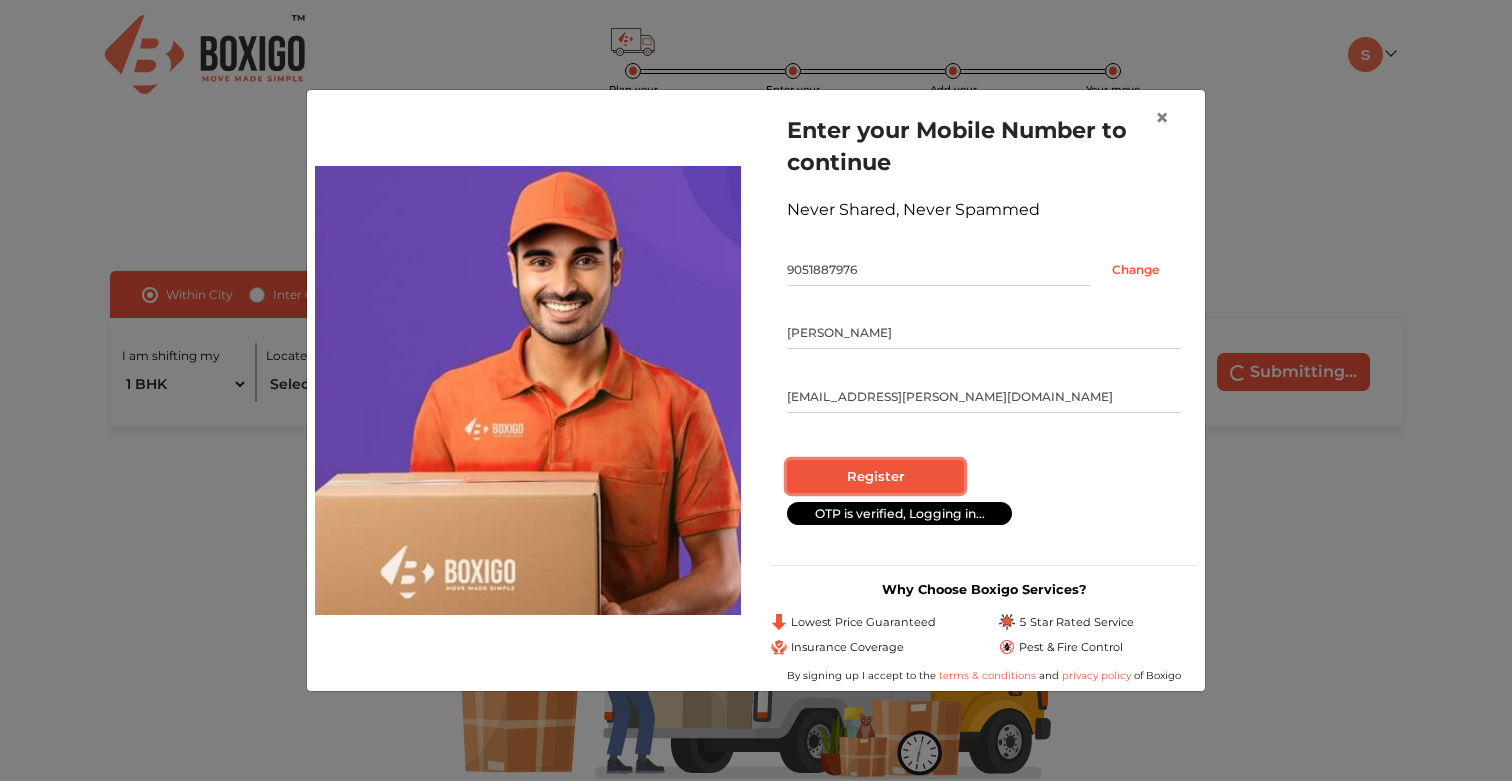 radio on "false" 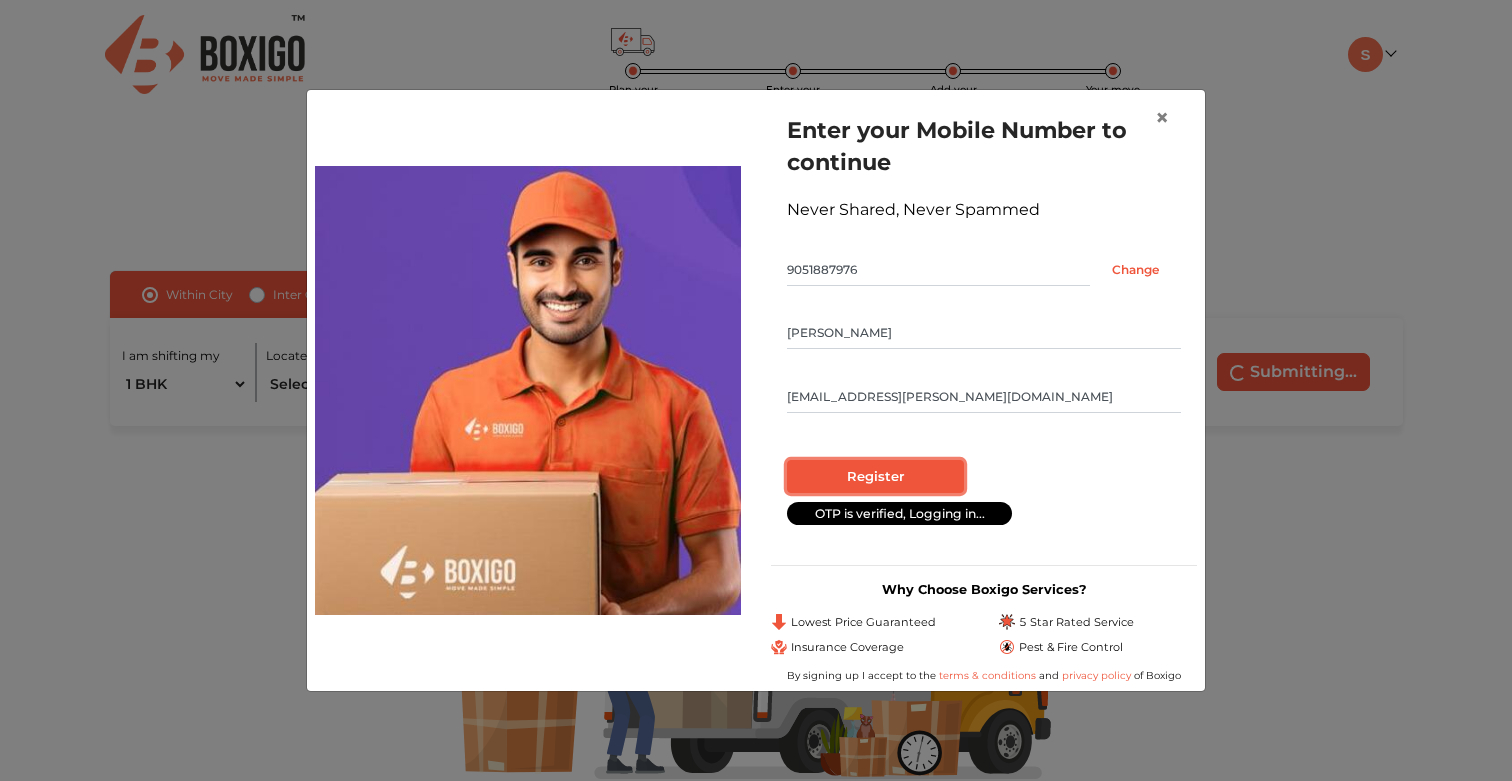 radio on "true" 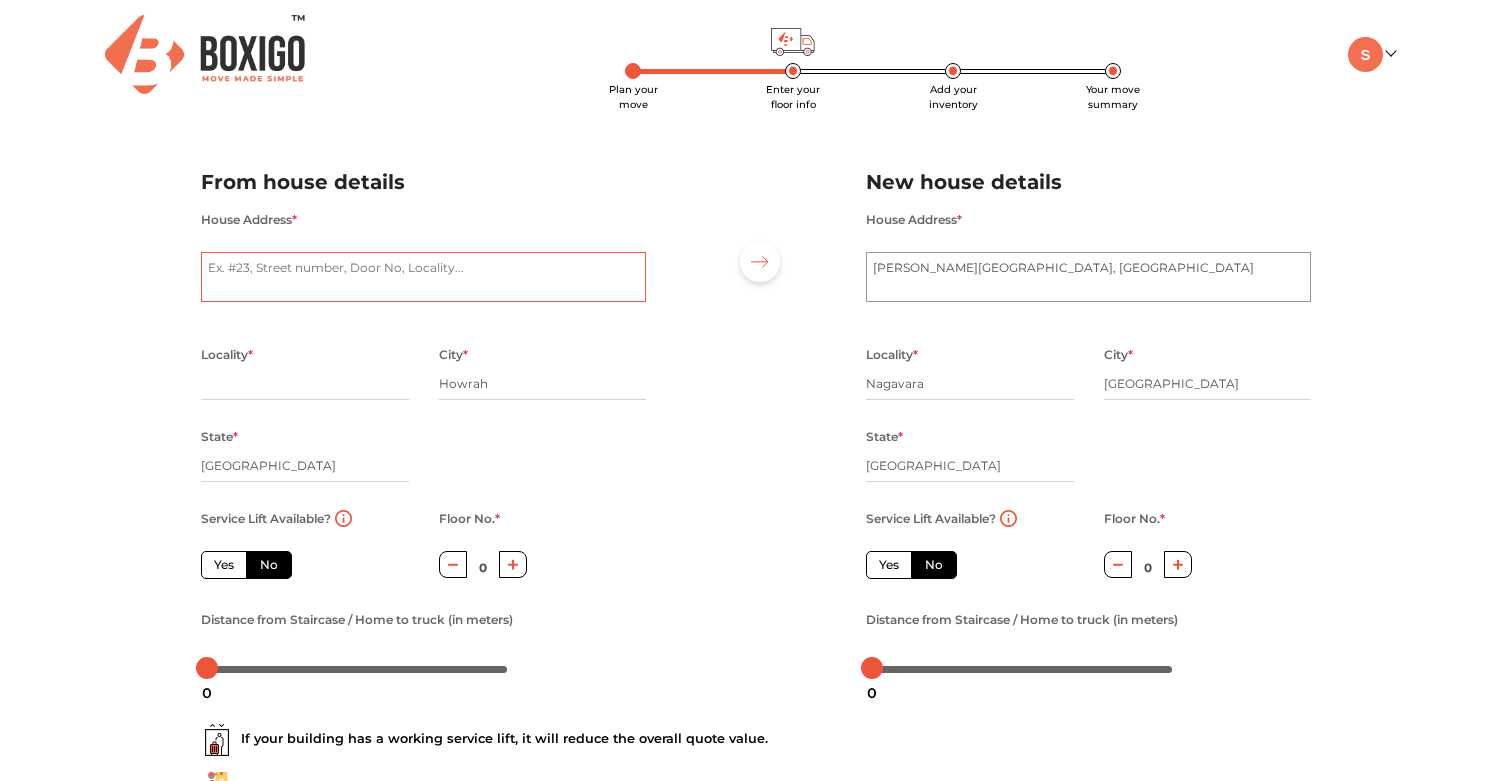 click on "House Address  *" at bounding box center [423, 277] 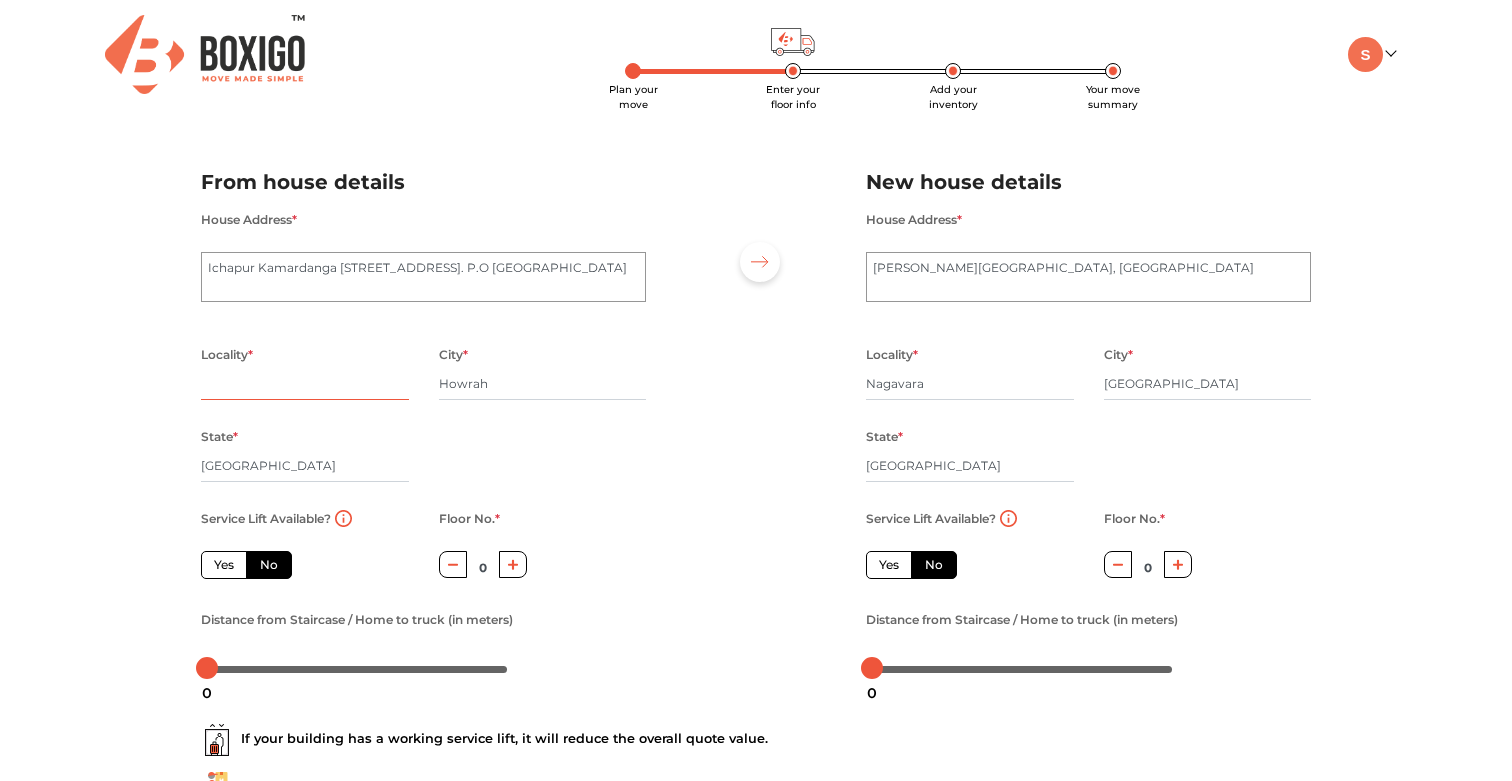 click at bounding box center [305, 384] 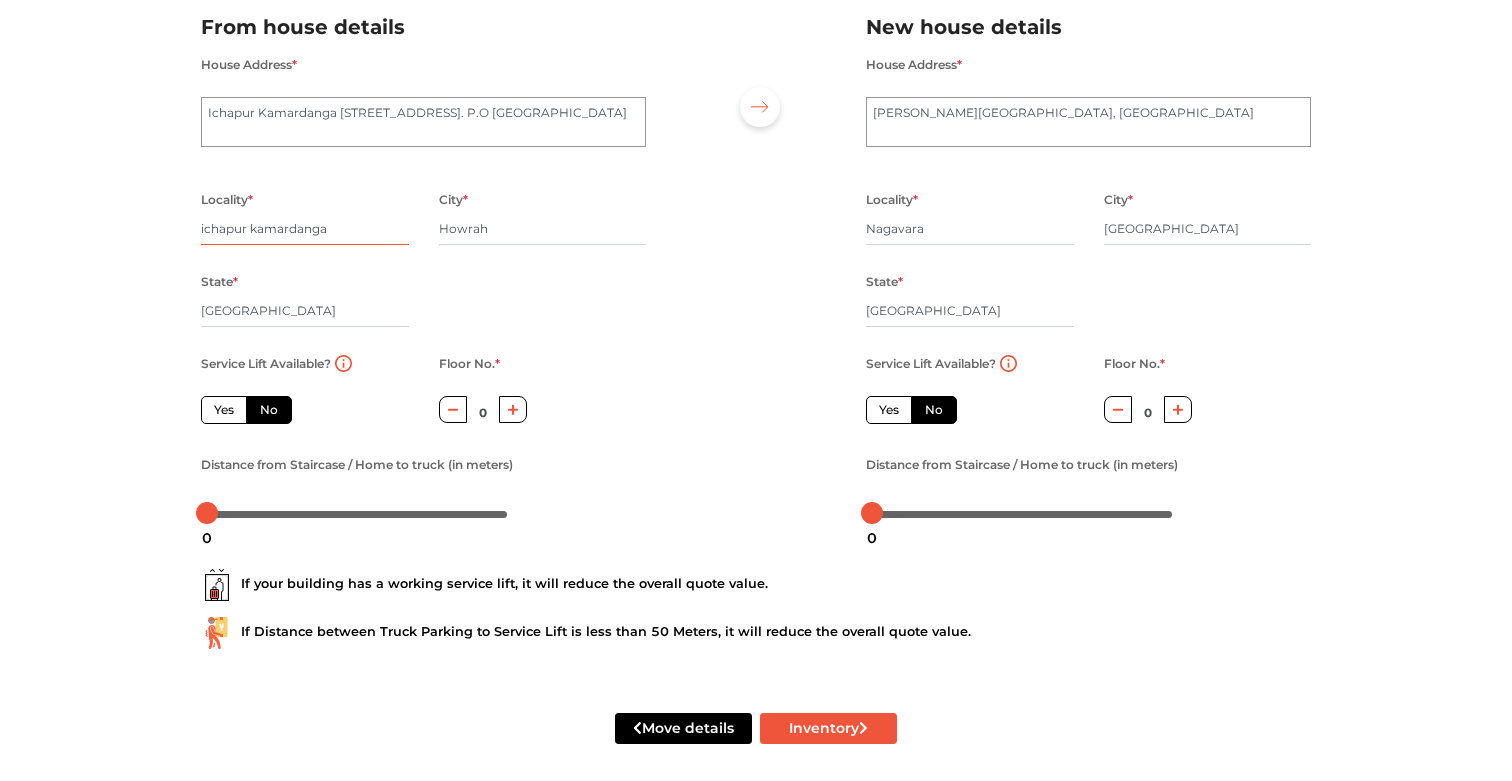 scroll, scrollTop: 158, scrollLeft: 0, axis: vertical 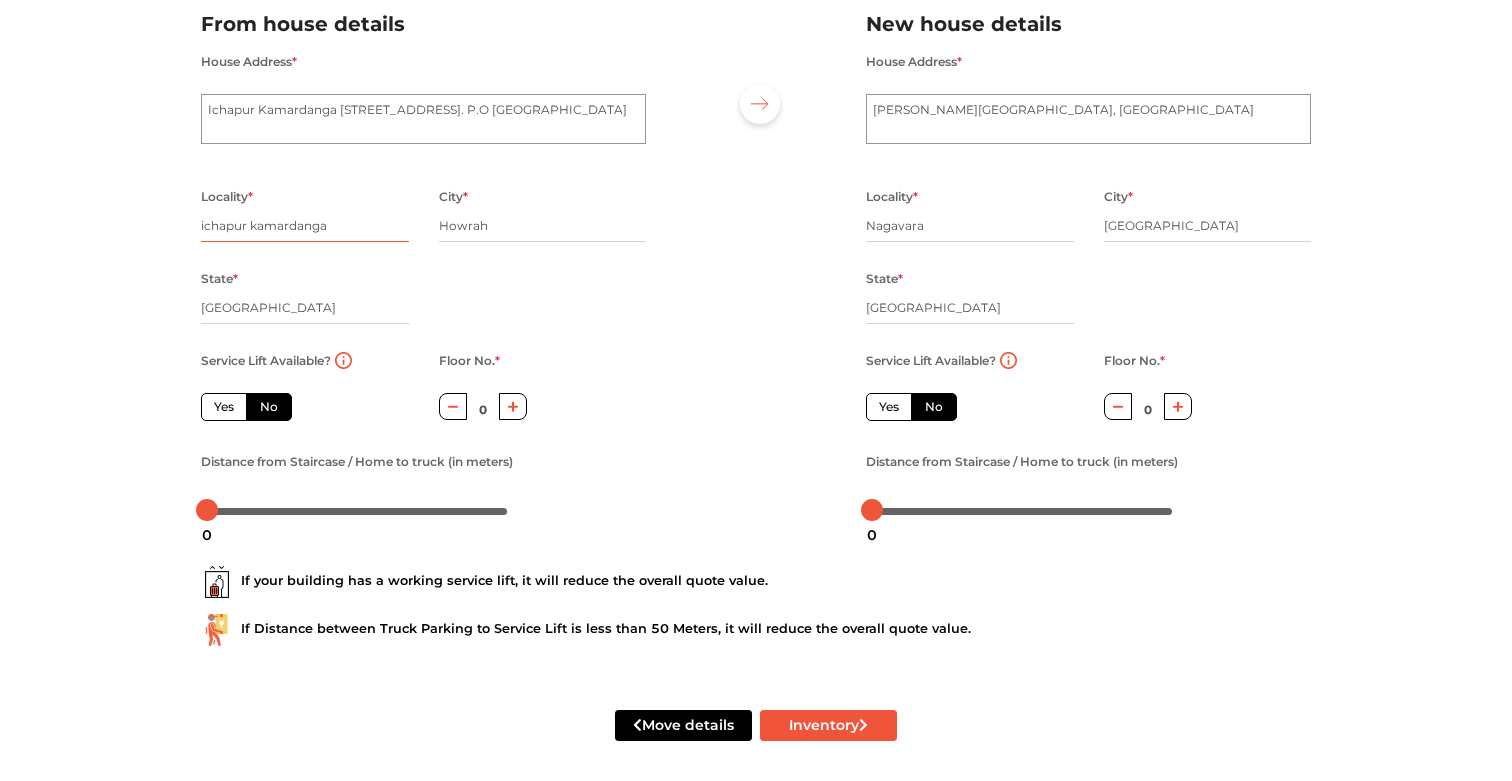 type on "ichapur kamardanga" 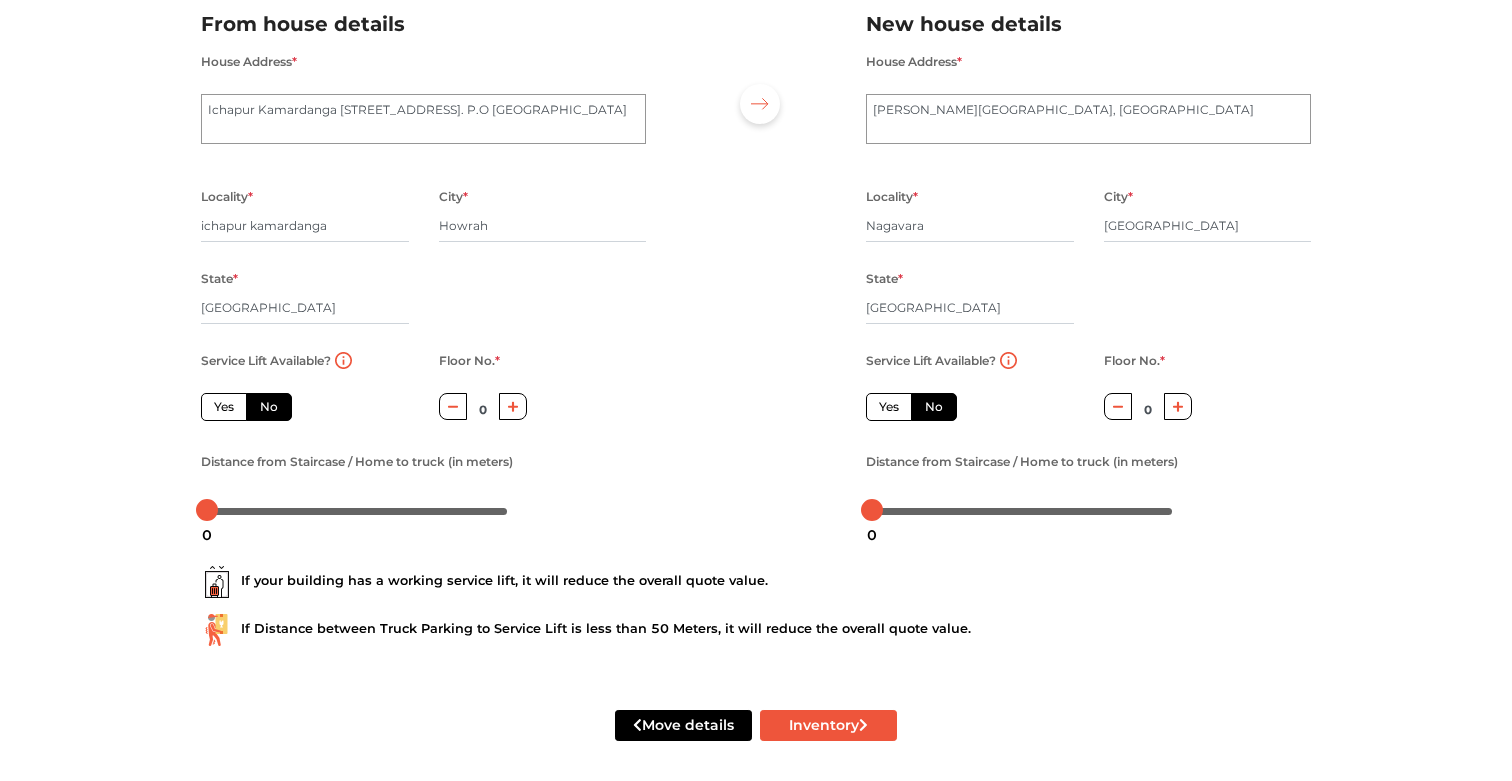 click on "Yes" at bounding box center (224, 407) 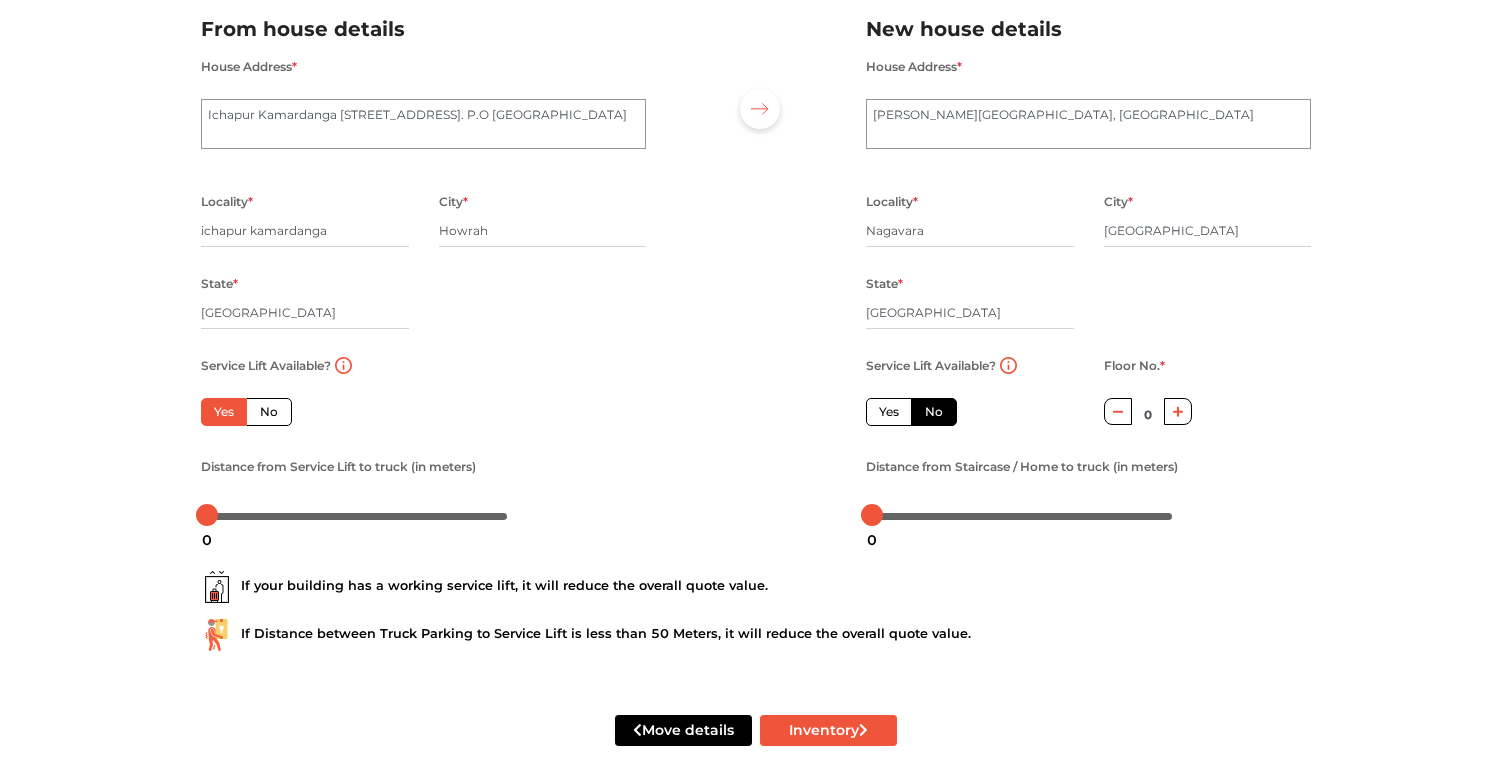 scroll, scrollTop: 170, scrollLeft: 0, axis: vertical 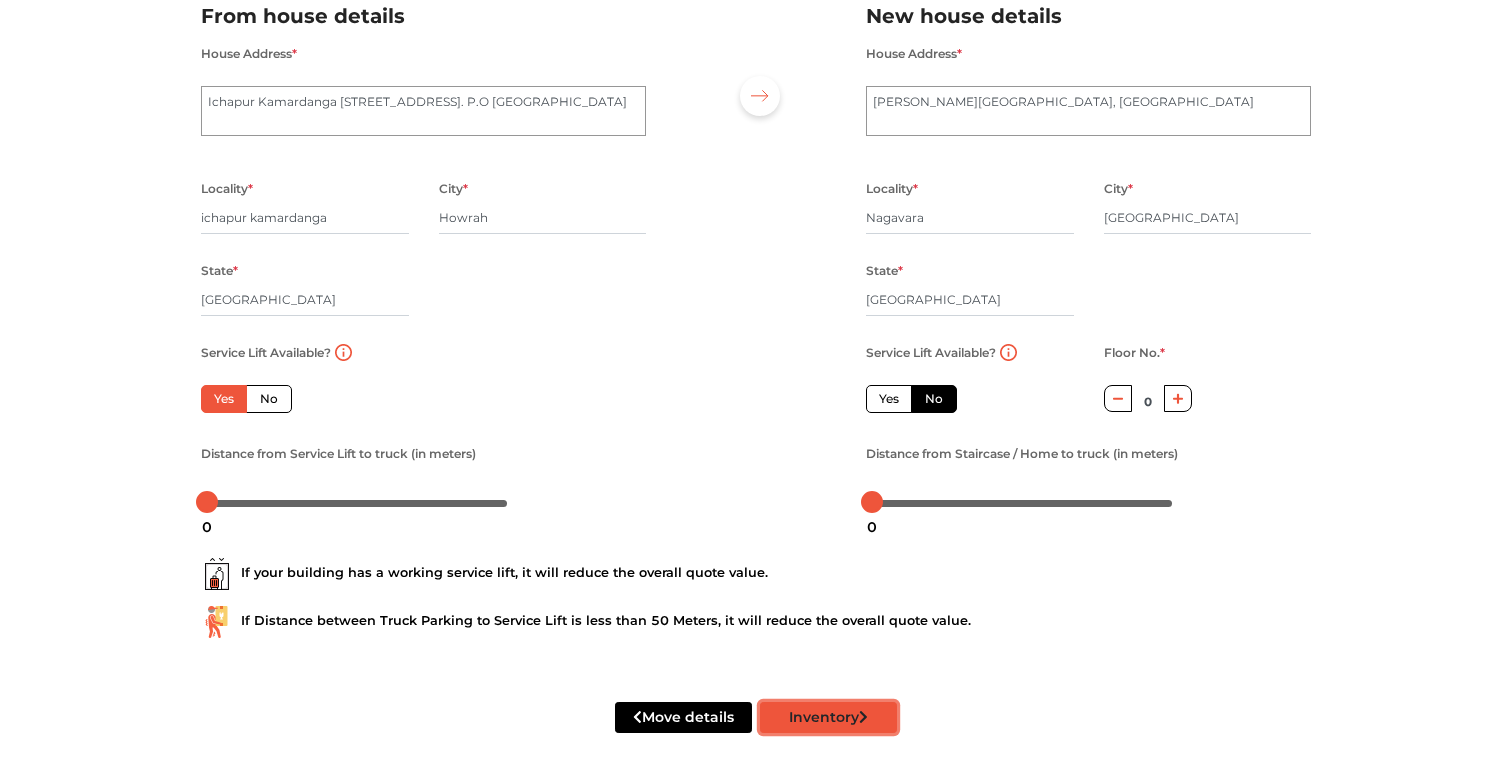click on "Inventory" at bounding box center [828, 717] 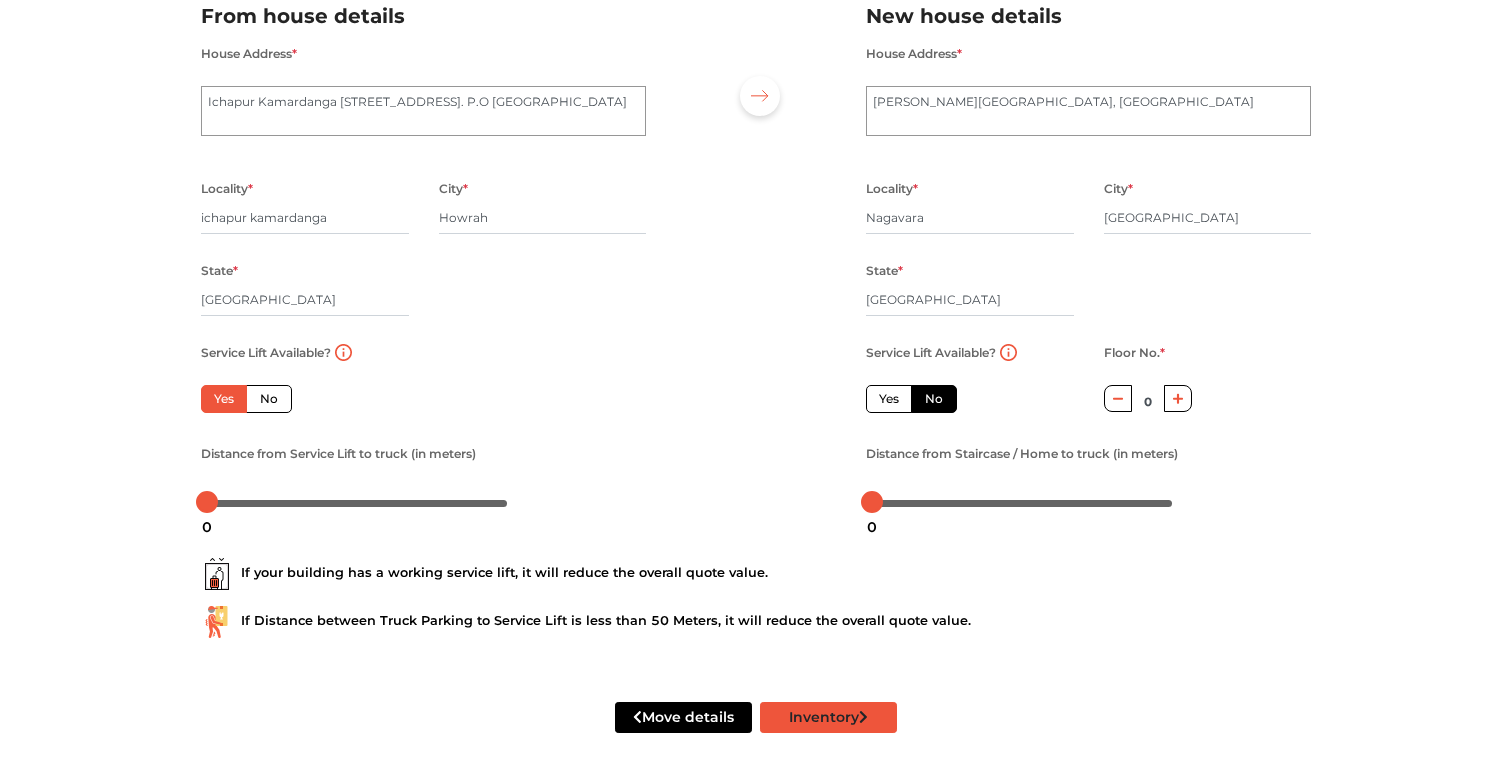scroll, scrollTop: 0, scrollLeft: 0, axis: both 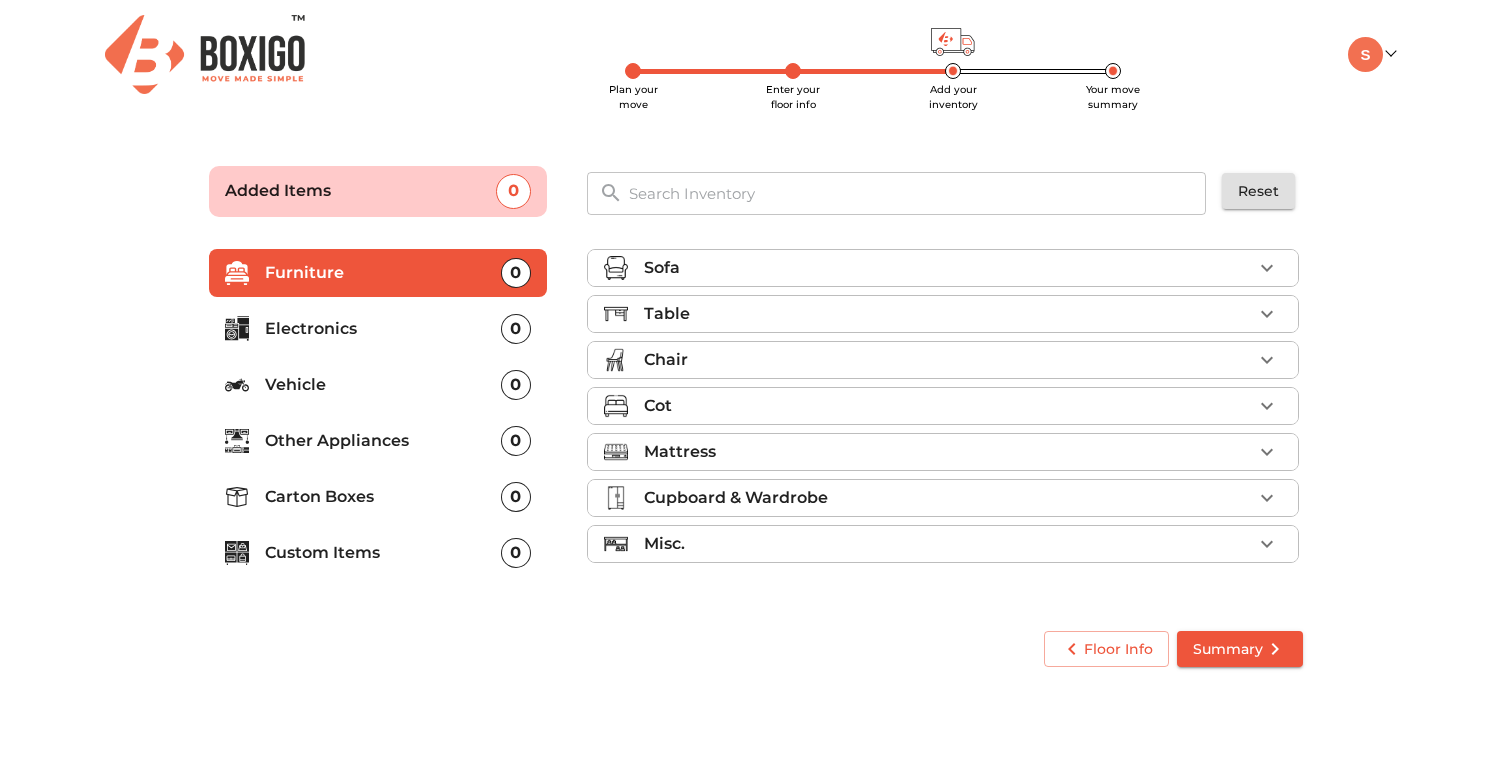 click on "Sofa" at bounding box center (948, 268) 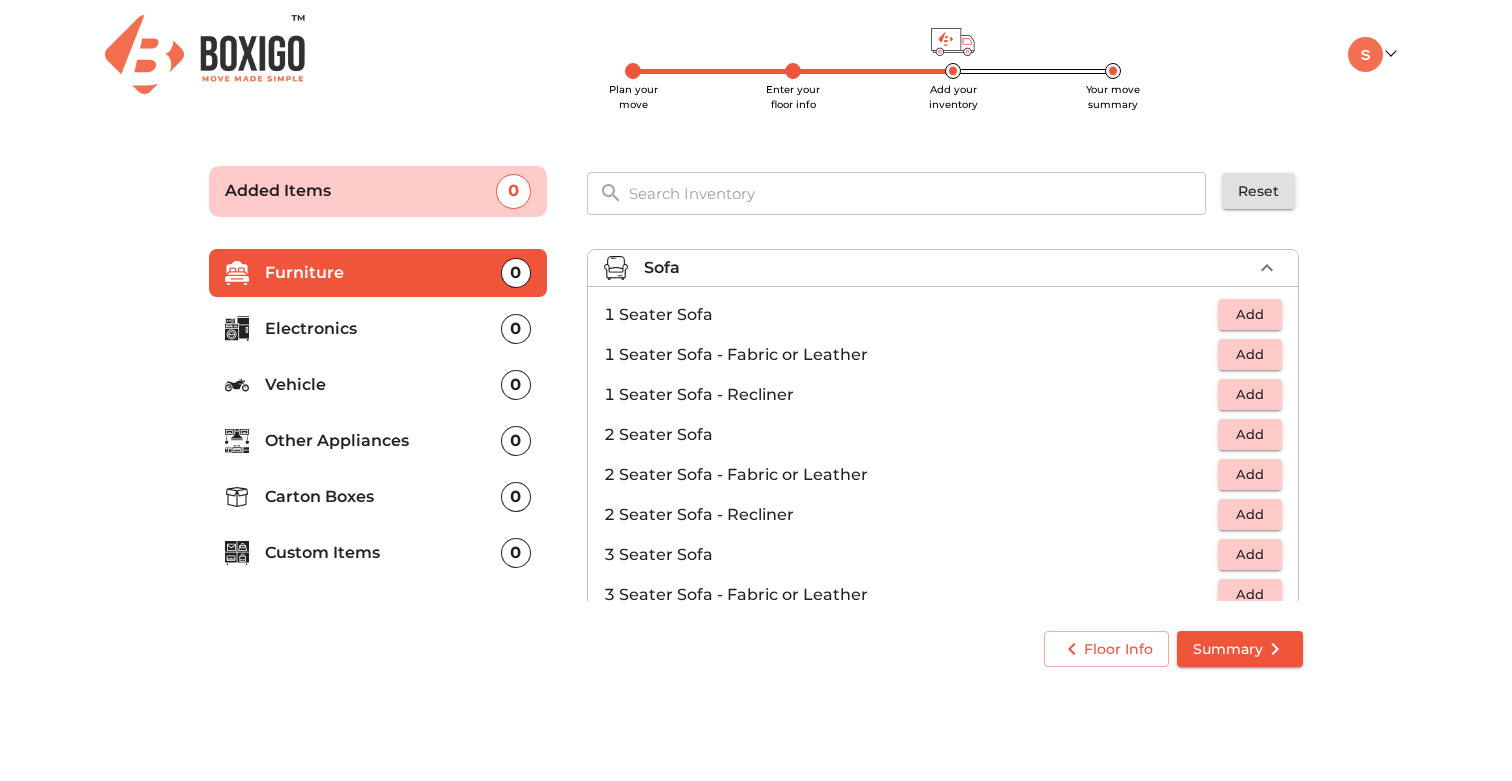 click on "Sofa" at bounding box center [948, 268] 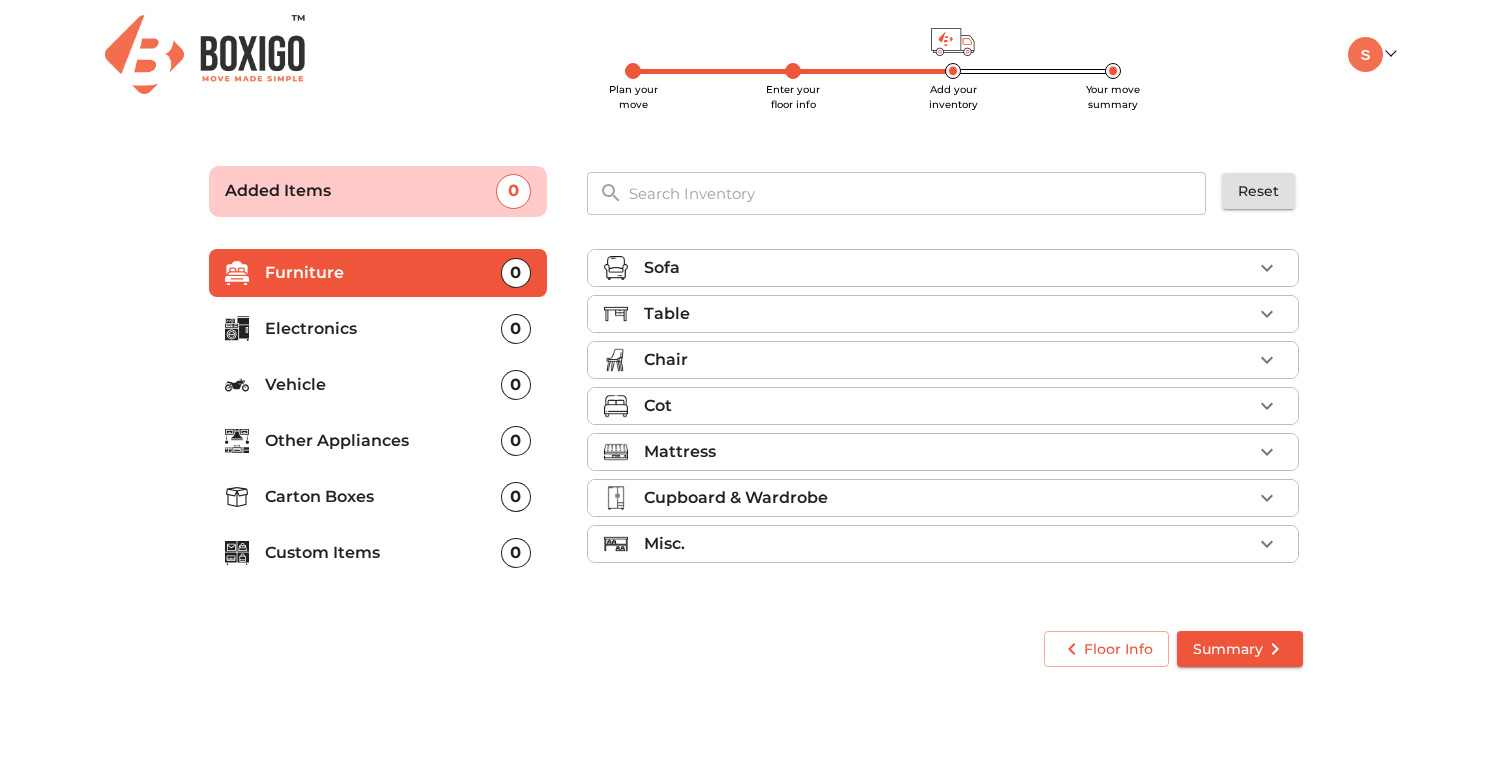 click on "Mattress" at bounding box center (948, 452) 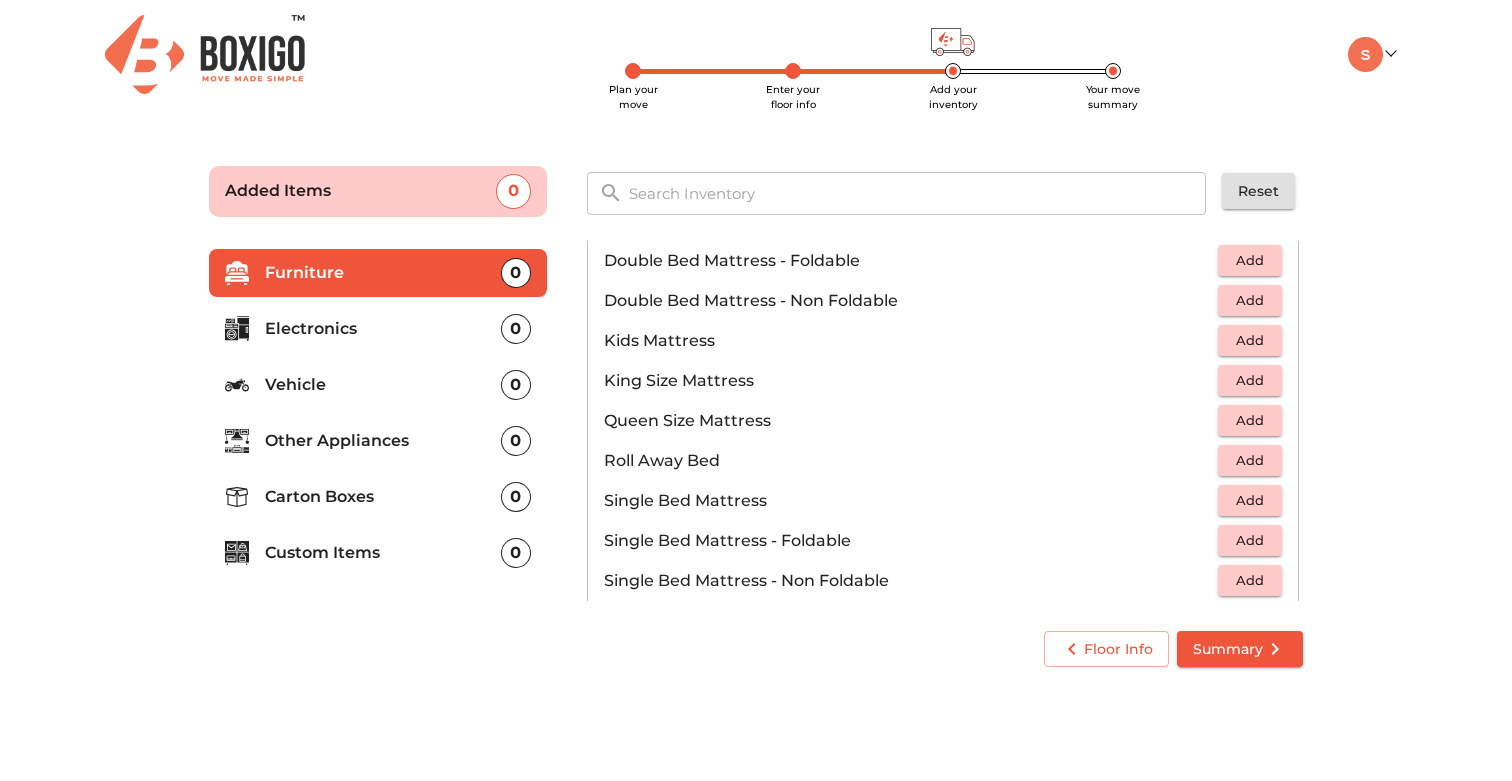 scroll, scrollTop: 258, scrollLeft: 0, axis: vertical 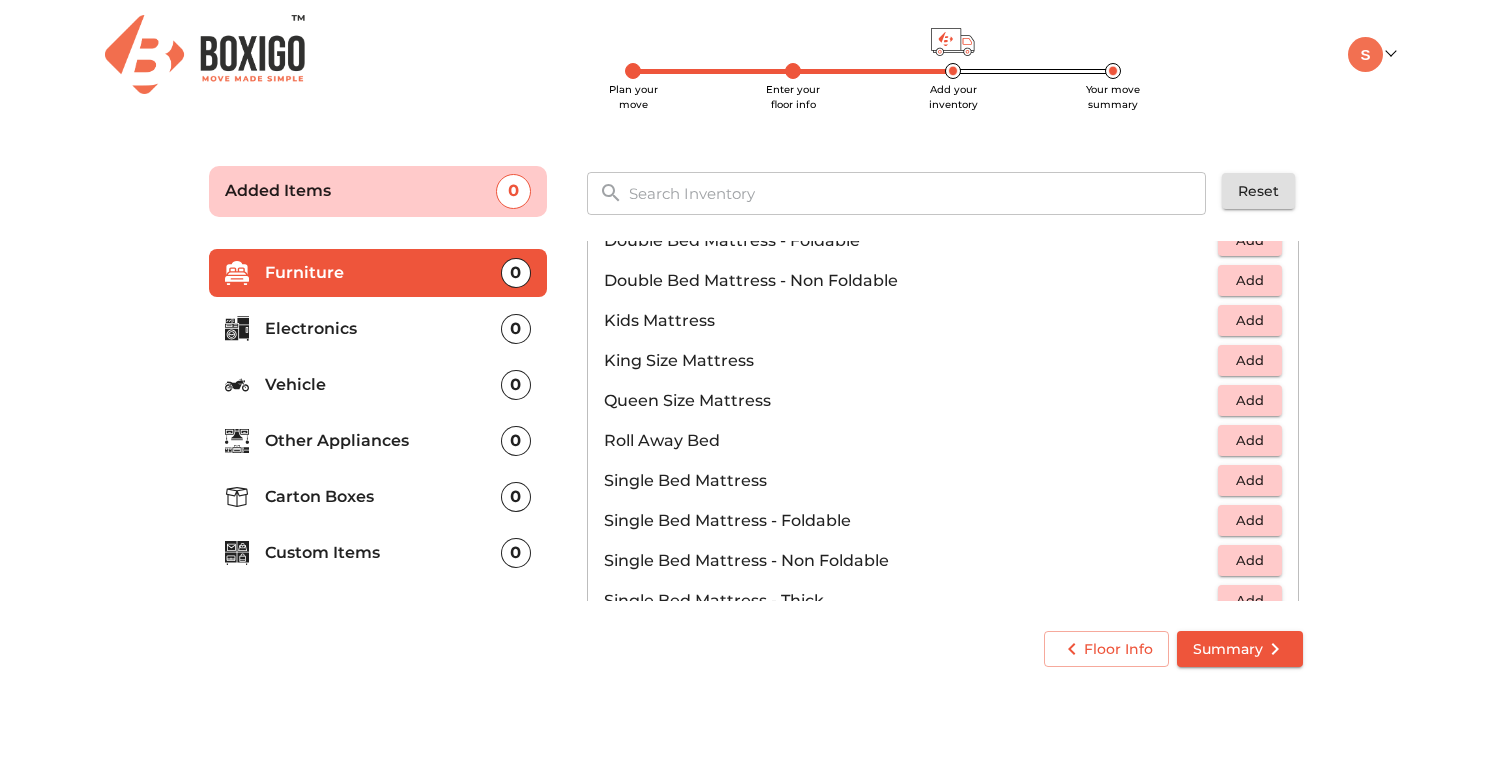 click on "Add" at bounding box center [1250, 480] 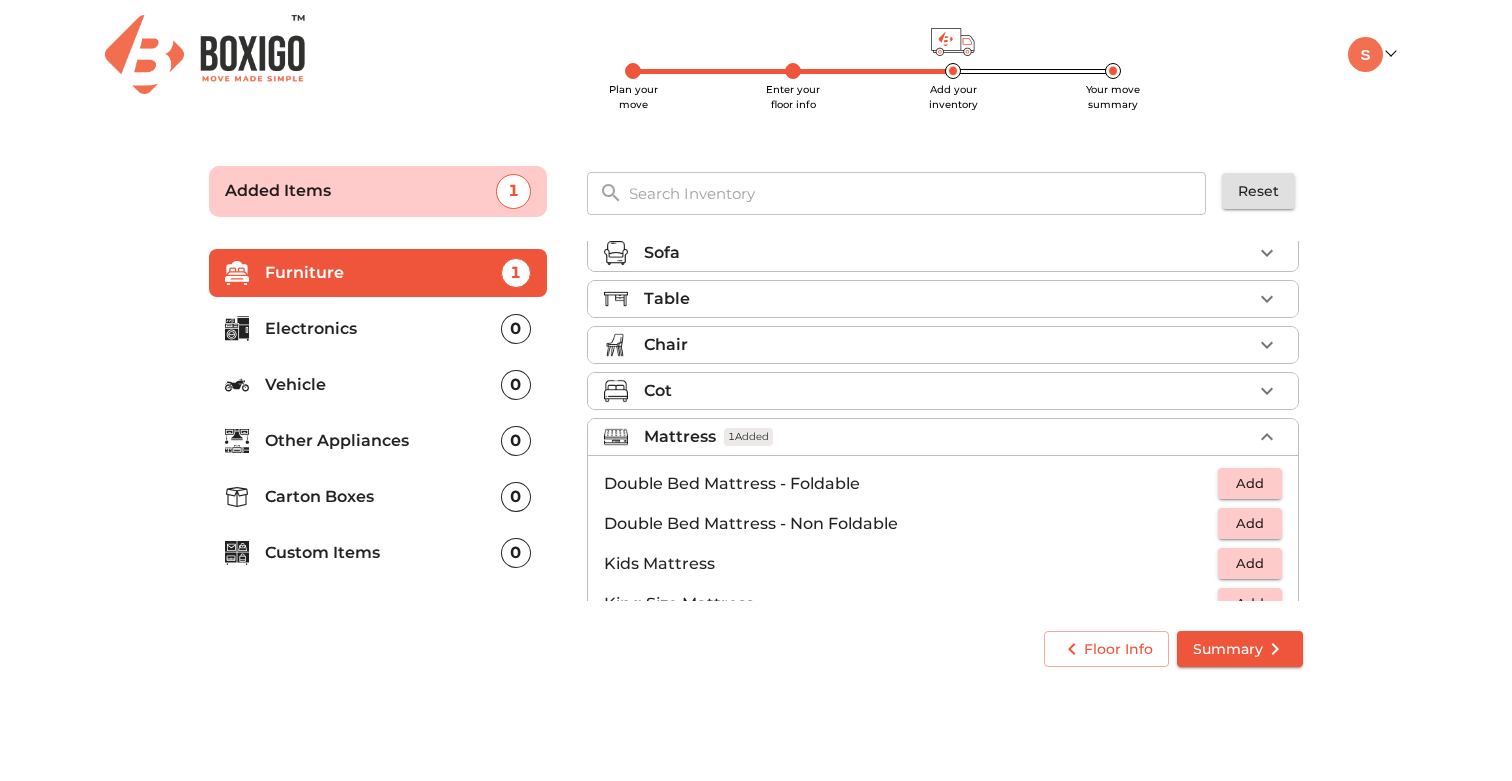 scroll, scrollTop: 0, scrollLeft: 0, axis: both 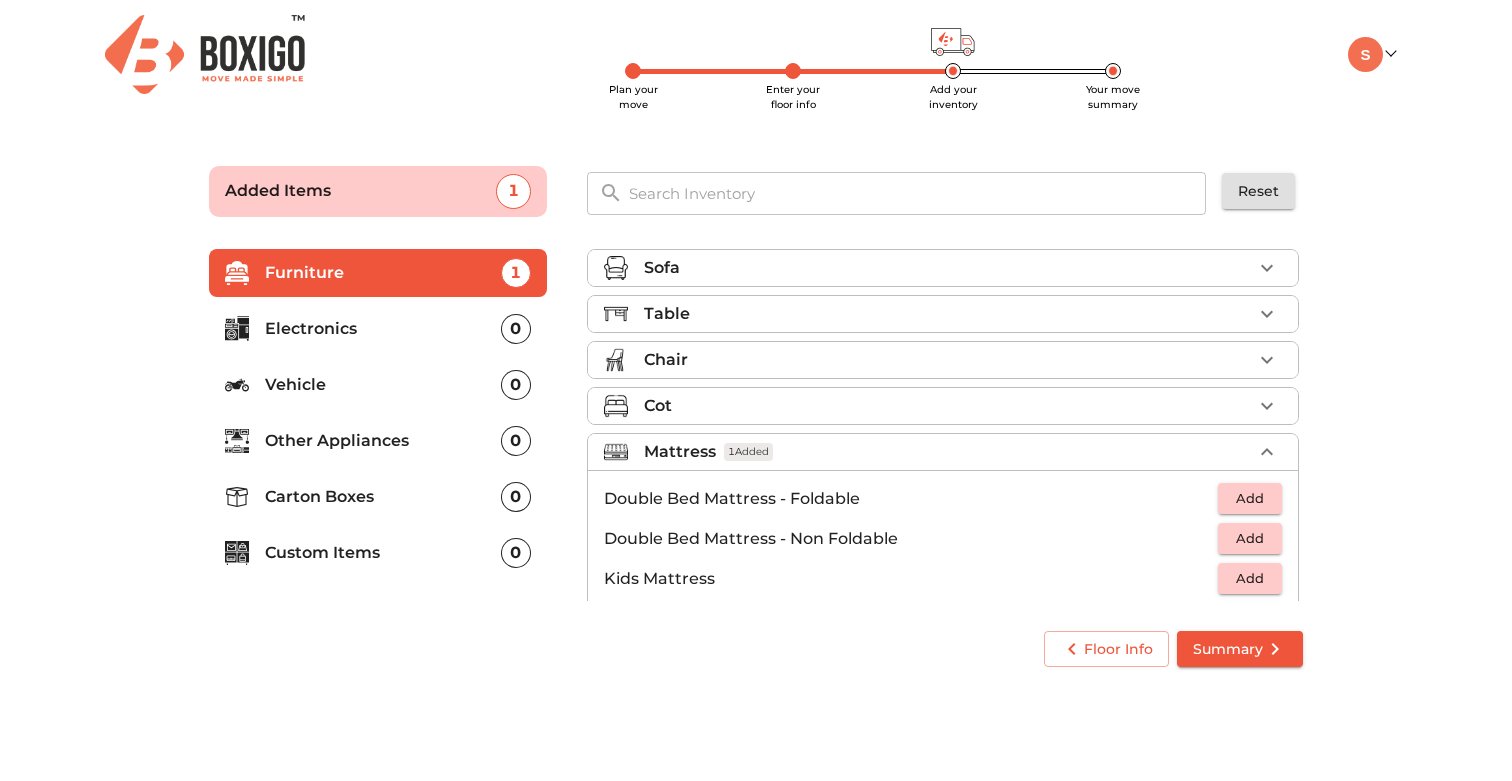 click on "Mattress 1  Added" at bounding box center [948, 452] 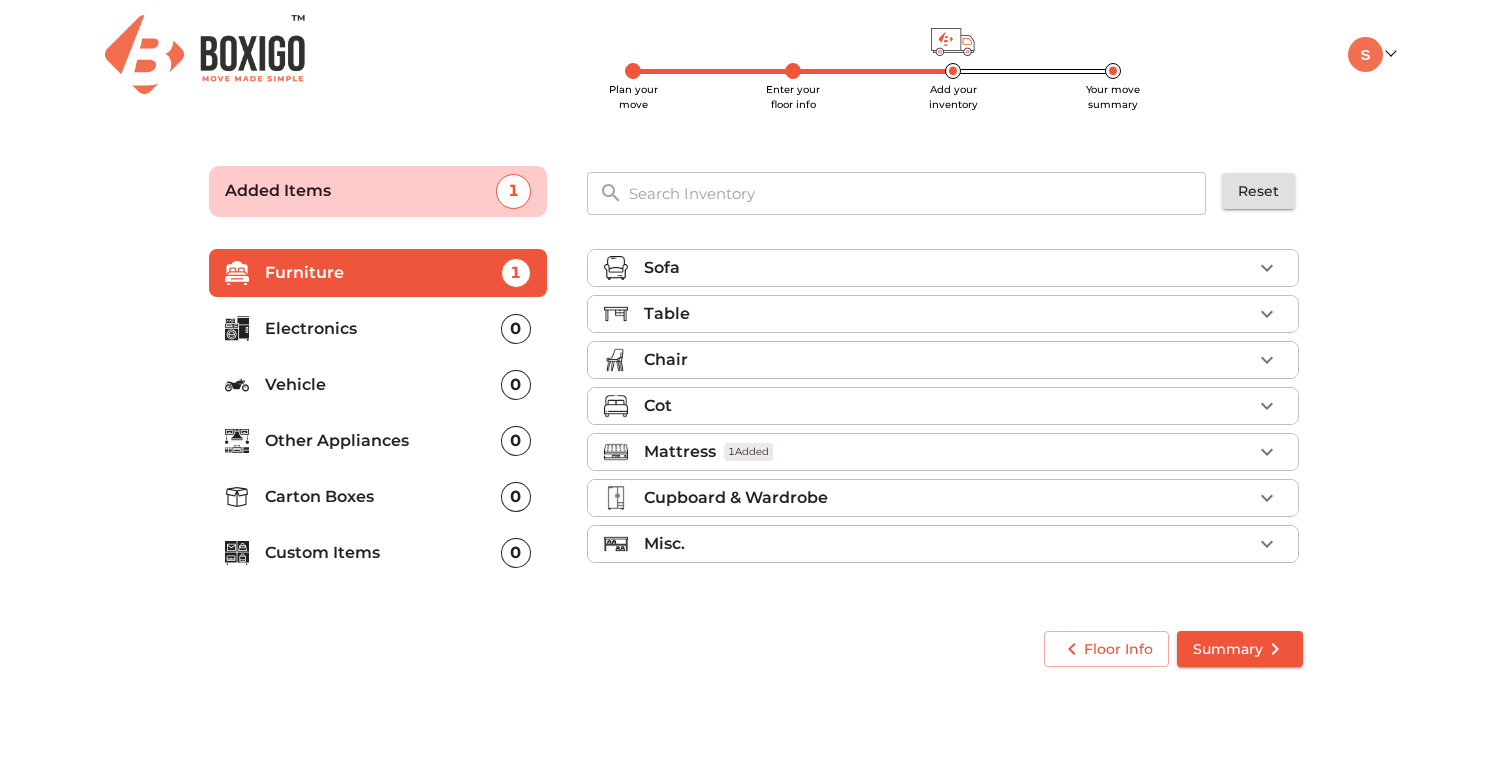 click on "Cupboard & Wardrobe" at bounding box center (948, 498) 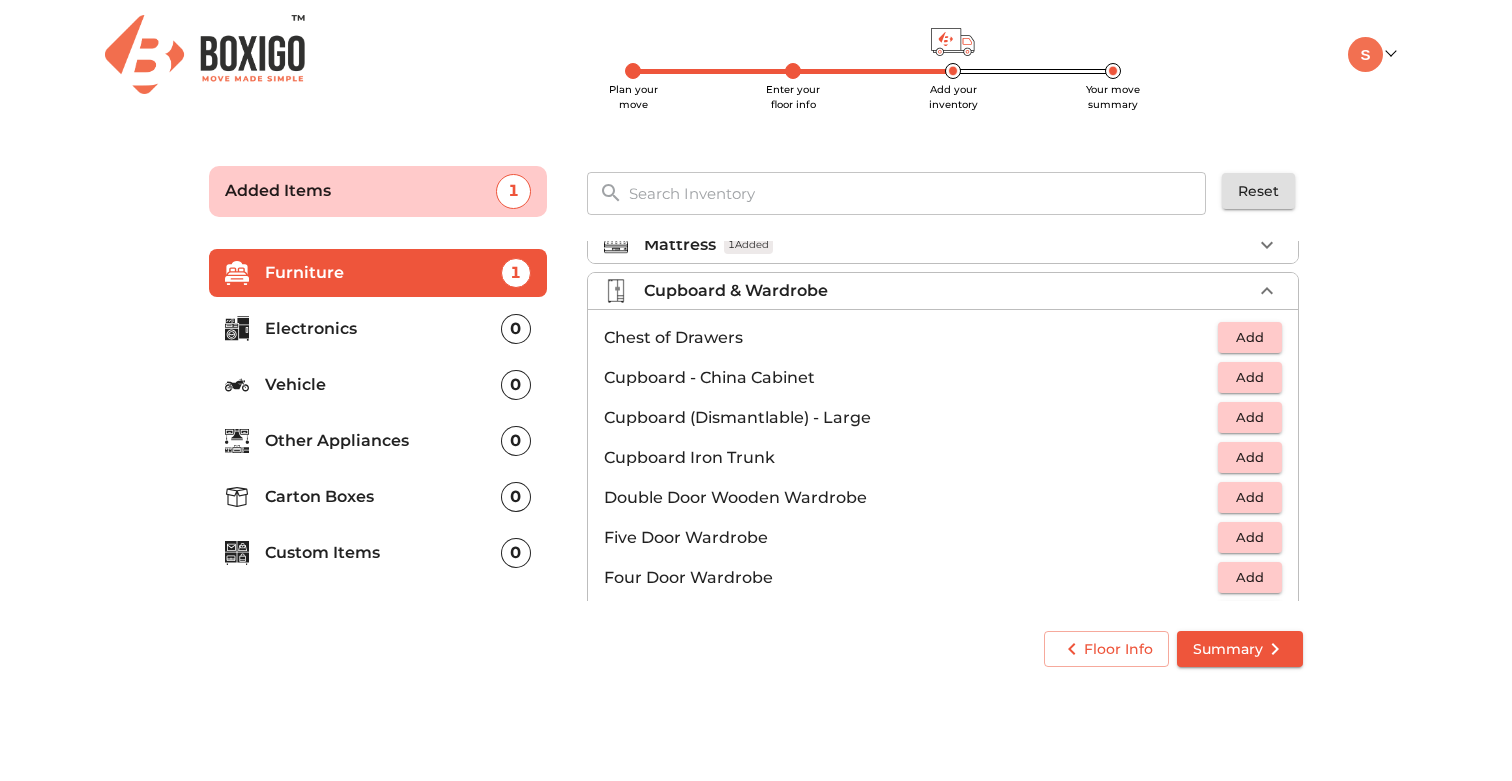 scroll, scrollTop: 213, scrollLeft: 0, axis: vertical 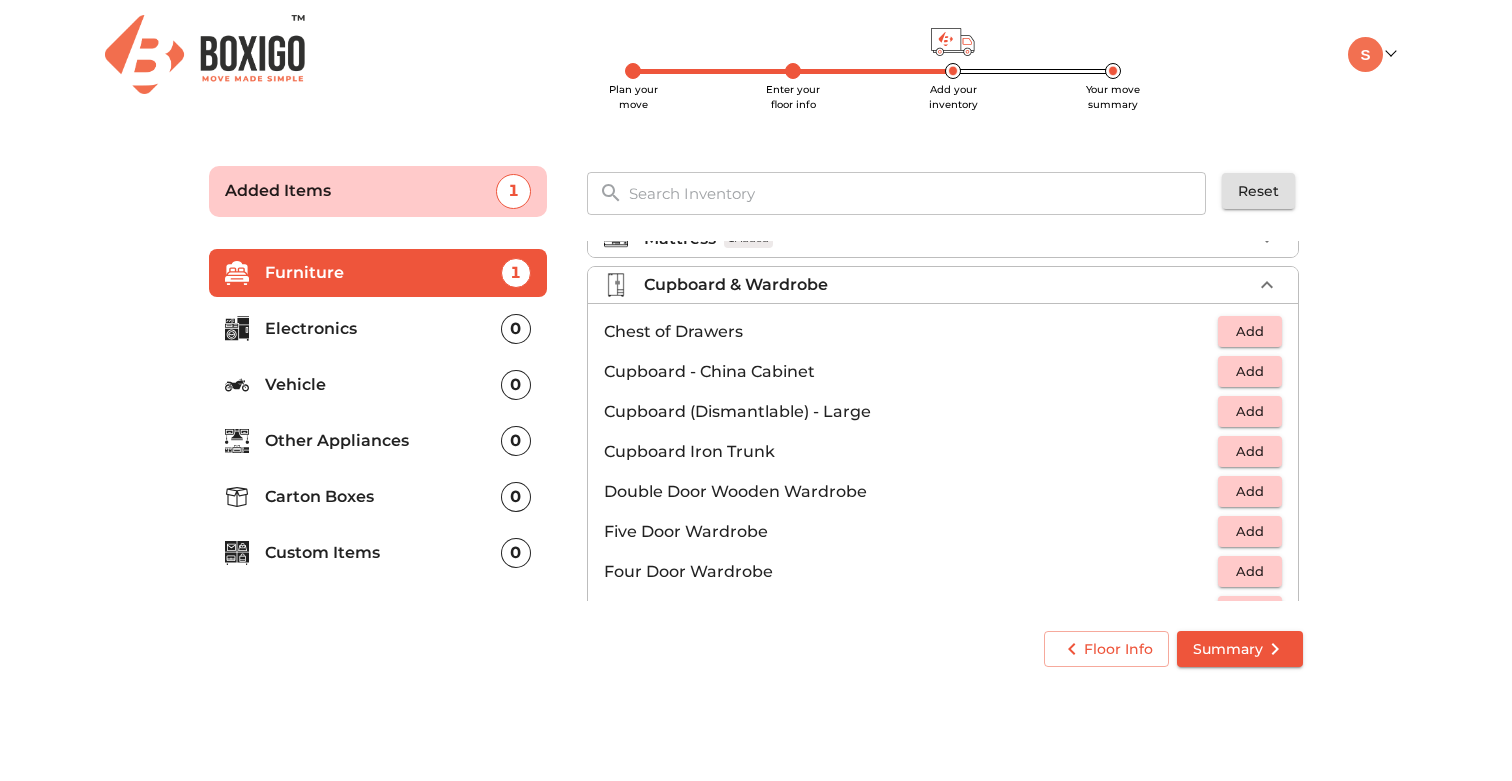 click on "Add" at bounding box center [1250, 331] 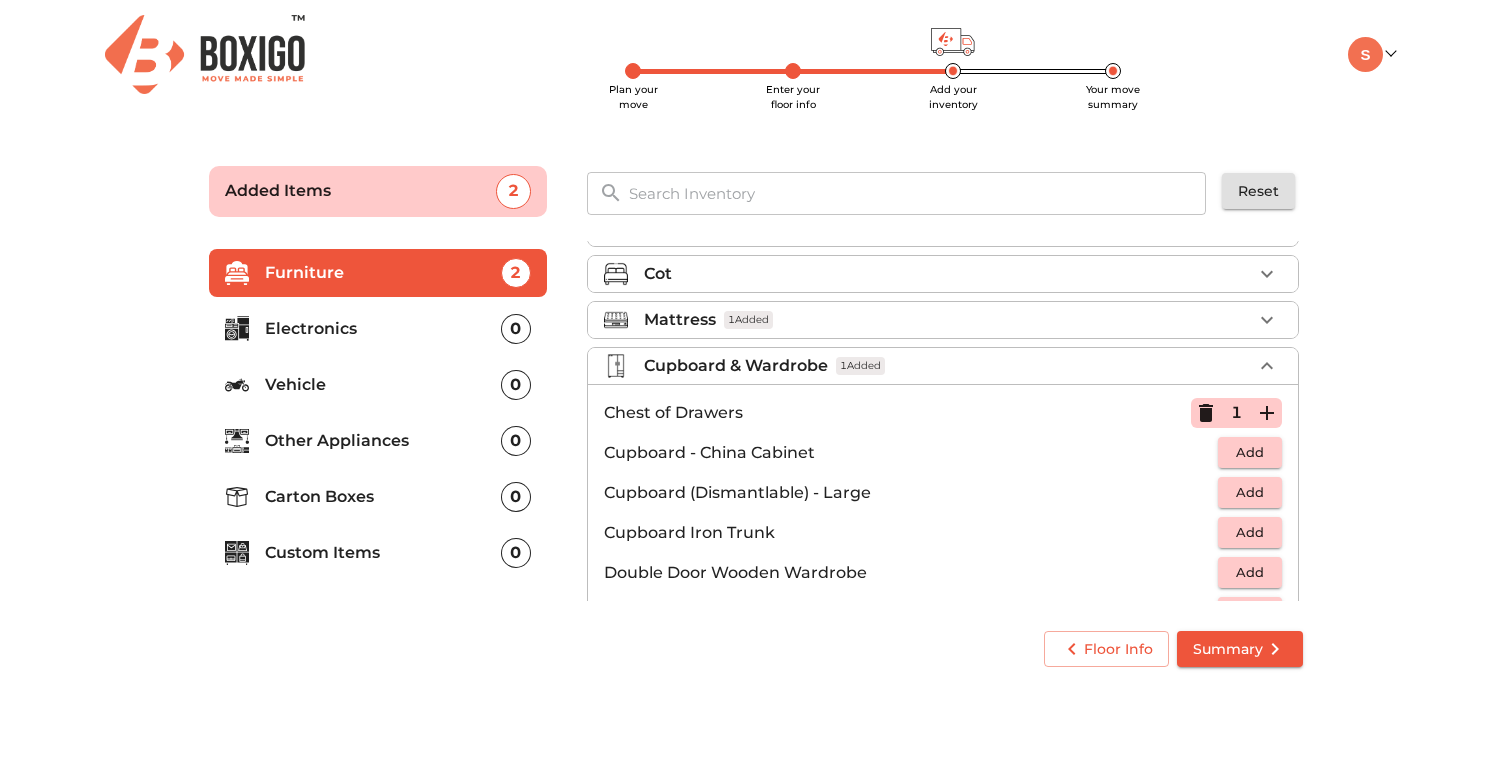 scroll, scrollTop: 0, scrollLeft: 0, axis: both 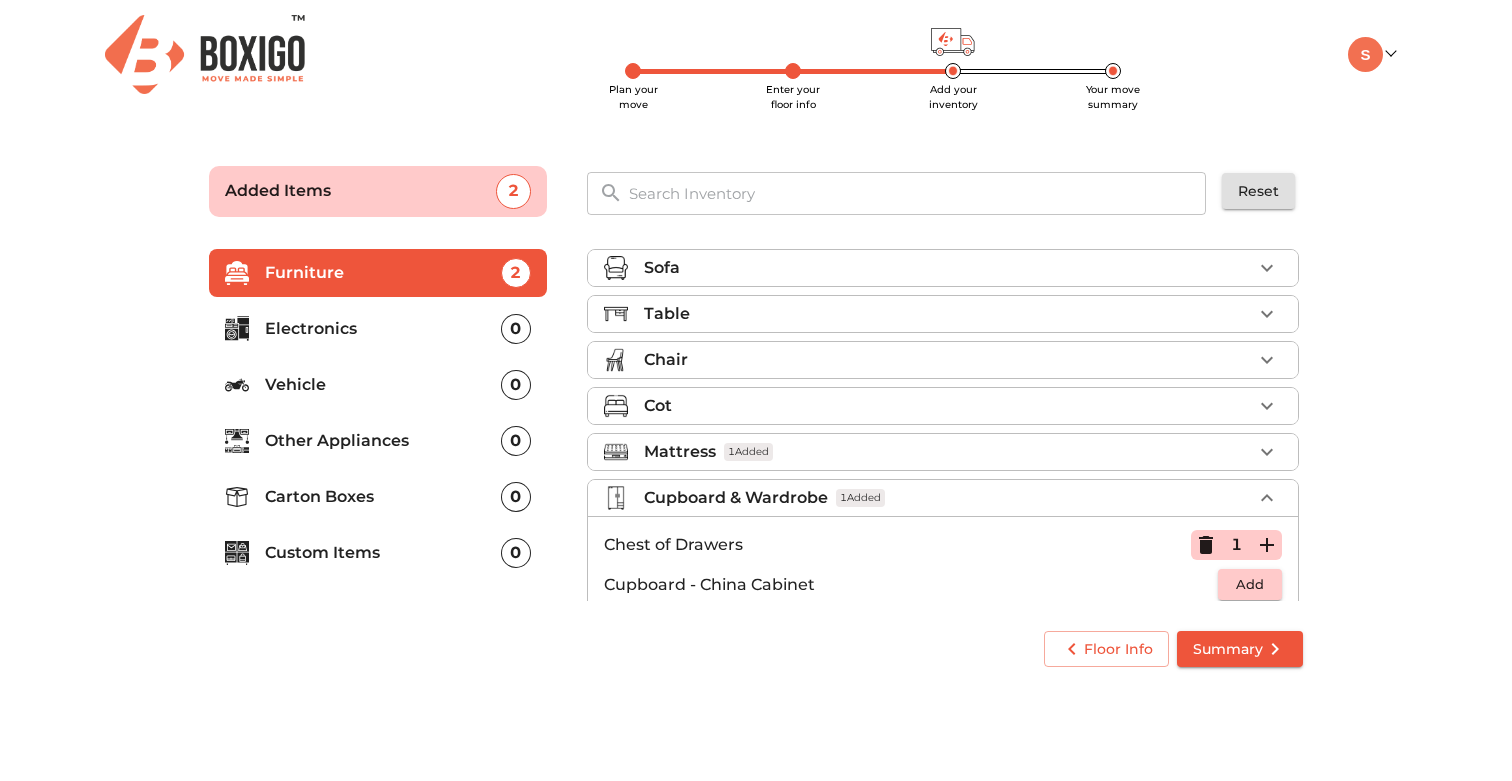 click on "Cupboard & Wardrobe 1  Added" at bounding box center (948, 498) 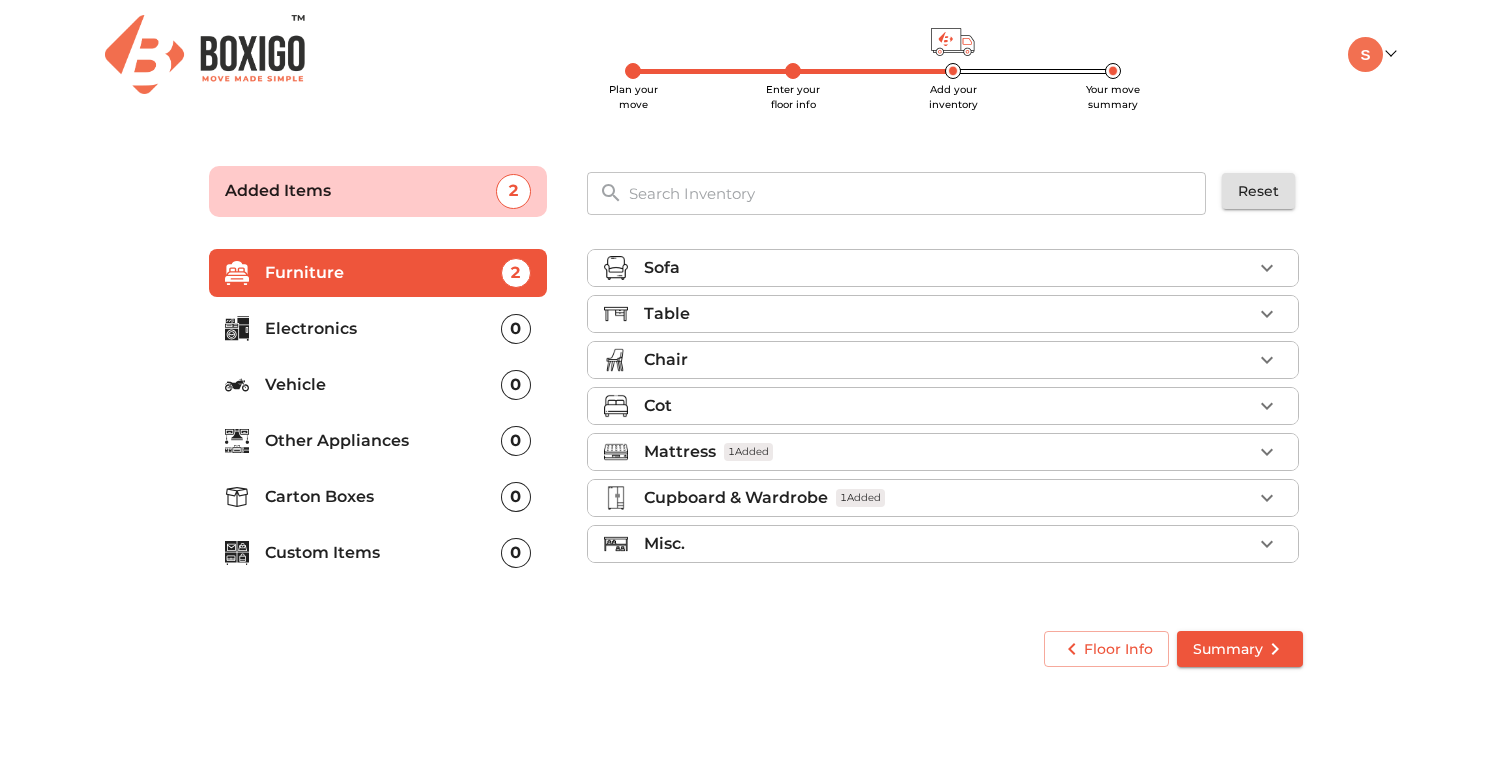 click on "Misc." at bounding box center (948, 544) 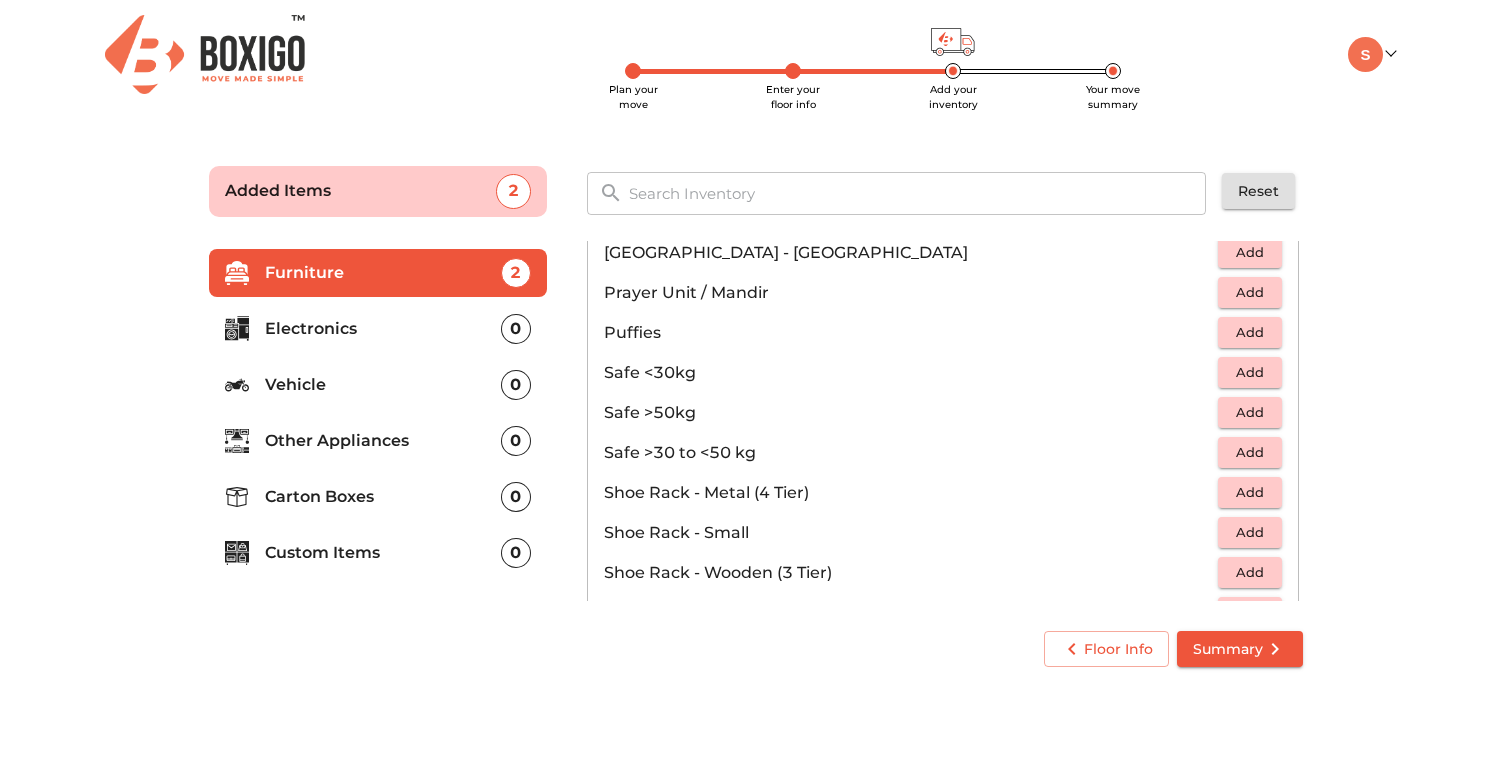 scroll, scrollTop: 885, scrollLeft: 0, axis: vertical 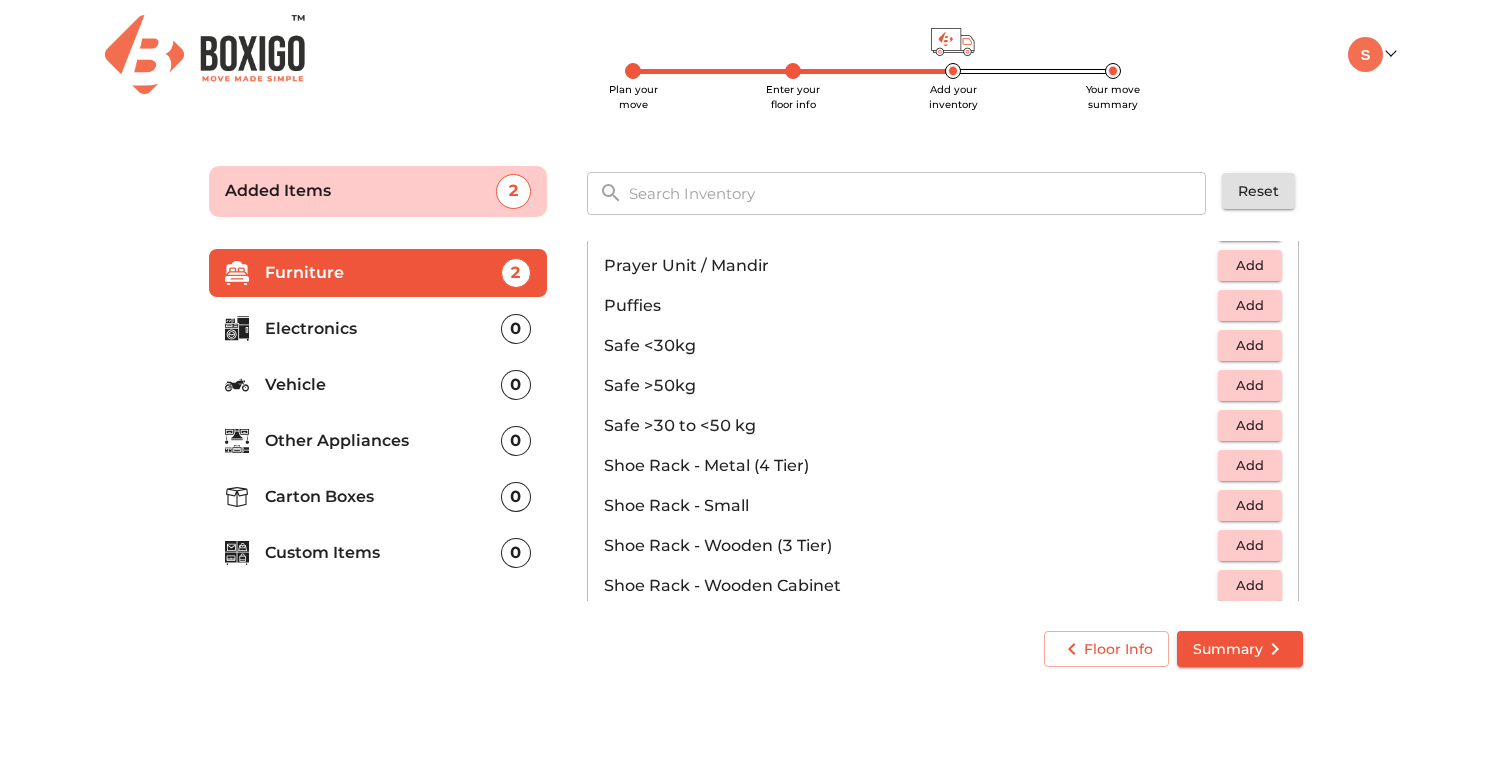 click on "Add" at bounding box center (1250, 425) 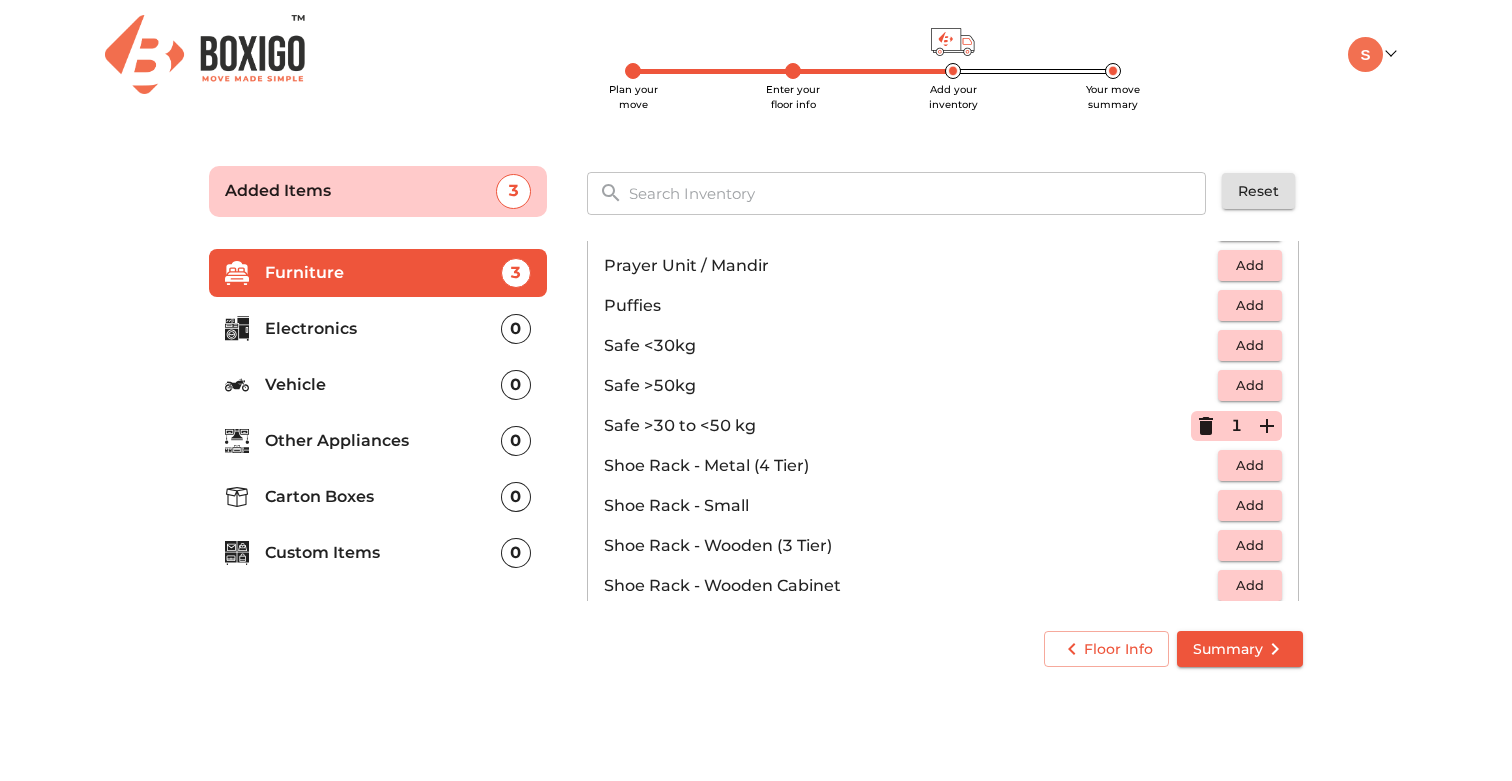 click on "Shoe Rack - Small Add" at bounding box center (943, 506) 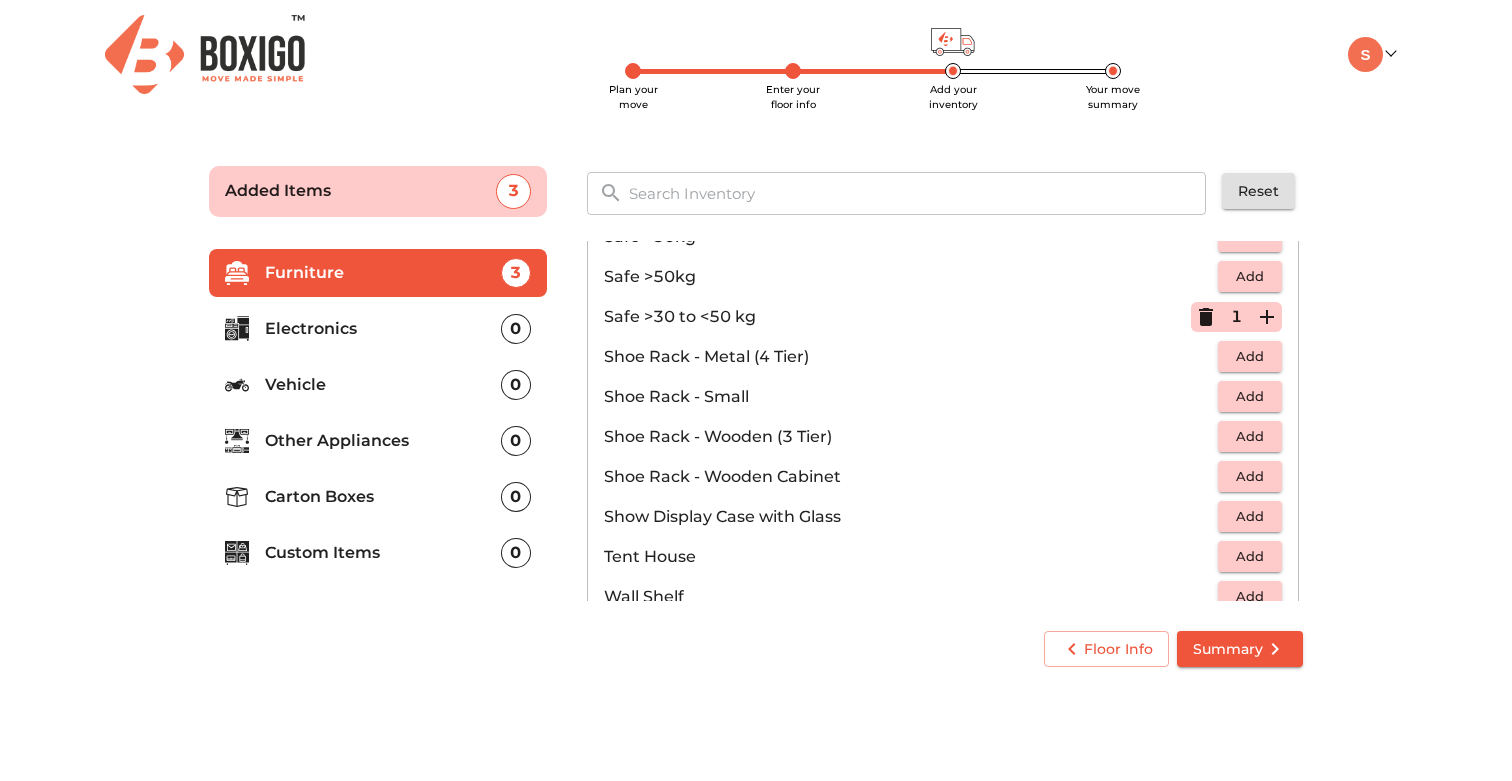 scroll, scrollTop: 1075, scrollLeft: 0, axis: vertical 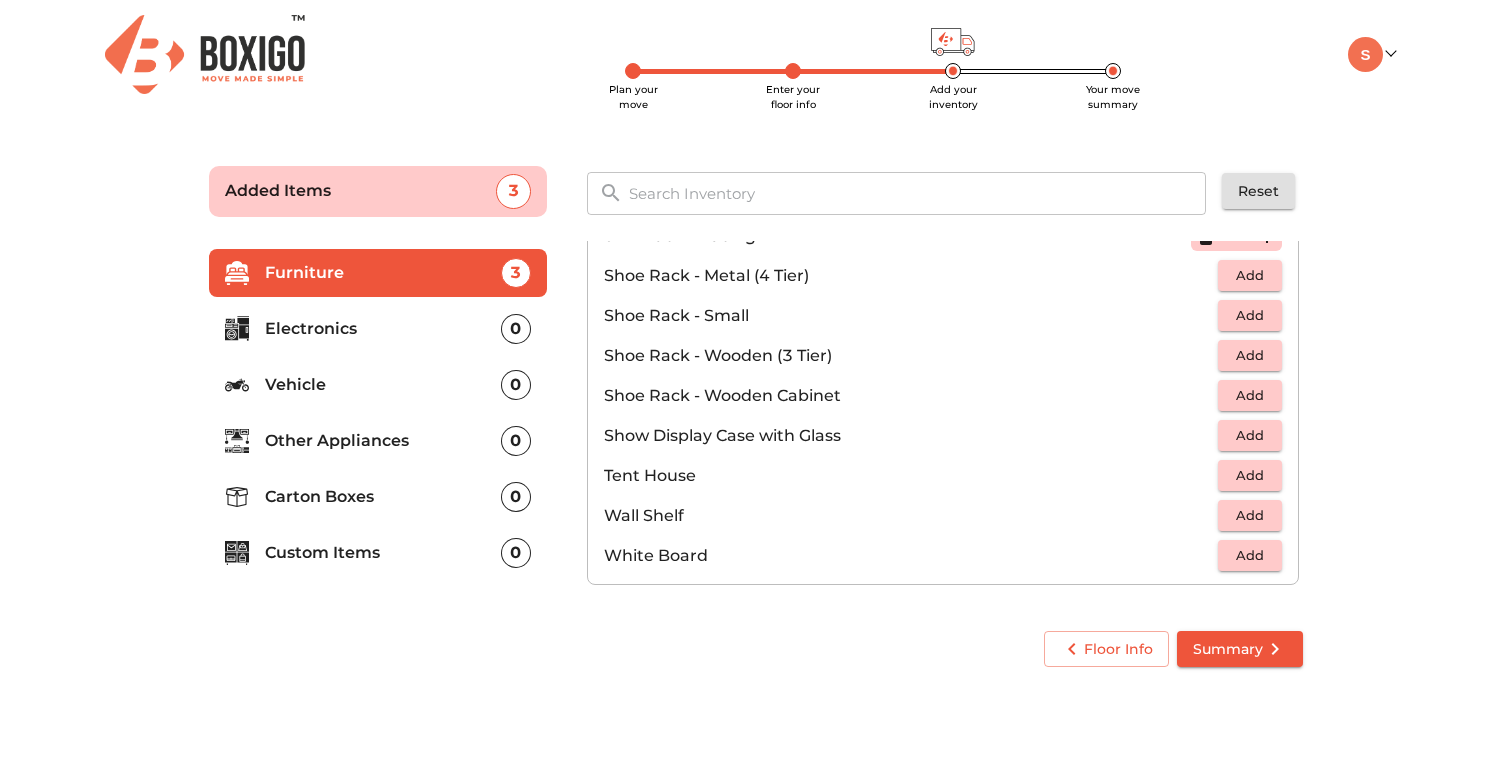 click on "Add" at bounding box center [1250, 515] 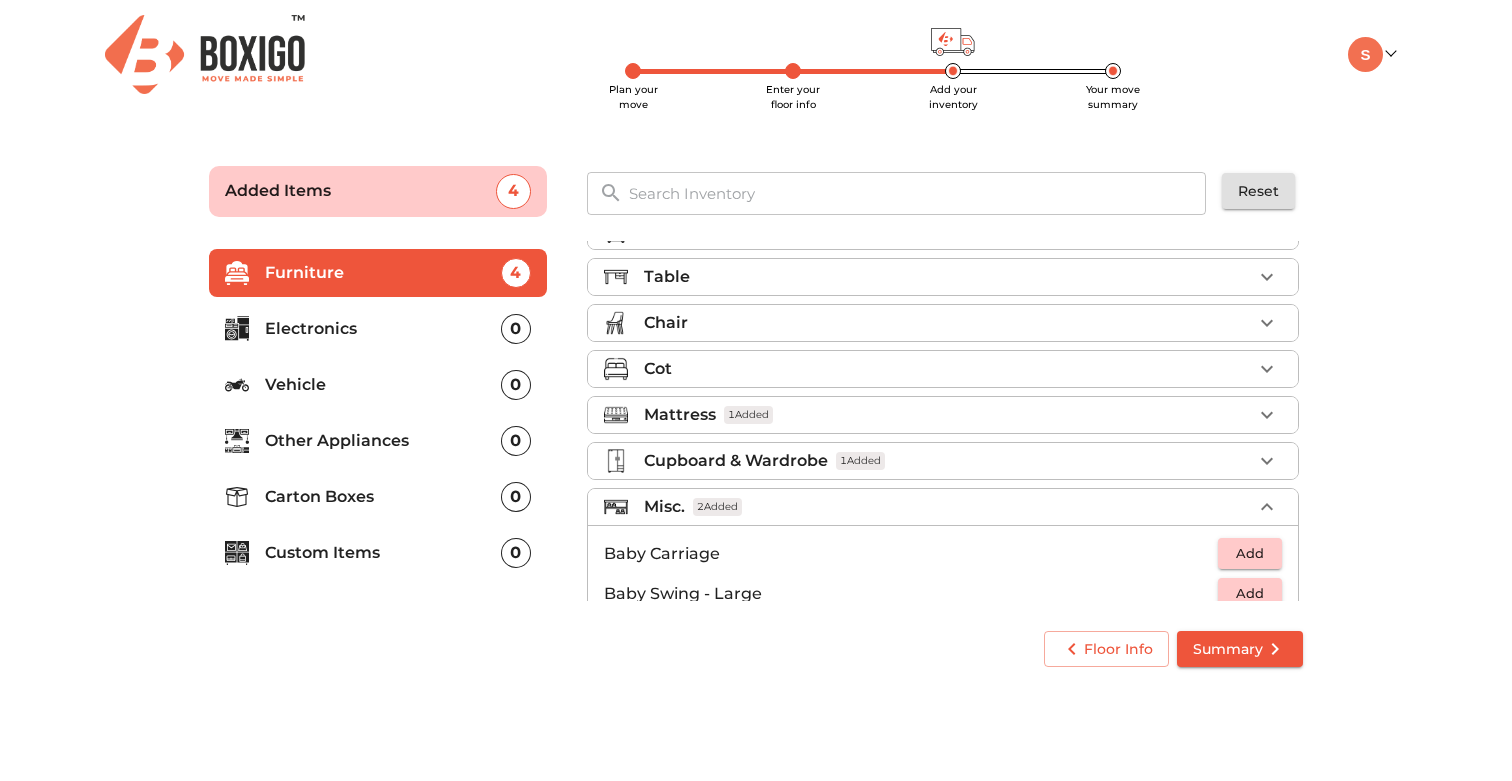 scroll, scrollTop: 44, scrollLeft: 0, axis: vertical 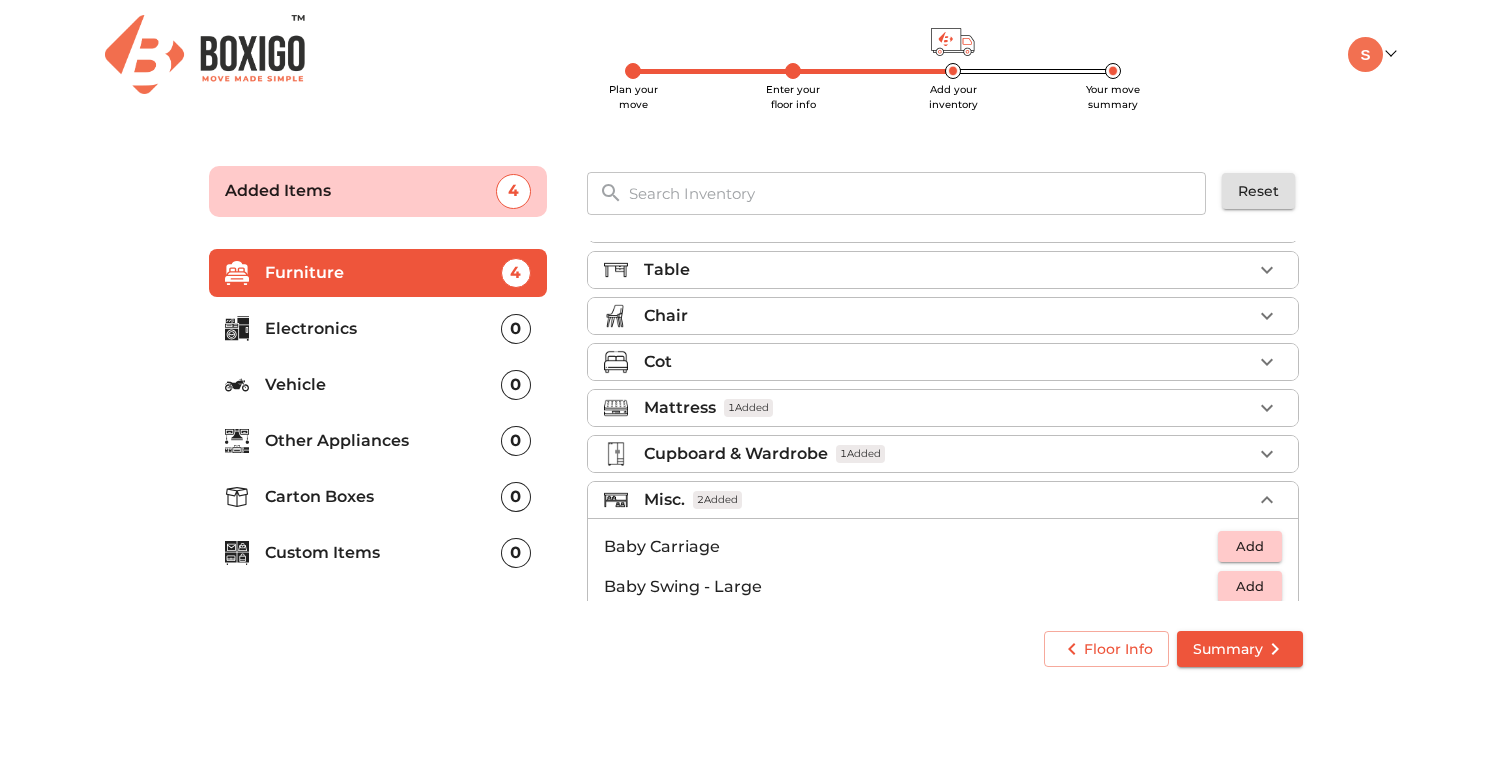 click on "Cot" at bounding box center (948, 362) 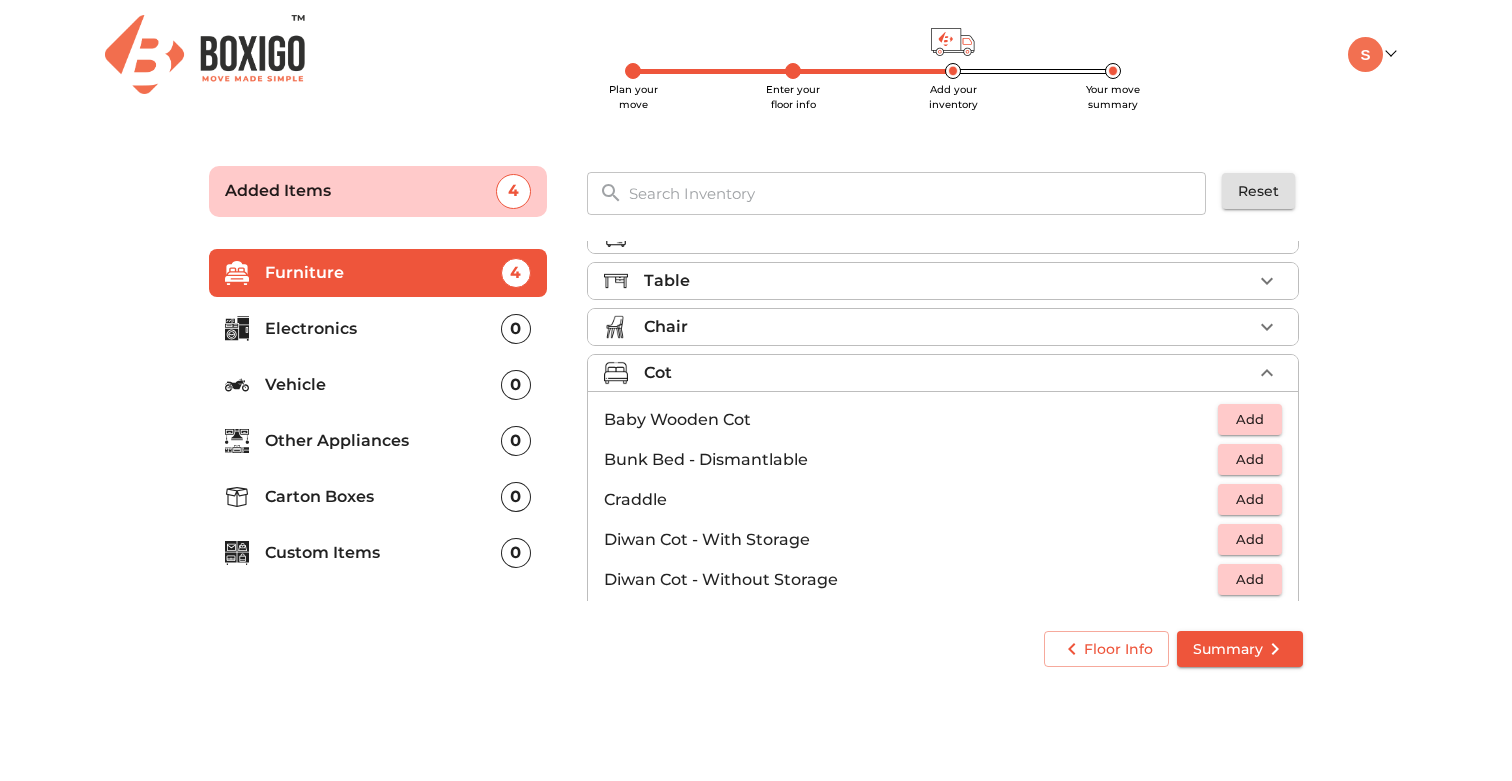 scroll, scrollTop: 30, scrollLeft: 0, axis: vertical 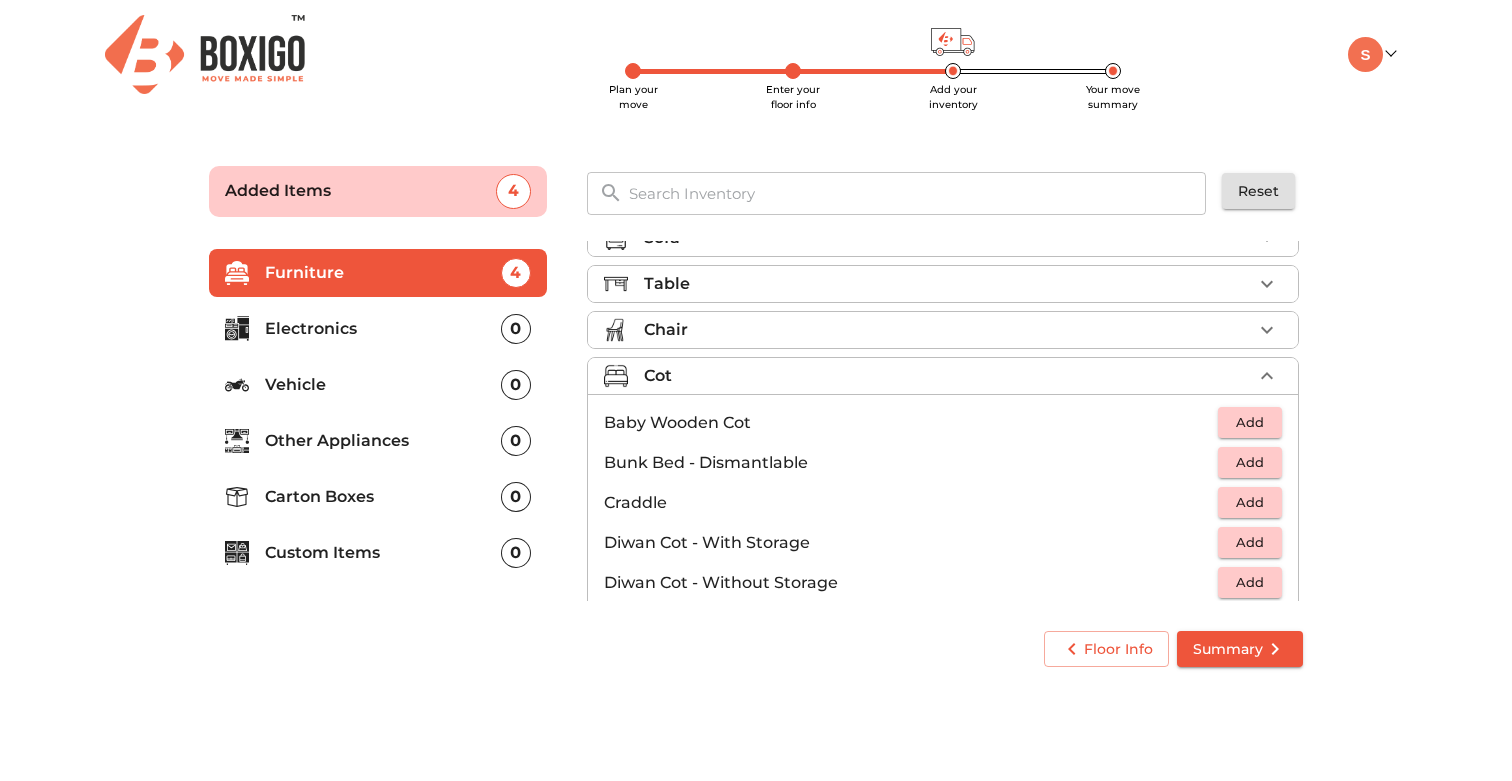 click on "Cot" at bounding box center [948, 376] 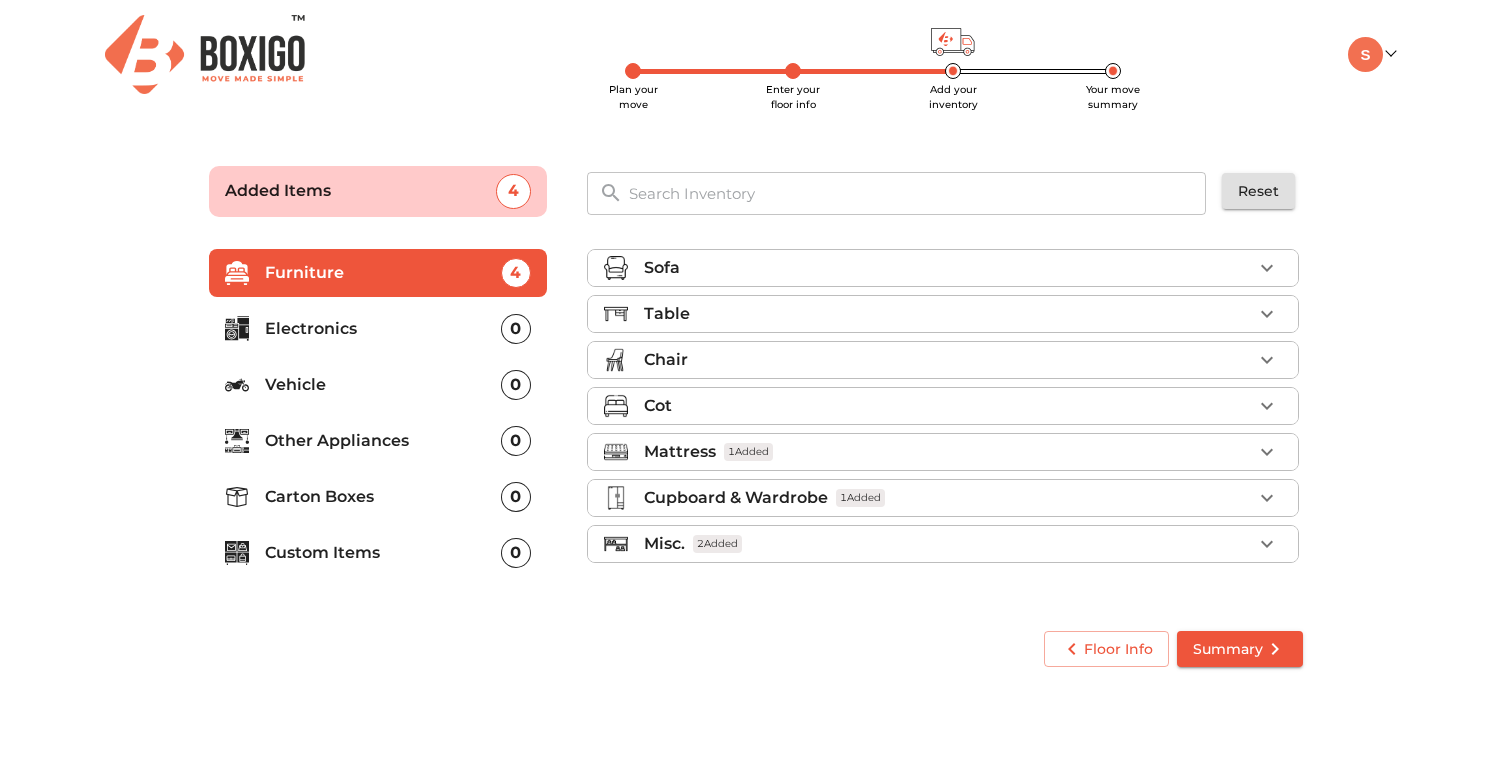 scroll, scrollTop: 0, scrollLeft: 0, axis: both 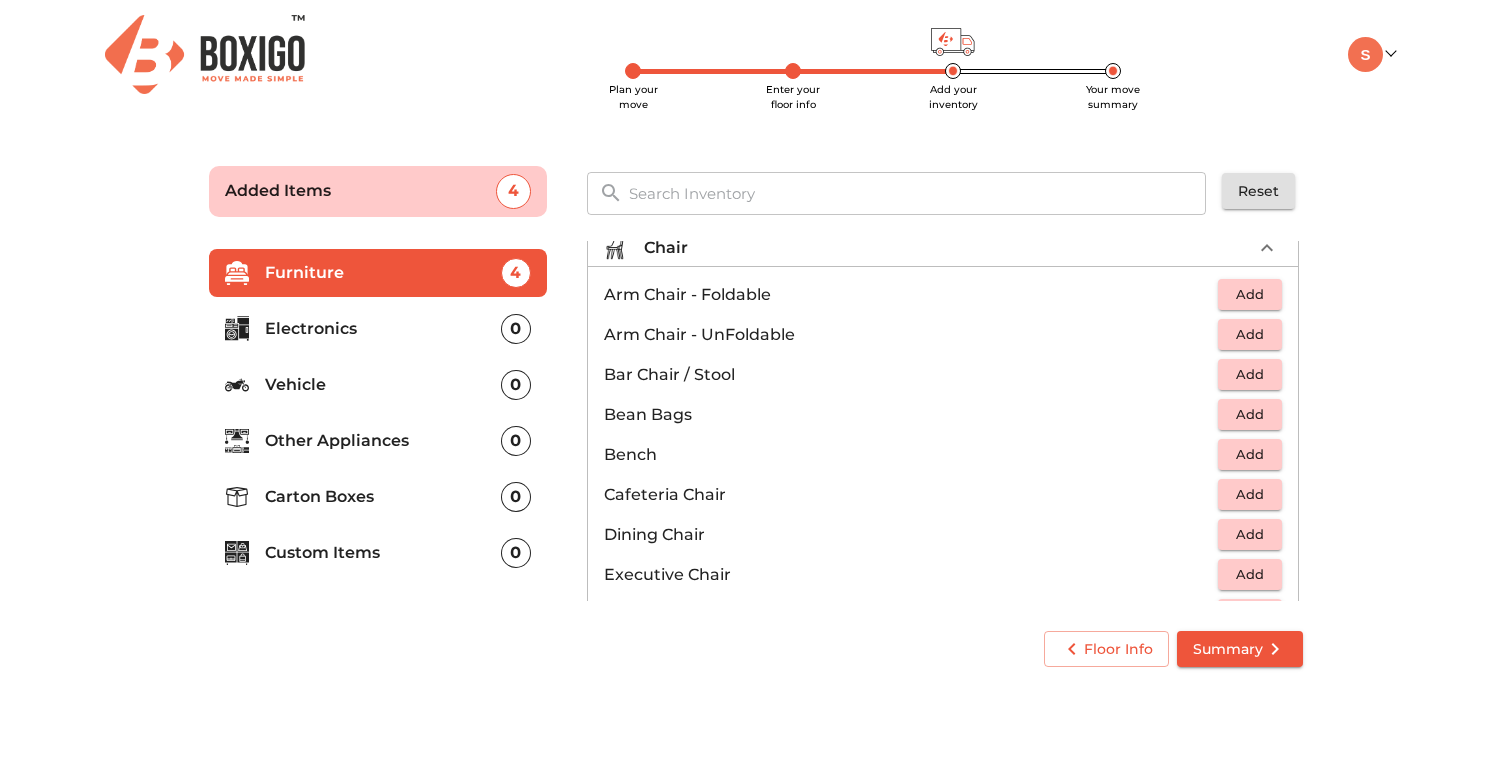 click on "Add" at bounding box center (1250, 334) 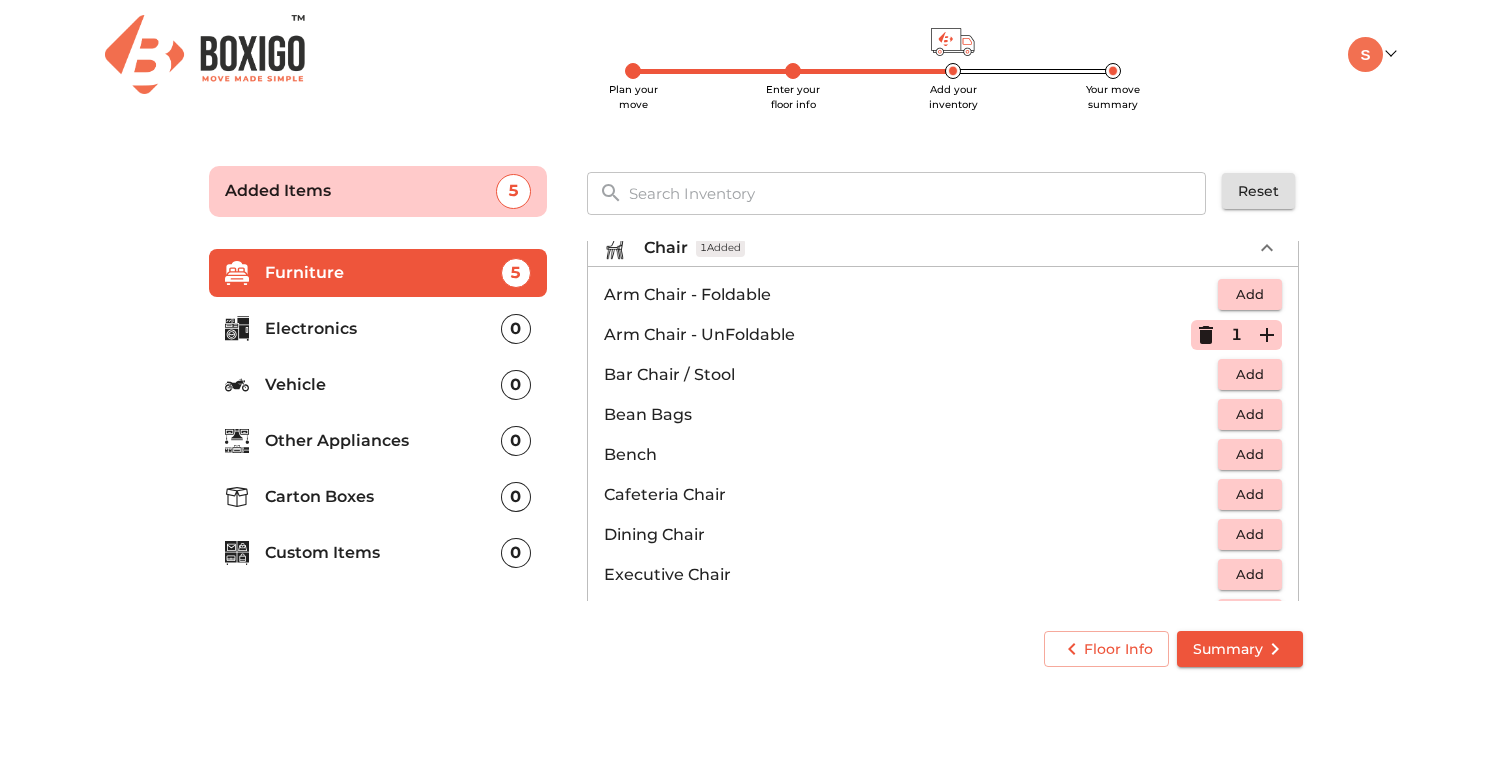 click 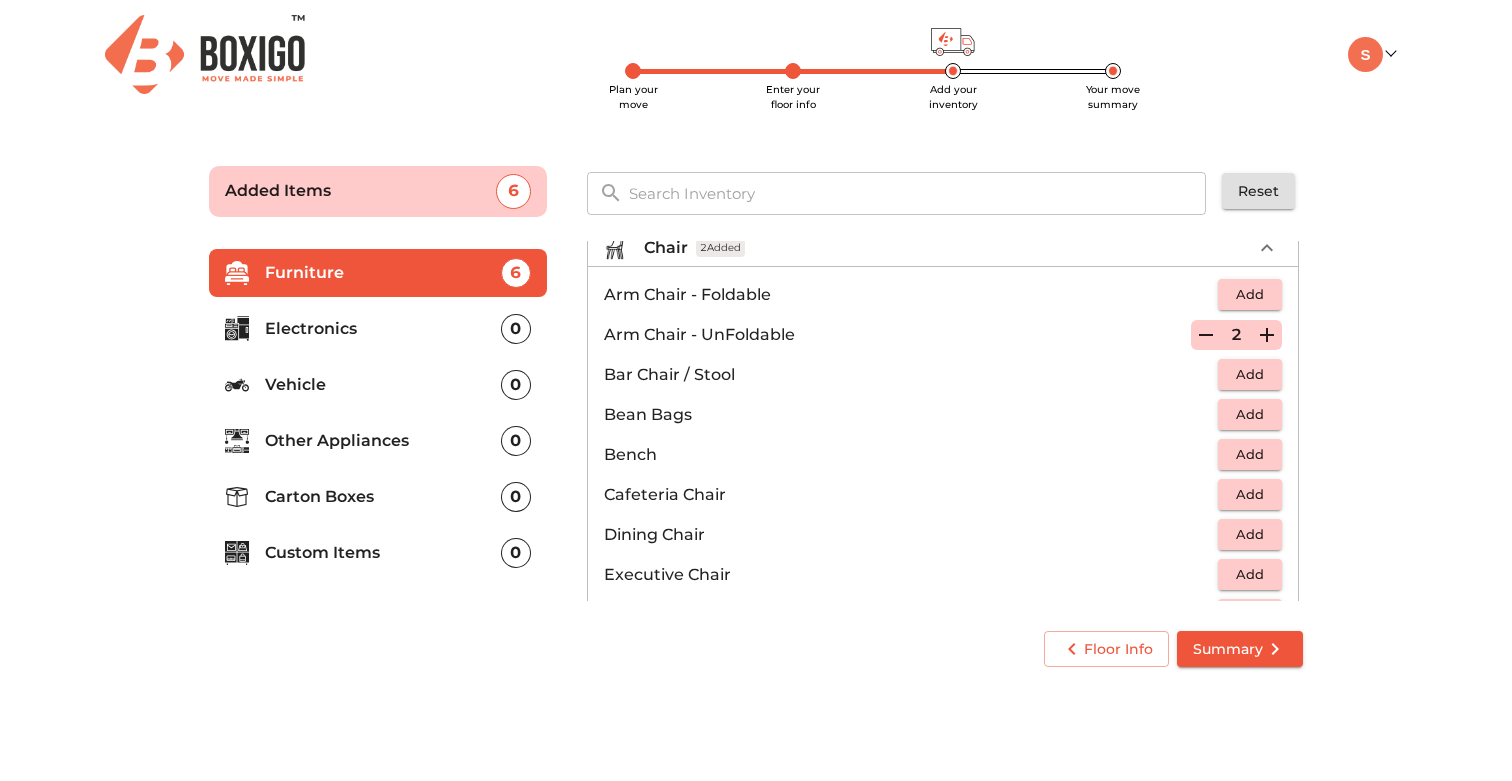 click 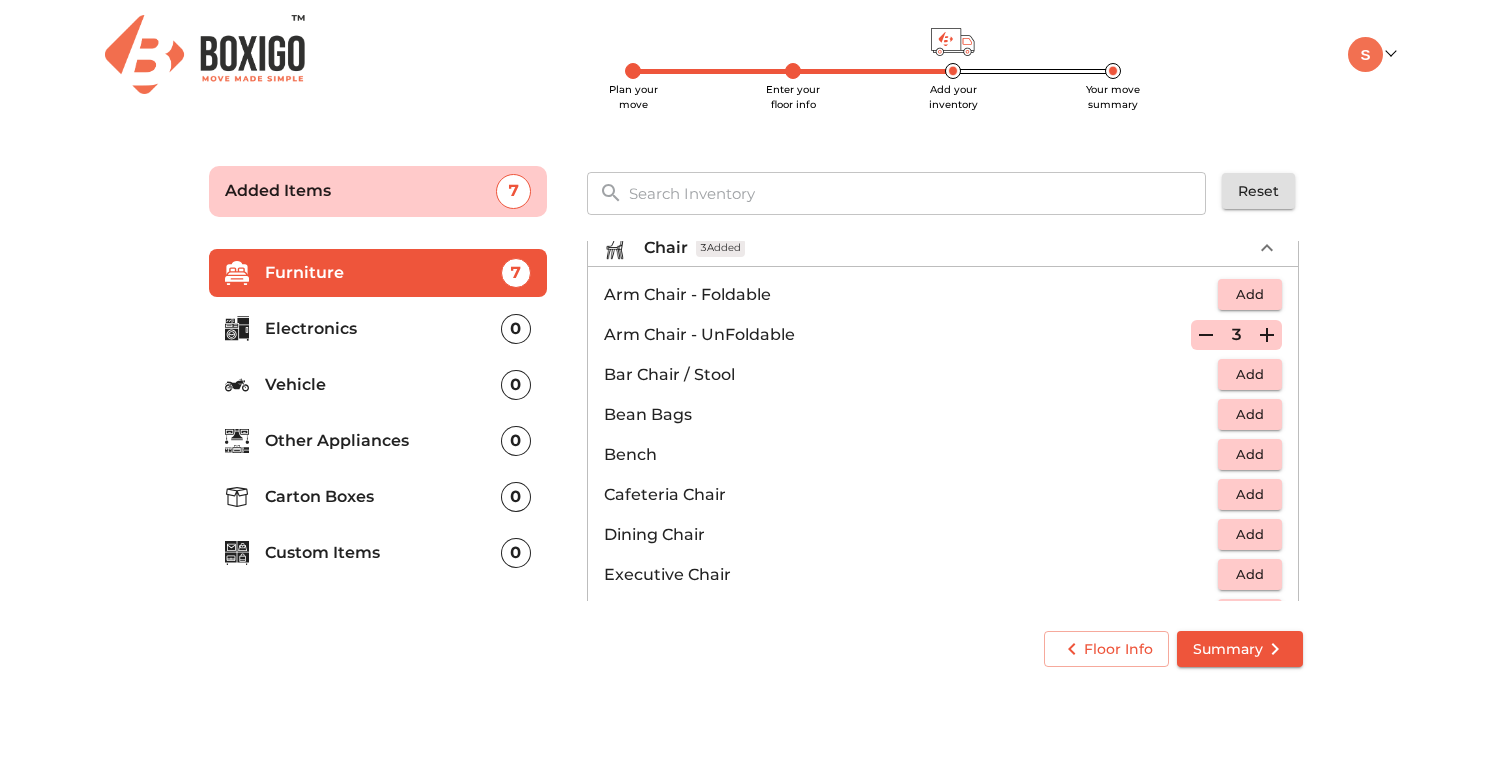 click 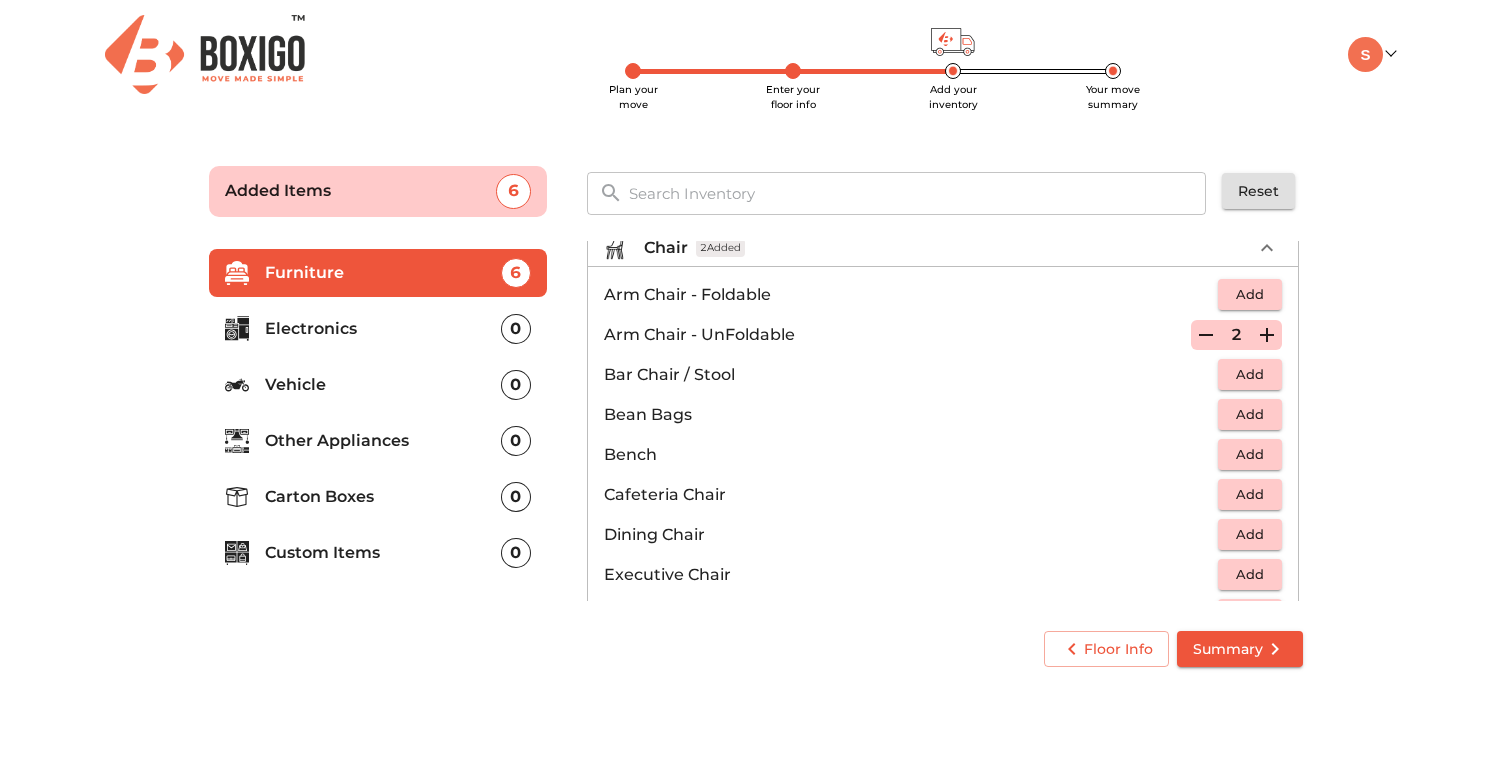 click 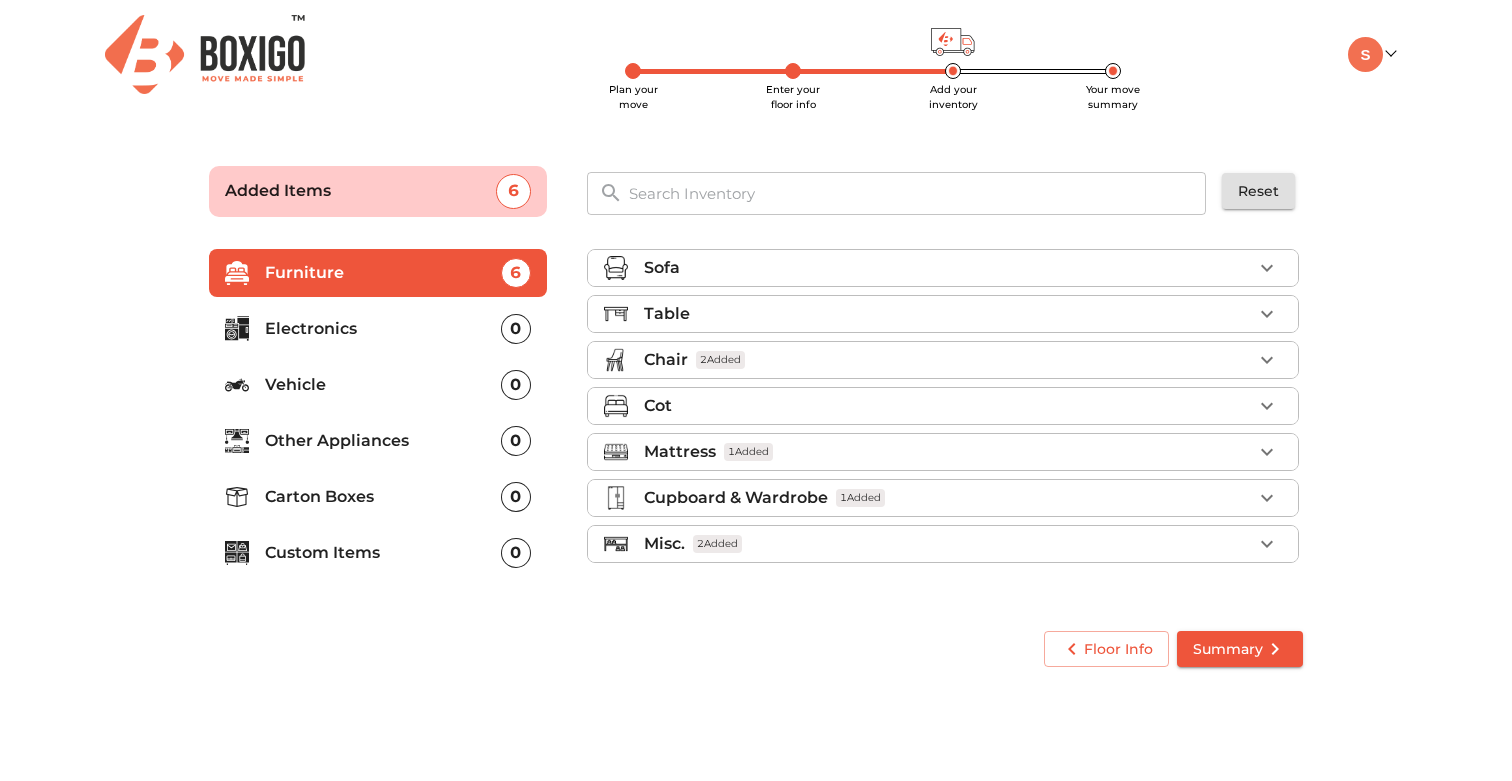 scroll, scrollTop: 0, scrollLeft: 0, axis: both 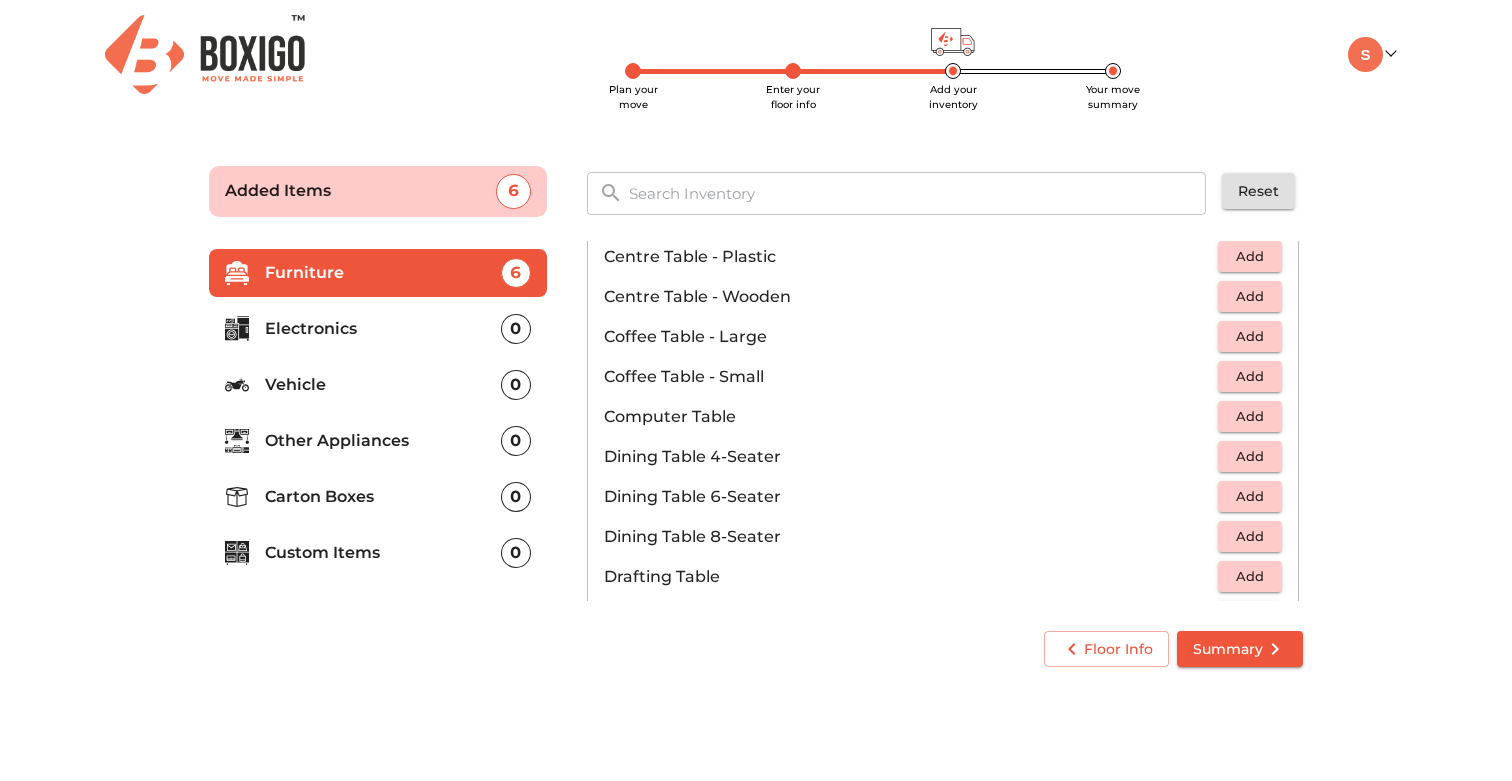 click on "Add" at bounding box center [1250, 416] 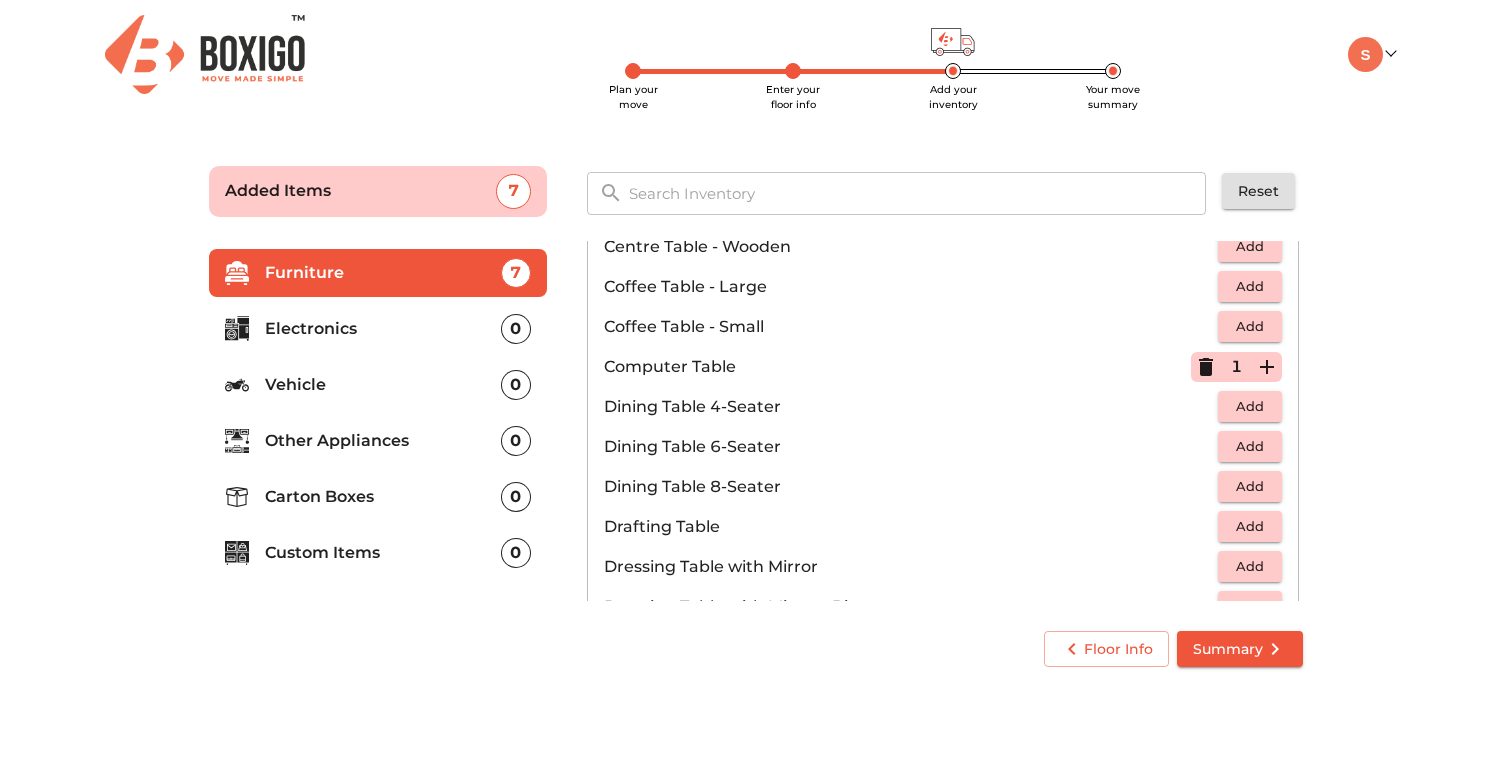 scroll, scrollTop: 306, scrollLeft: 0, axis: vertical 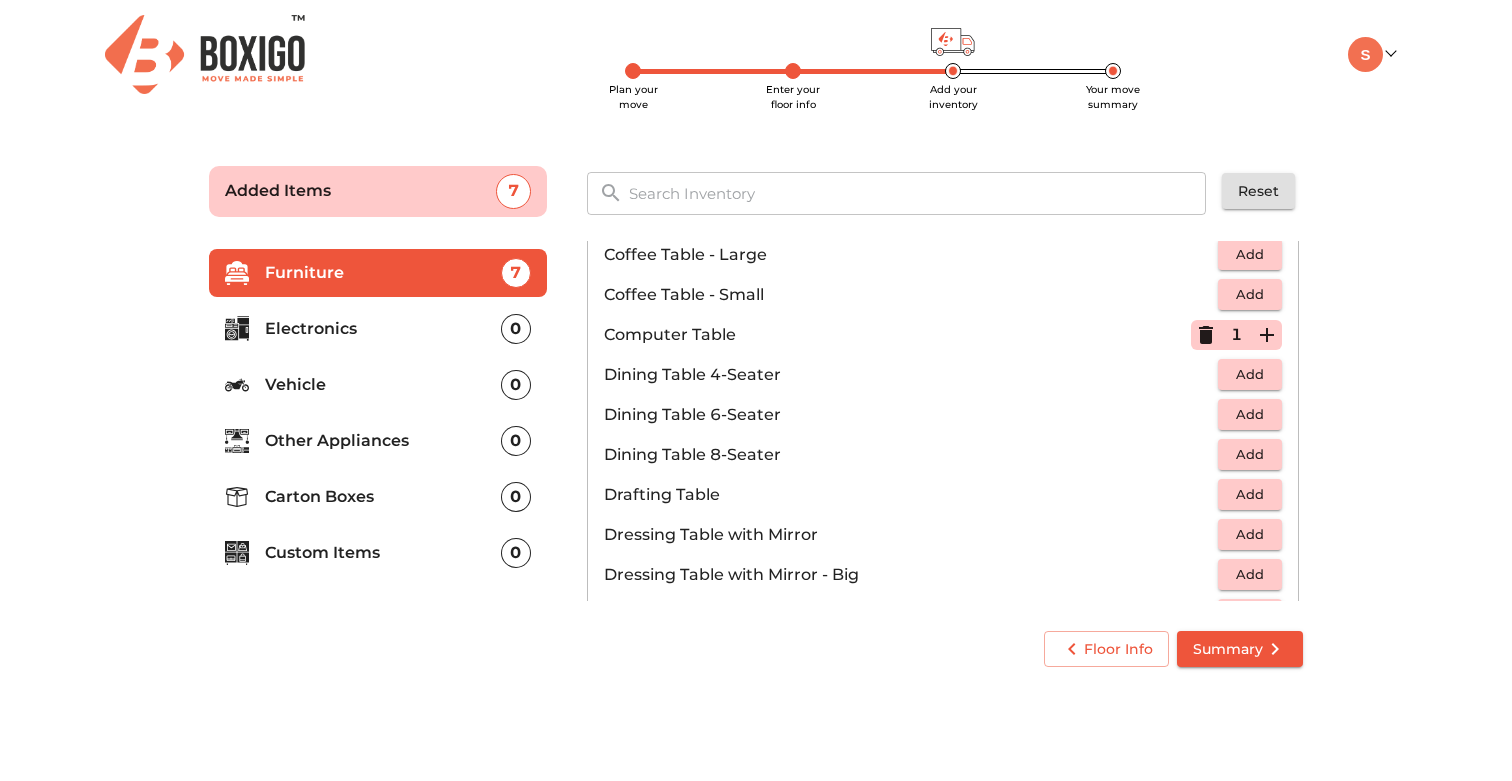 click on "Add" at bounding box center (1250, 374) 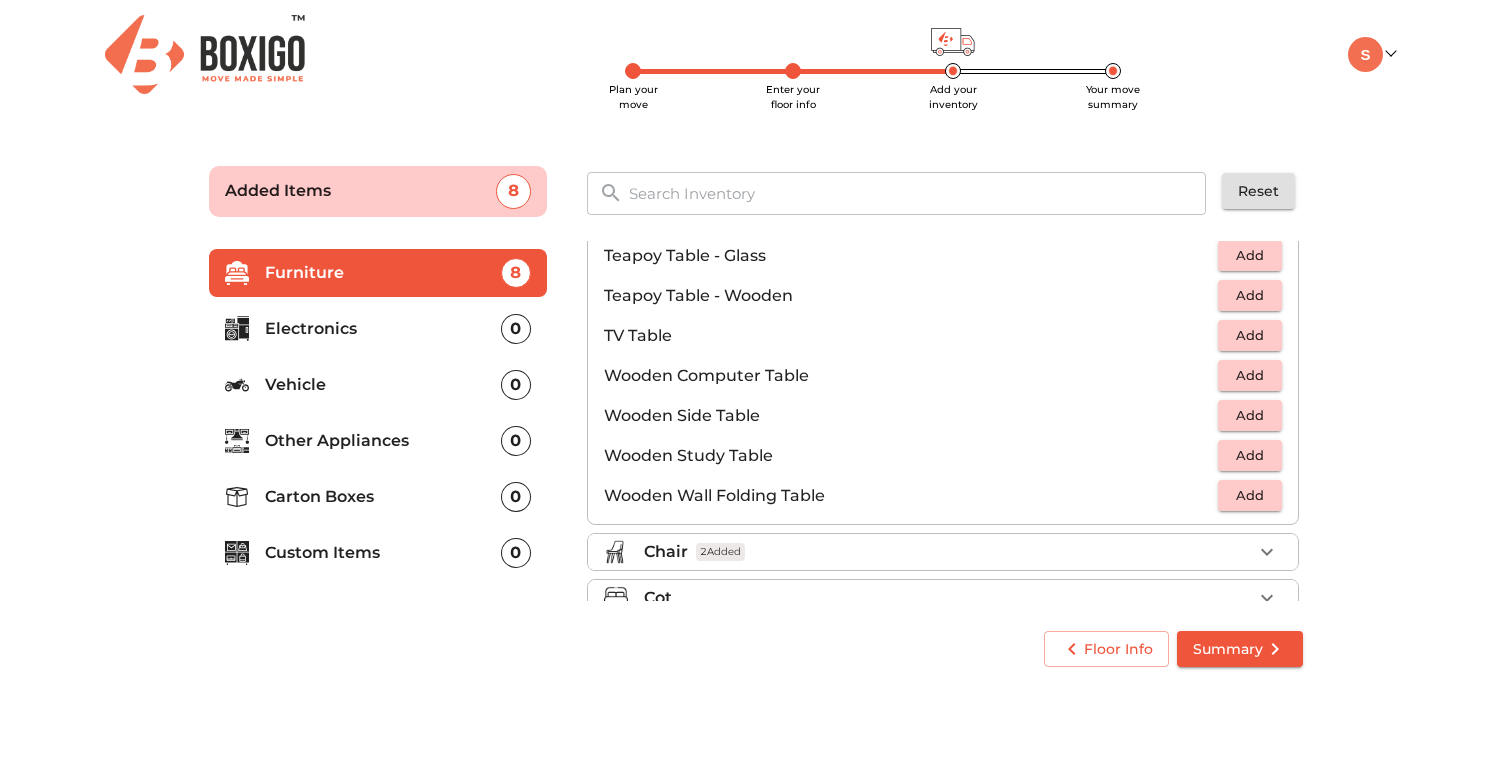 scroll, scrollTop: 1227, scrollLeft: 0, axis: vertical 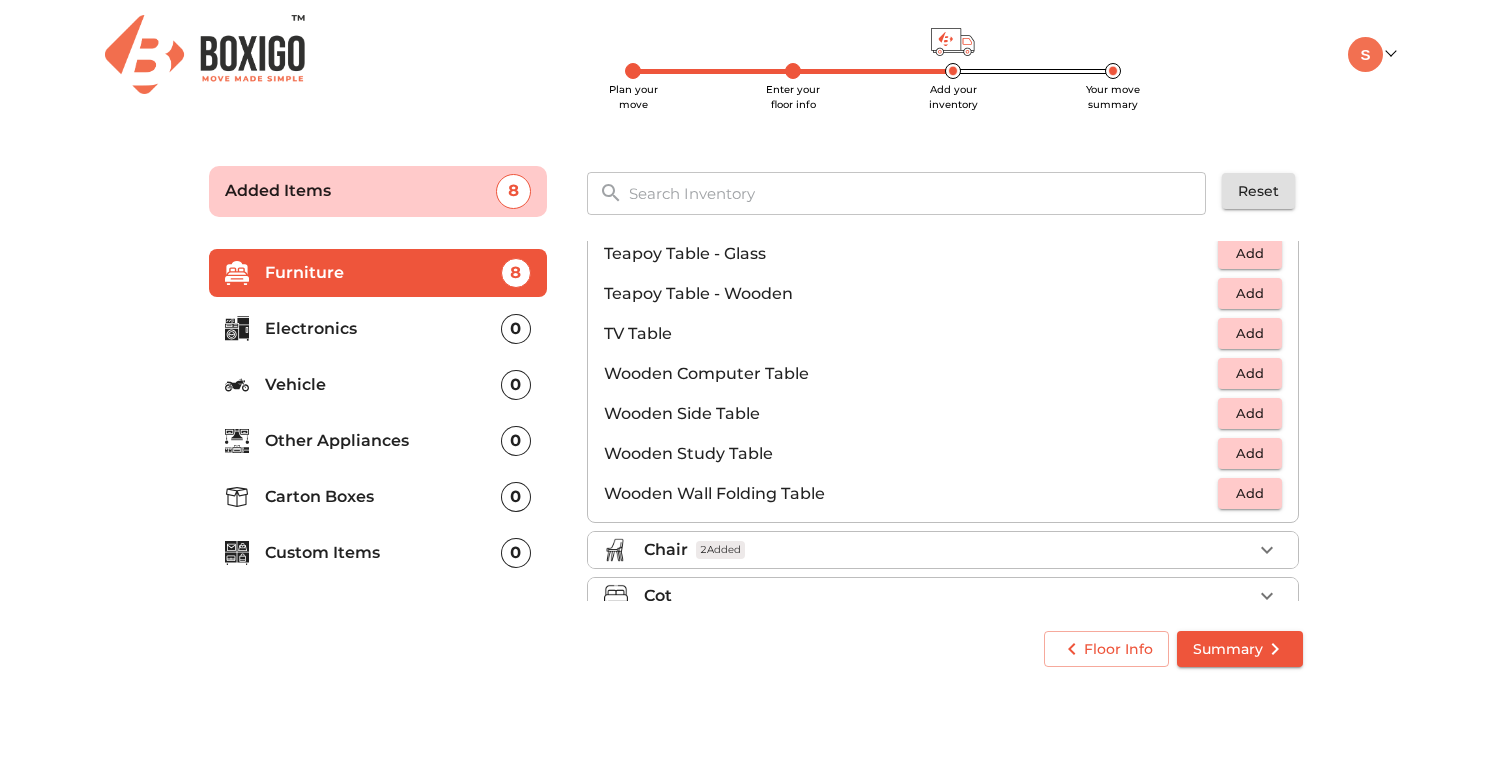 click on "Add" at bounding box center [1250, 373] 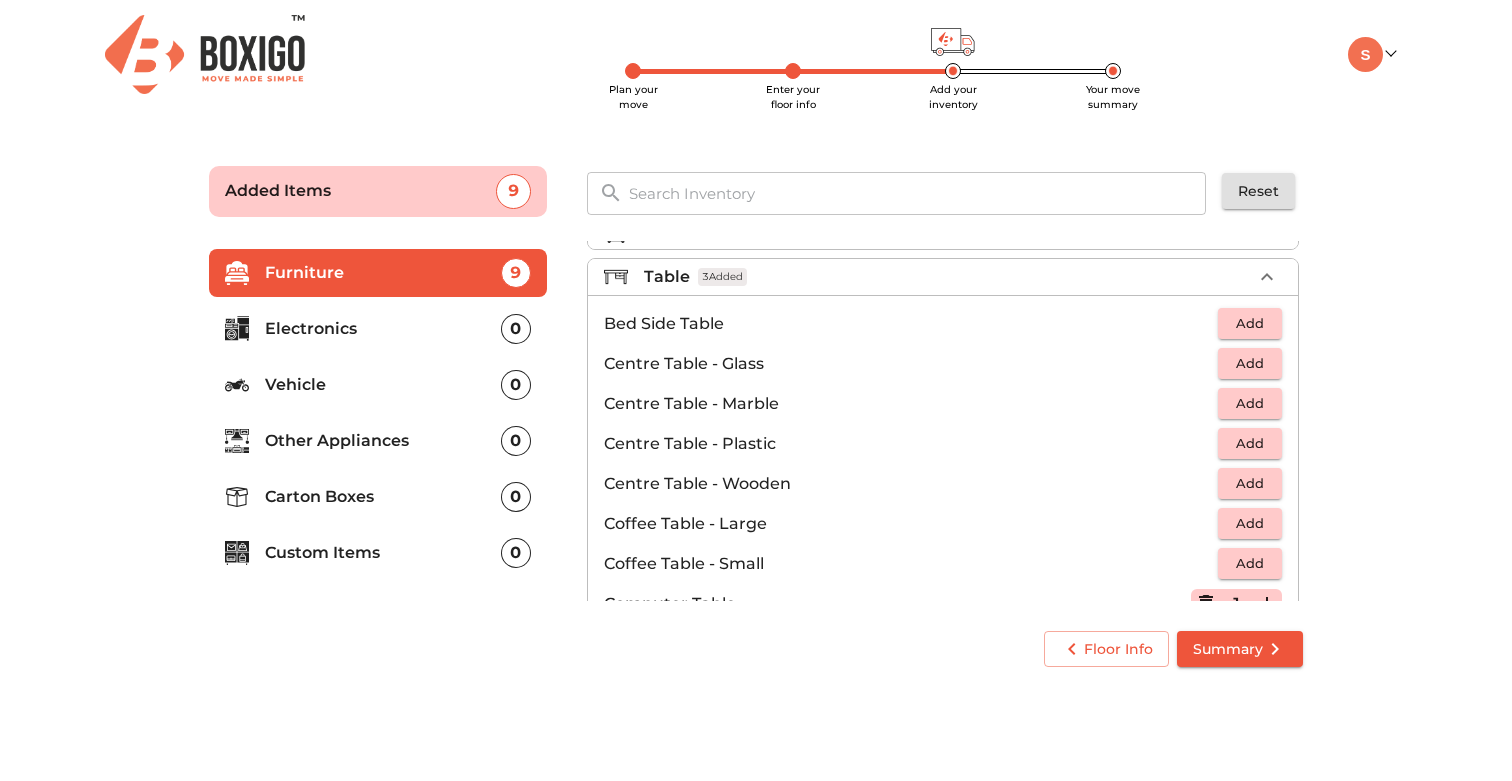 scroll, scrollTop: 0, scrollLeft: 0, axis: both 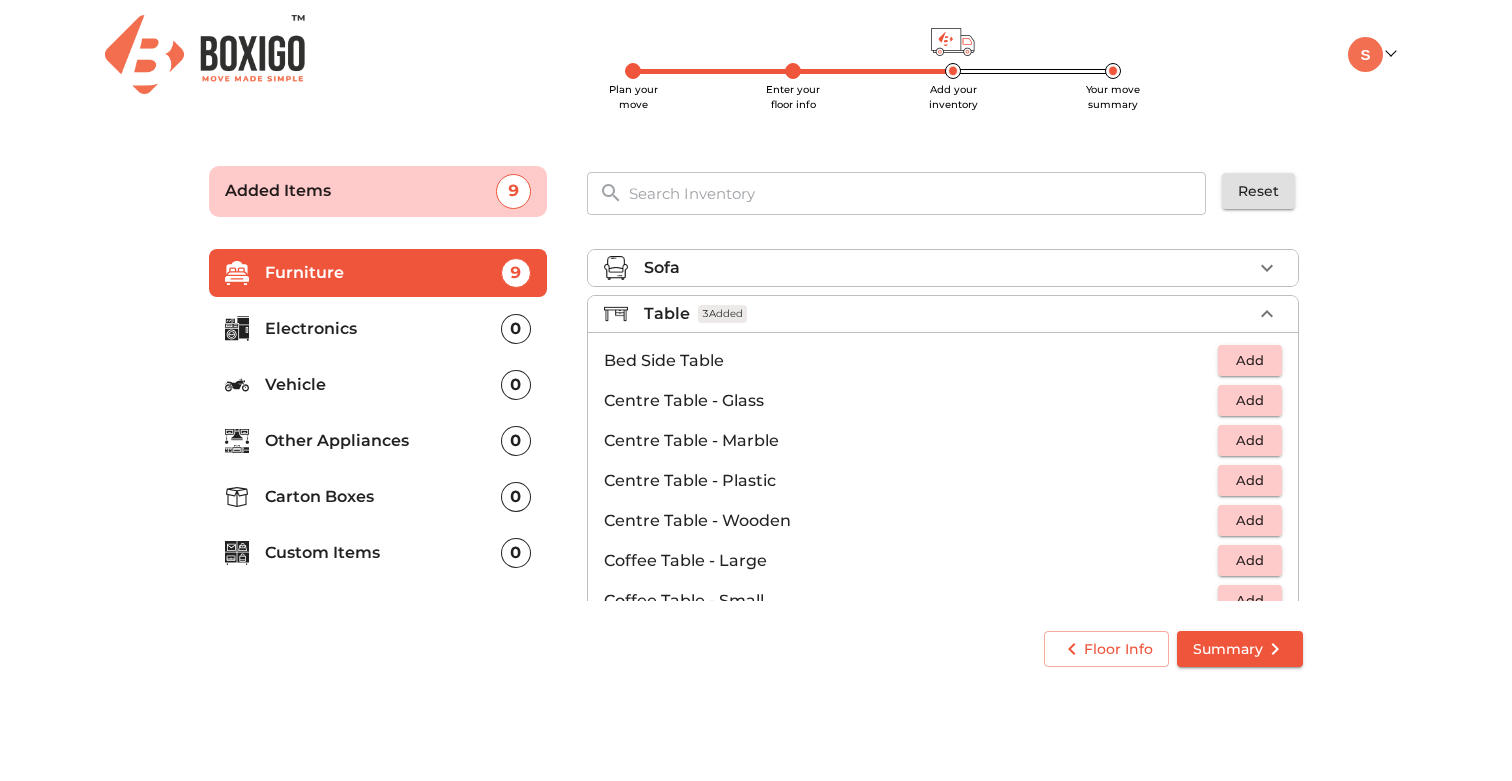 click on "Table 3  Added" at bounding box center (948, 314) 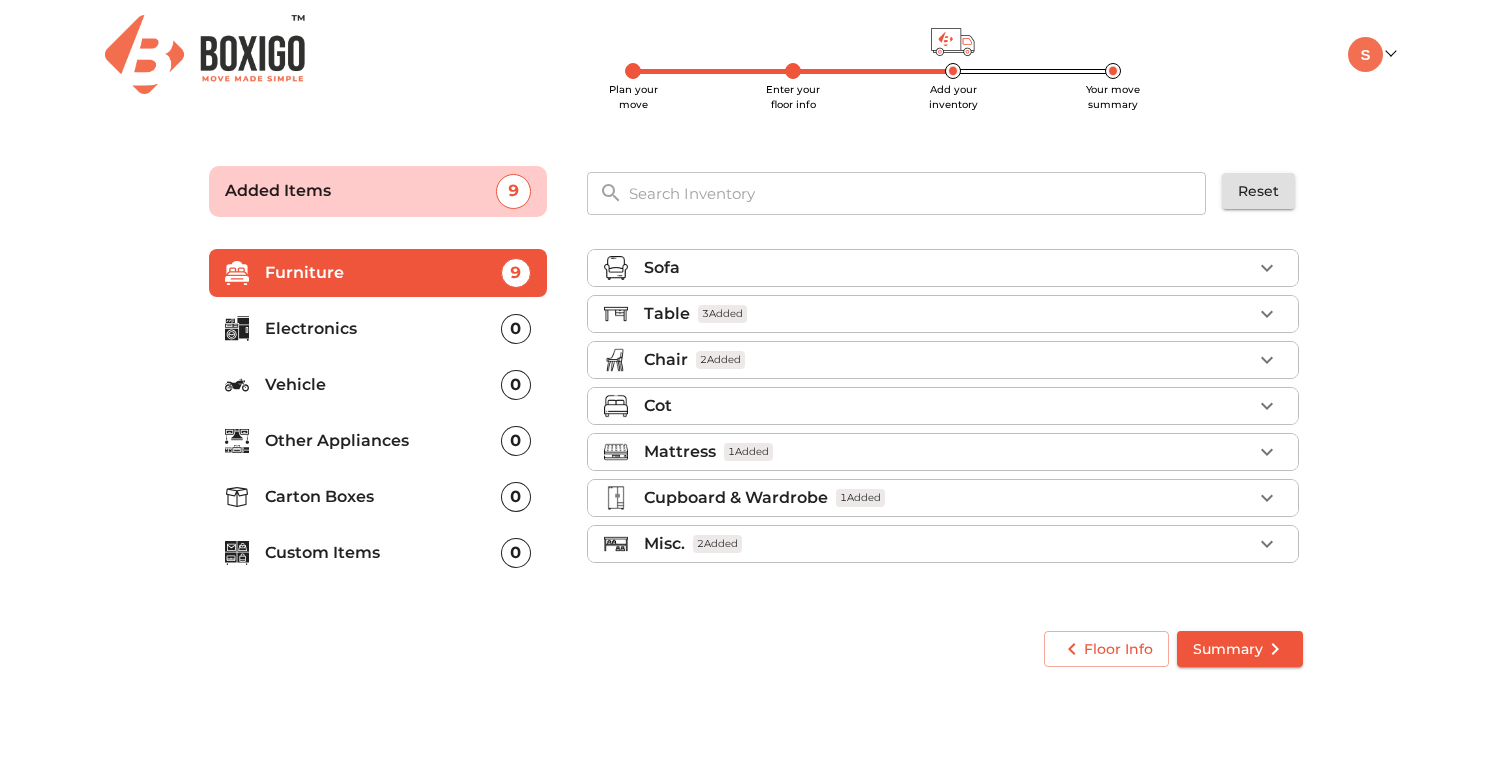 click on "Electronics" at bounding box center (383, 329) 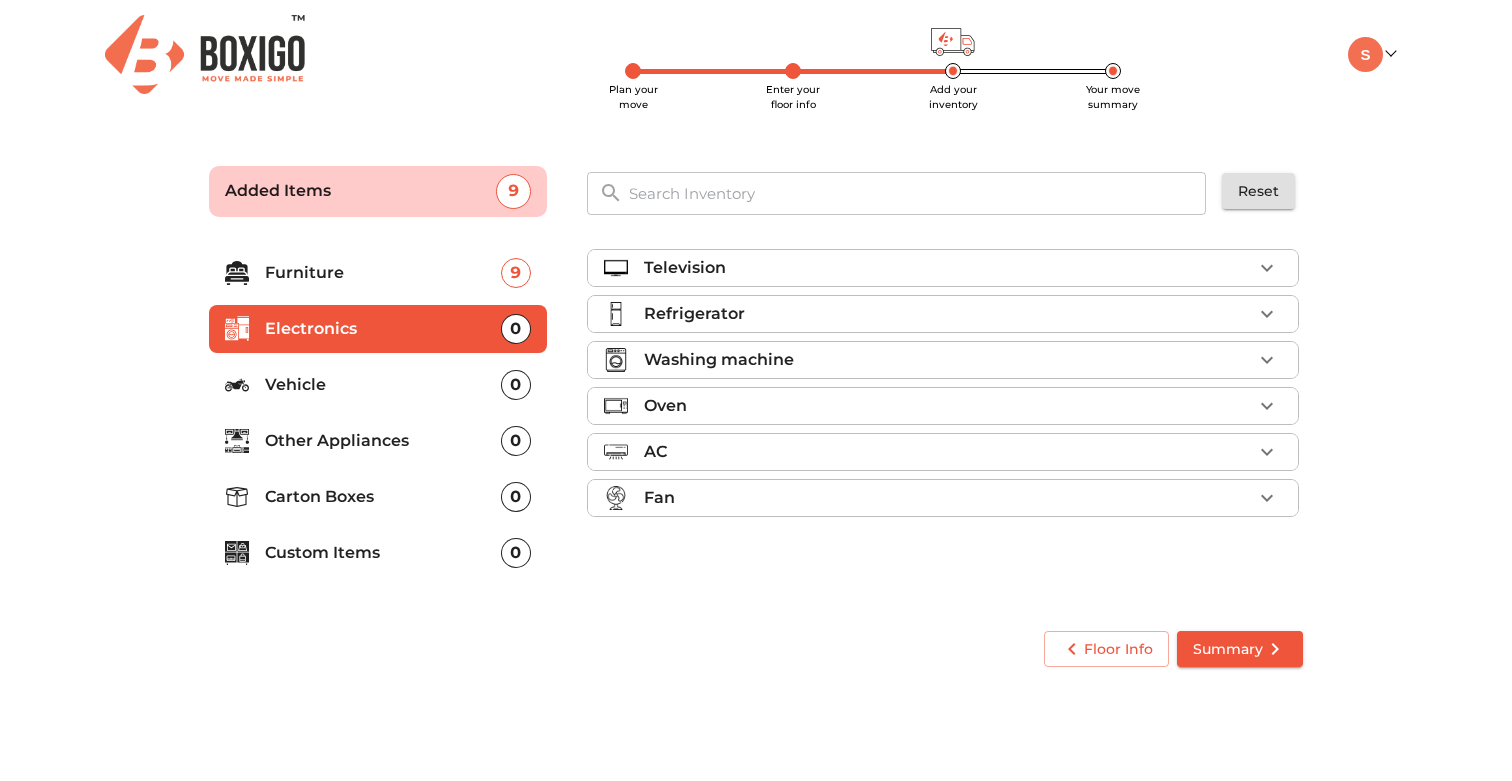 click on "Television" at bounding box center (685, 268) 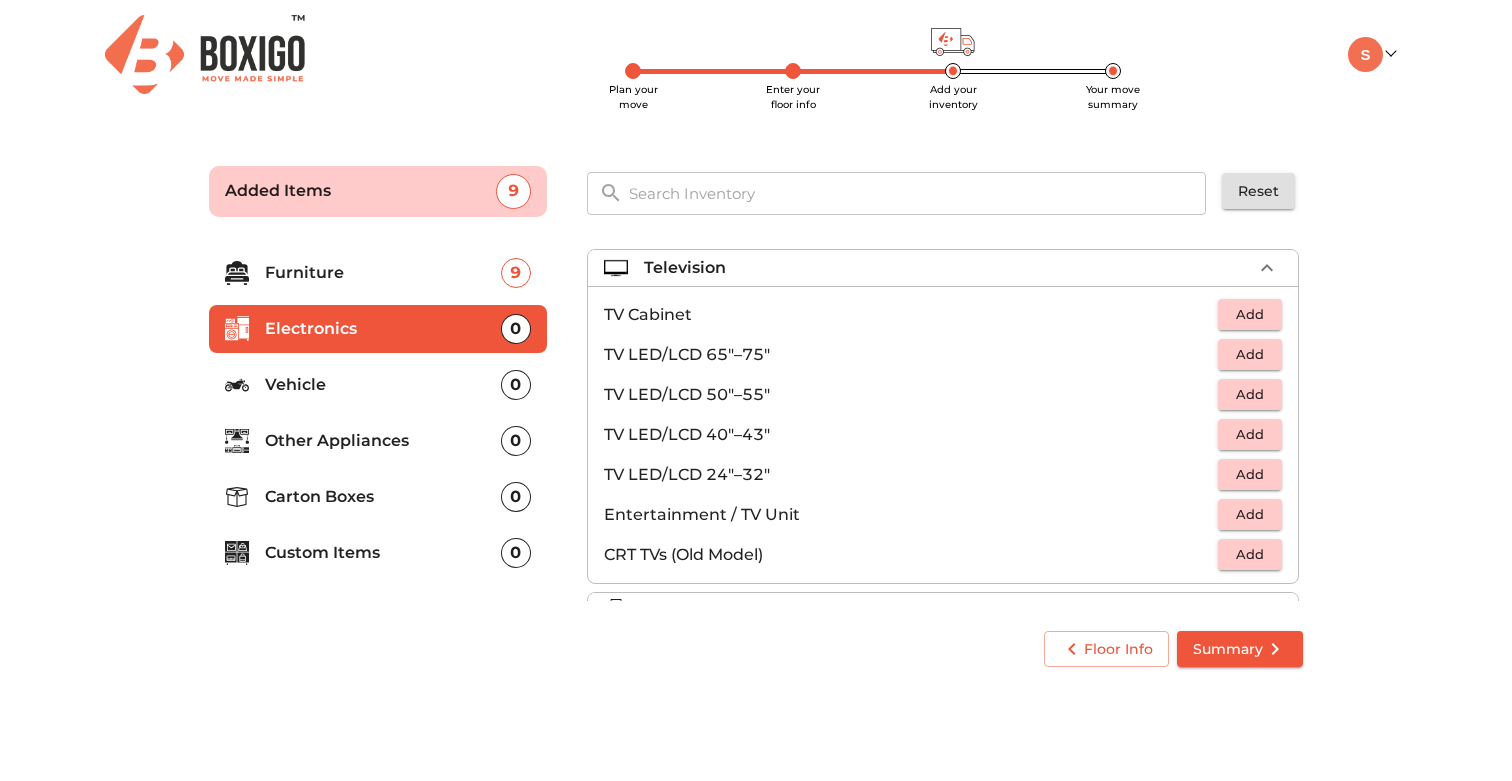click on "Add" at bounding box center [1250, 434] 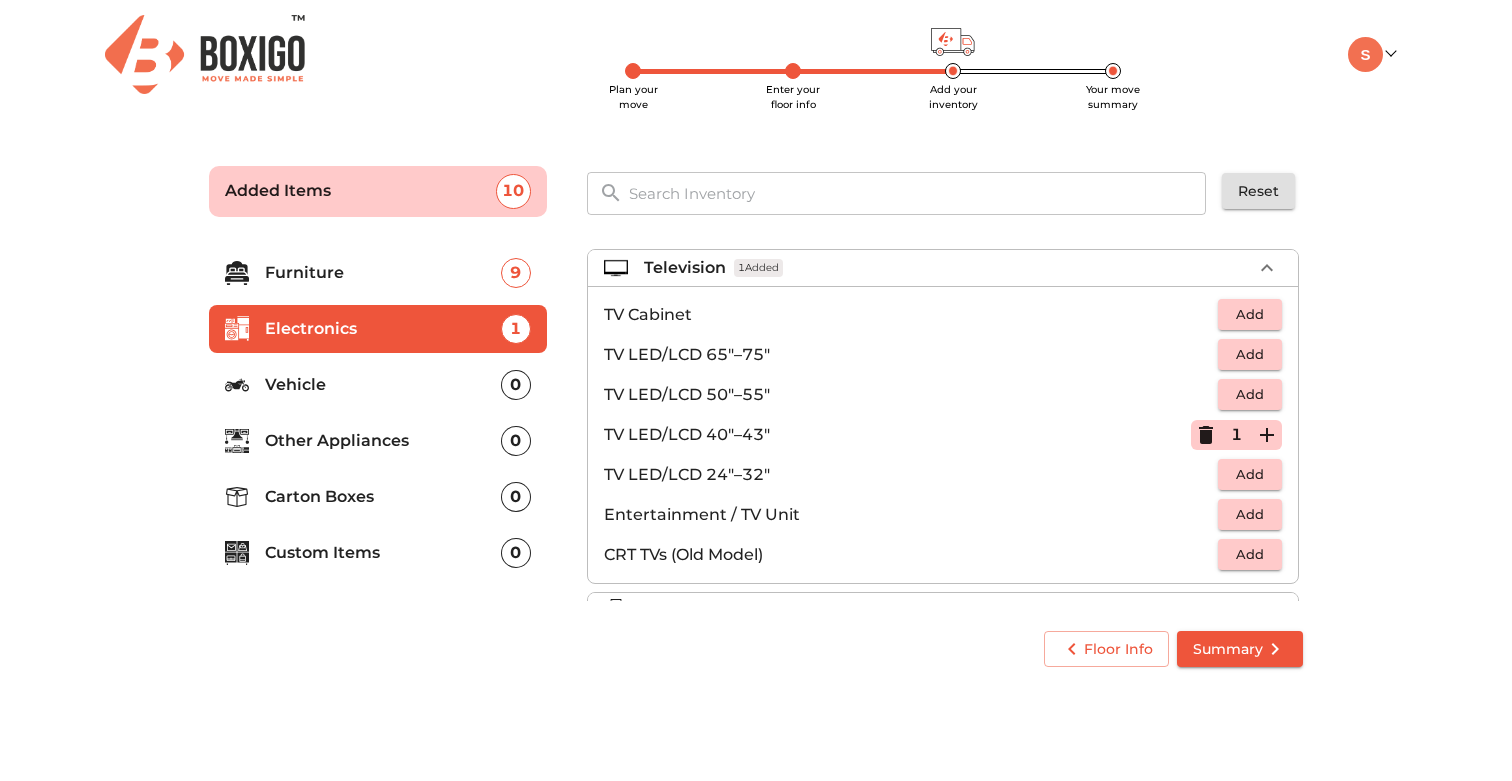 click 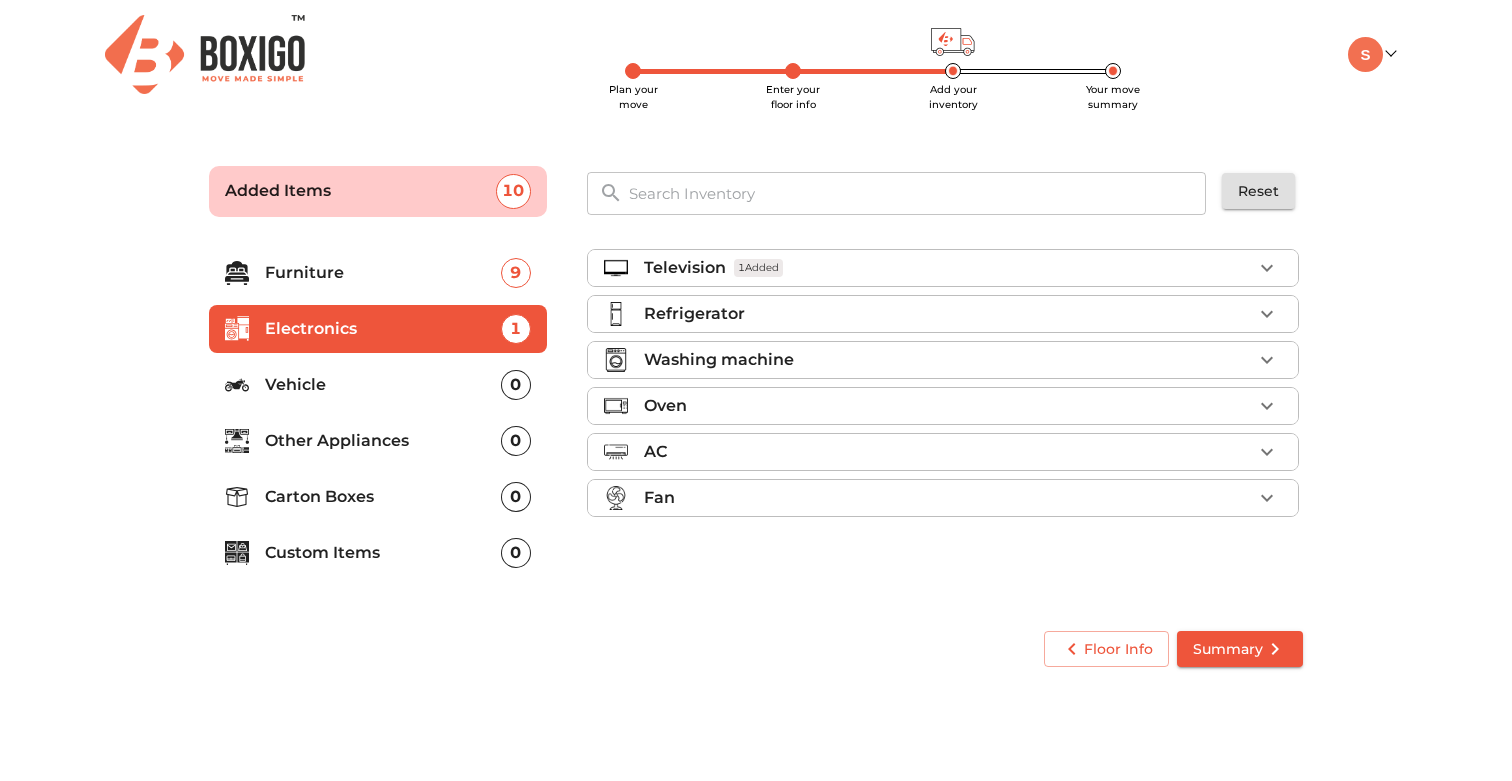 click on "Vehicle" at bounding box center [383, 385] 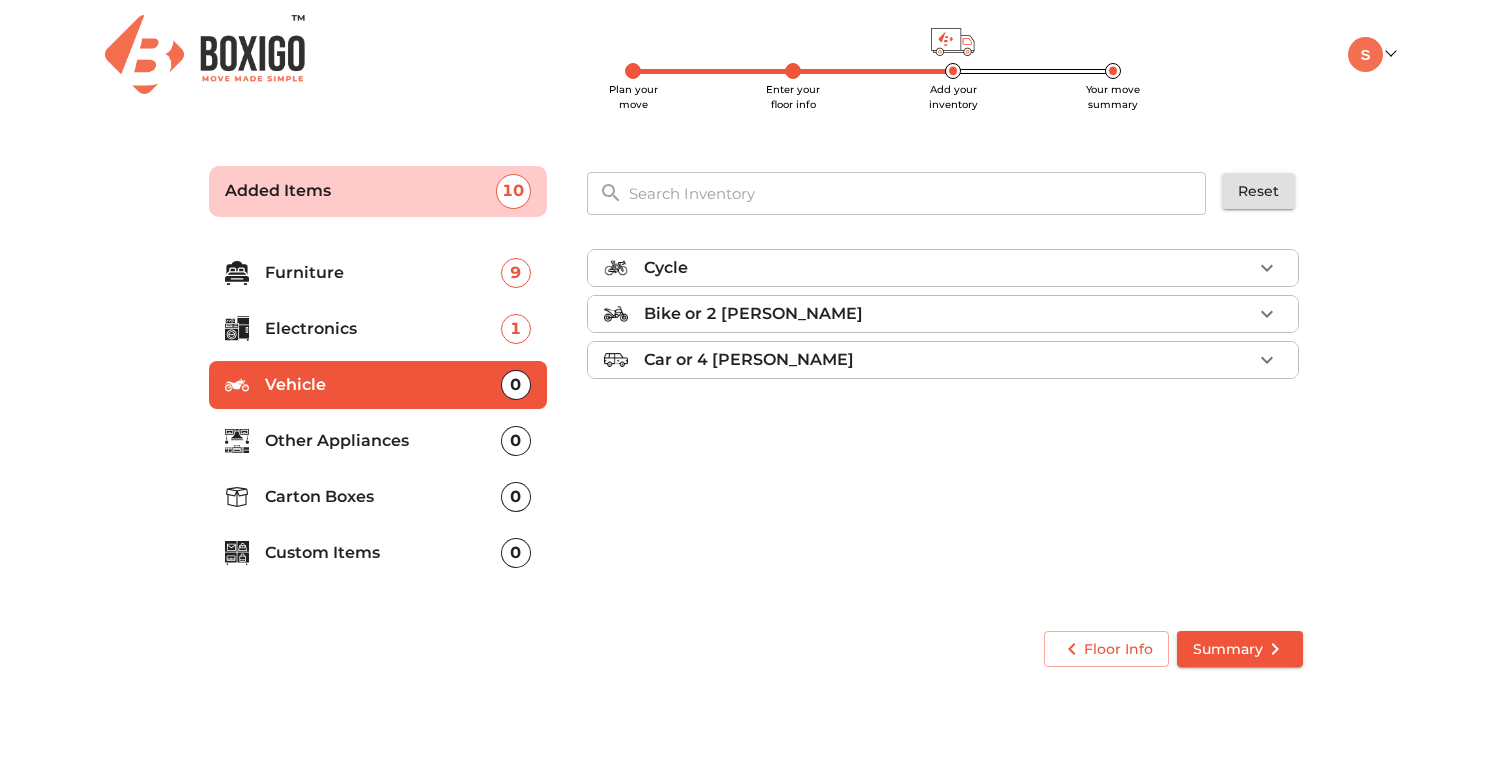 click on "Car or 4 [PERSON_NAME]" at bounding box center [749, 360] 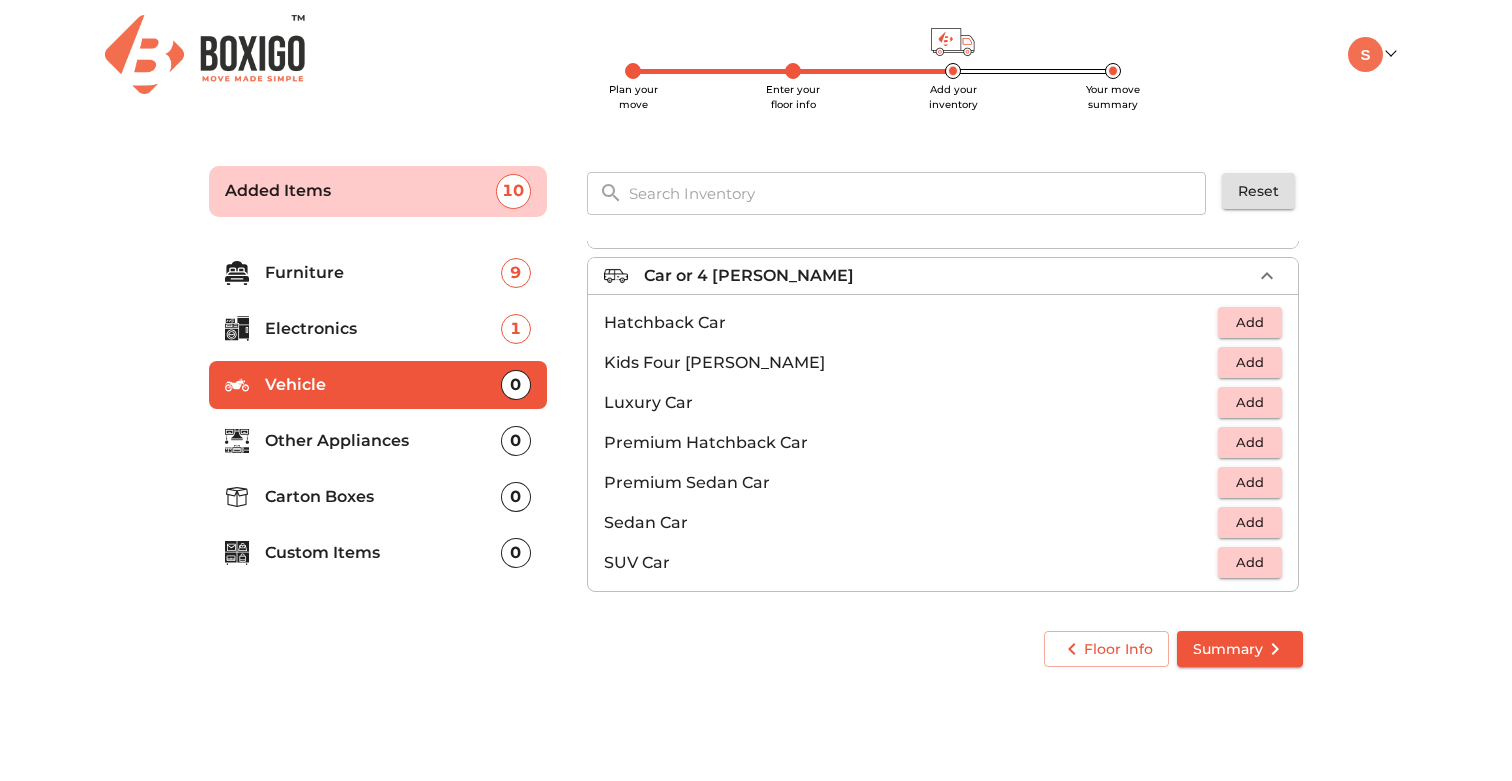 scroll, scrollTop: 91, scrollLeft: 0, axis: vertical 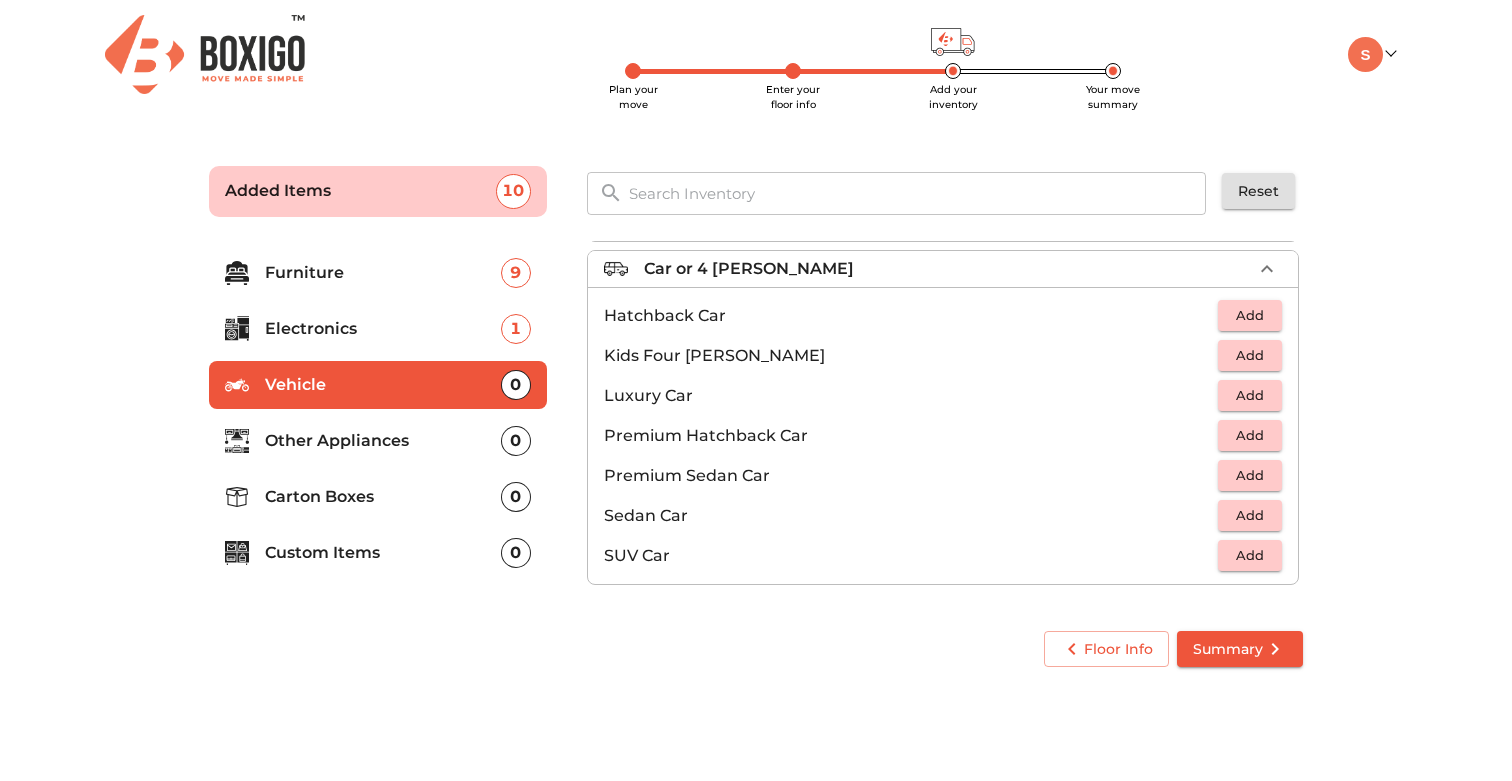 click on "Add" at bounding box center (1250, 555) 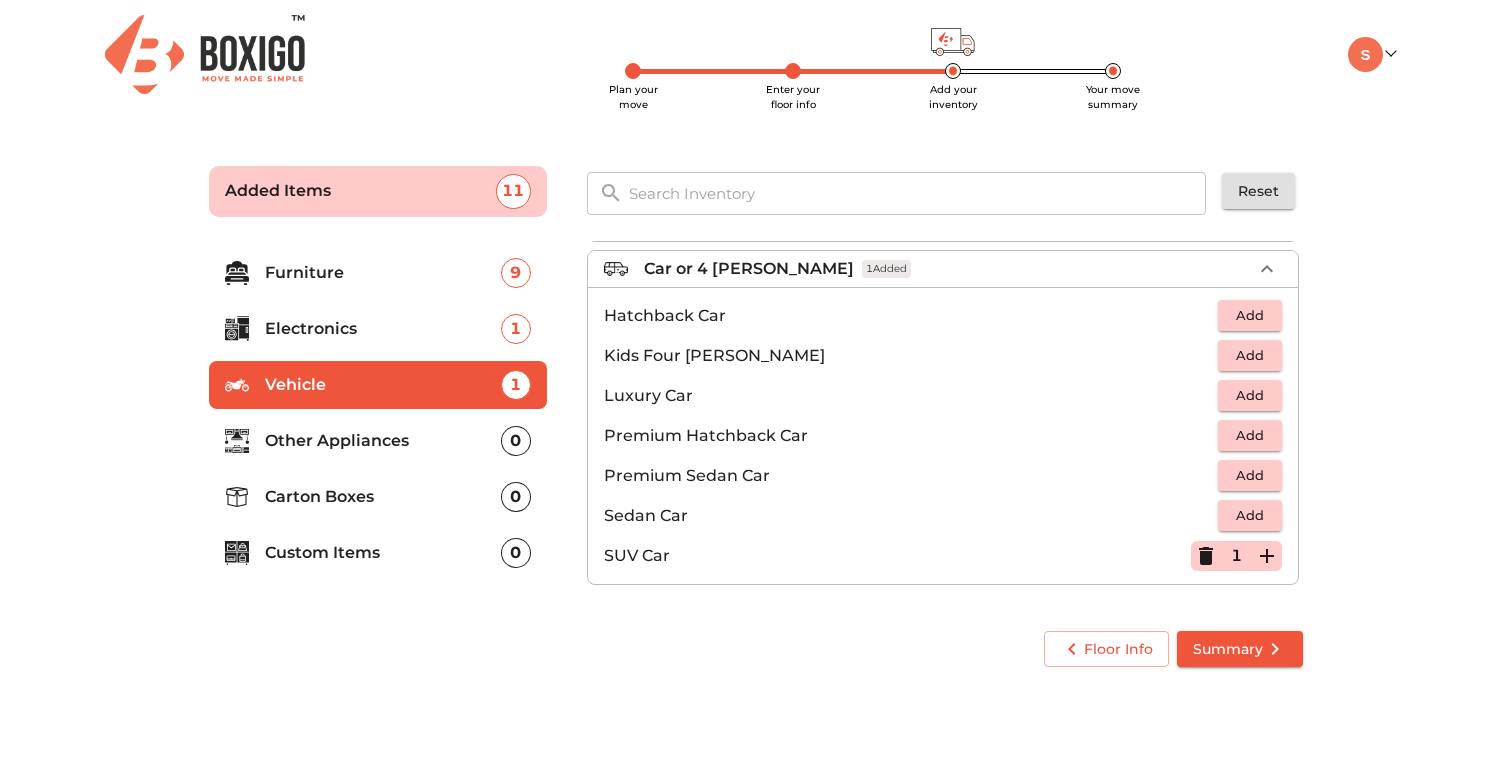 click on "Plan your   move Enter your   floor info Add your   inventory Your move   summary Added Items 11 ​ Reset Furniture 9 Electronics 1 Vehicle 1 Other Appliances 0 Carton Boxes 0 Custom Items 0 Cycle Bike or 2 [PERSON_NAME] Car or 4 [PERSON_NAME] 1  Added Hatchback Car Add Kids Four [PERSON_NAME] Add Luxury Car Add Premium Hatchback Car Add Premium Sedan Car Add Sedan Car Add SUV Car 1  Floor Info Summary" at bounding box center [756, 413] 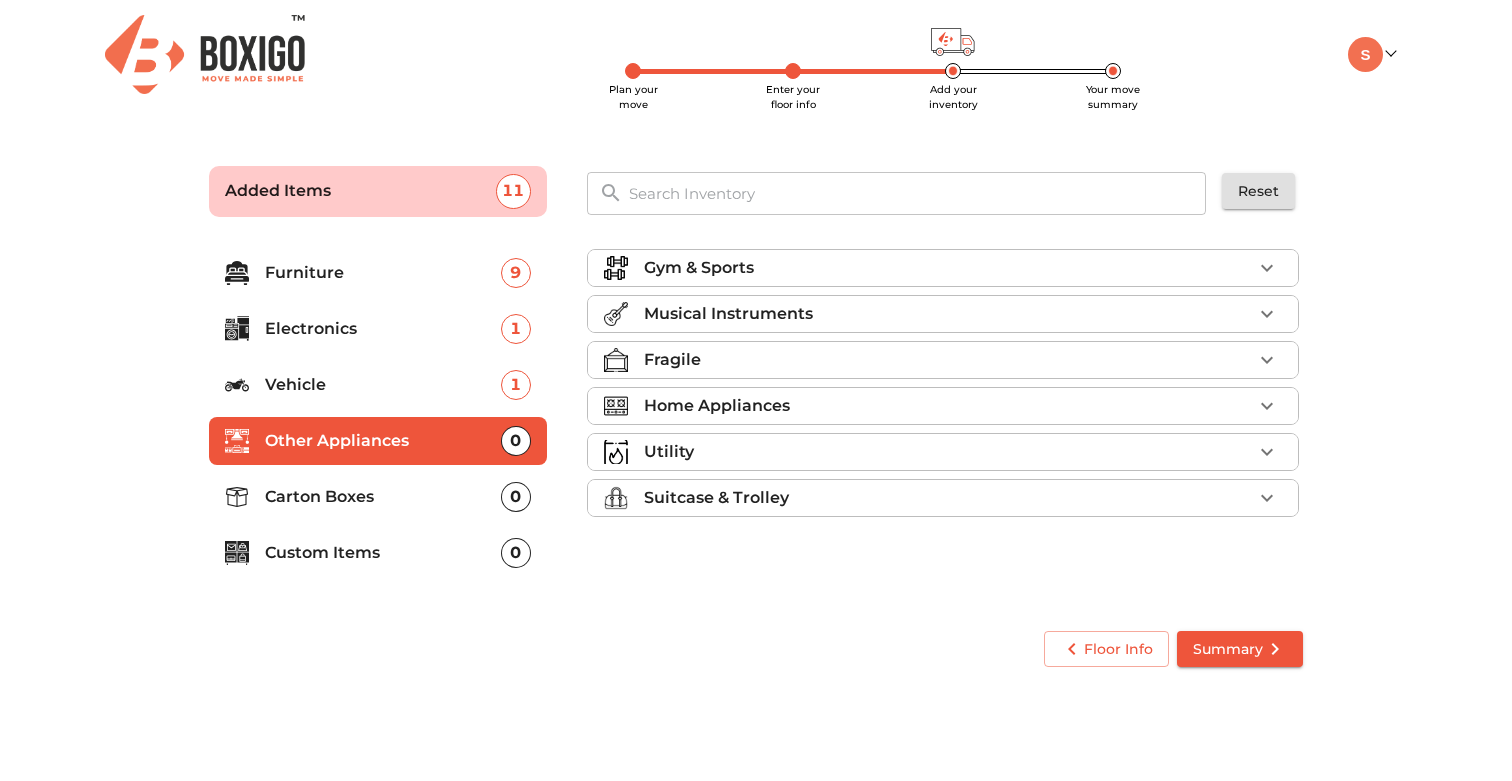 click on "Fragile" at bounding box center (948, 360) 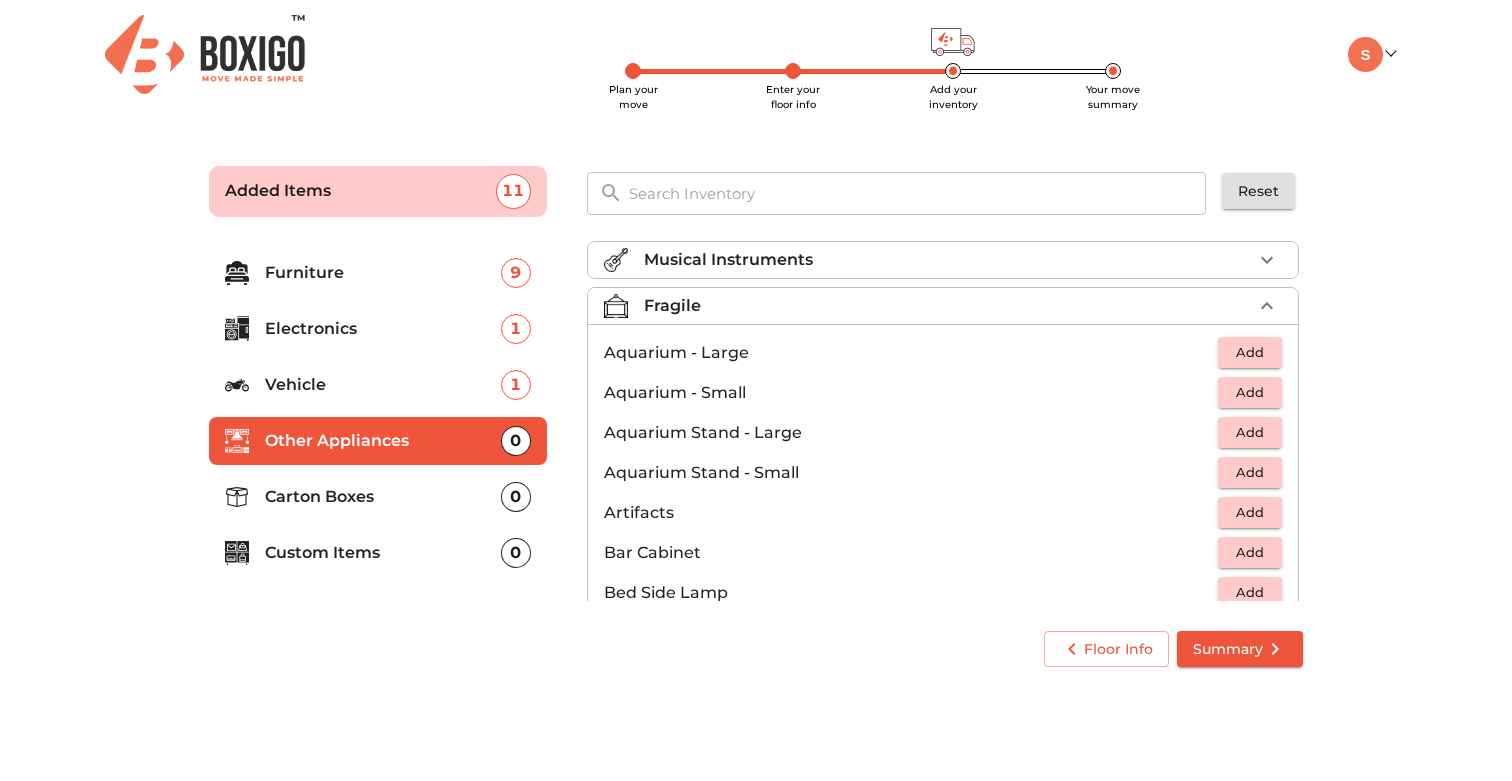 scroll, scrollTop: 42, scrollLeft: 0, axis: vertical 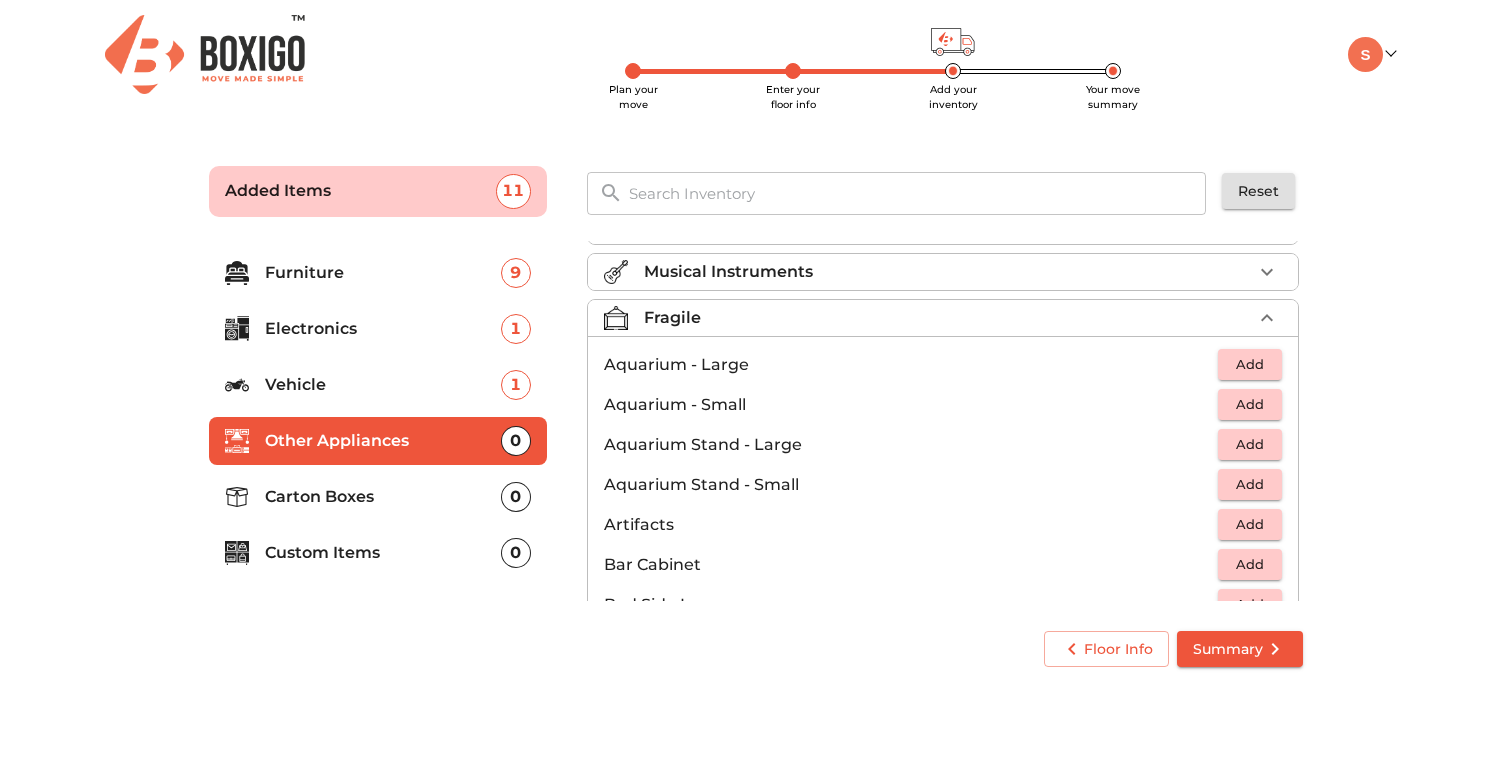 click on "Add" at bounding box center [1250, 484] 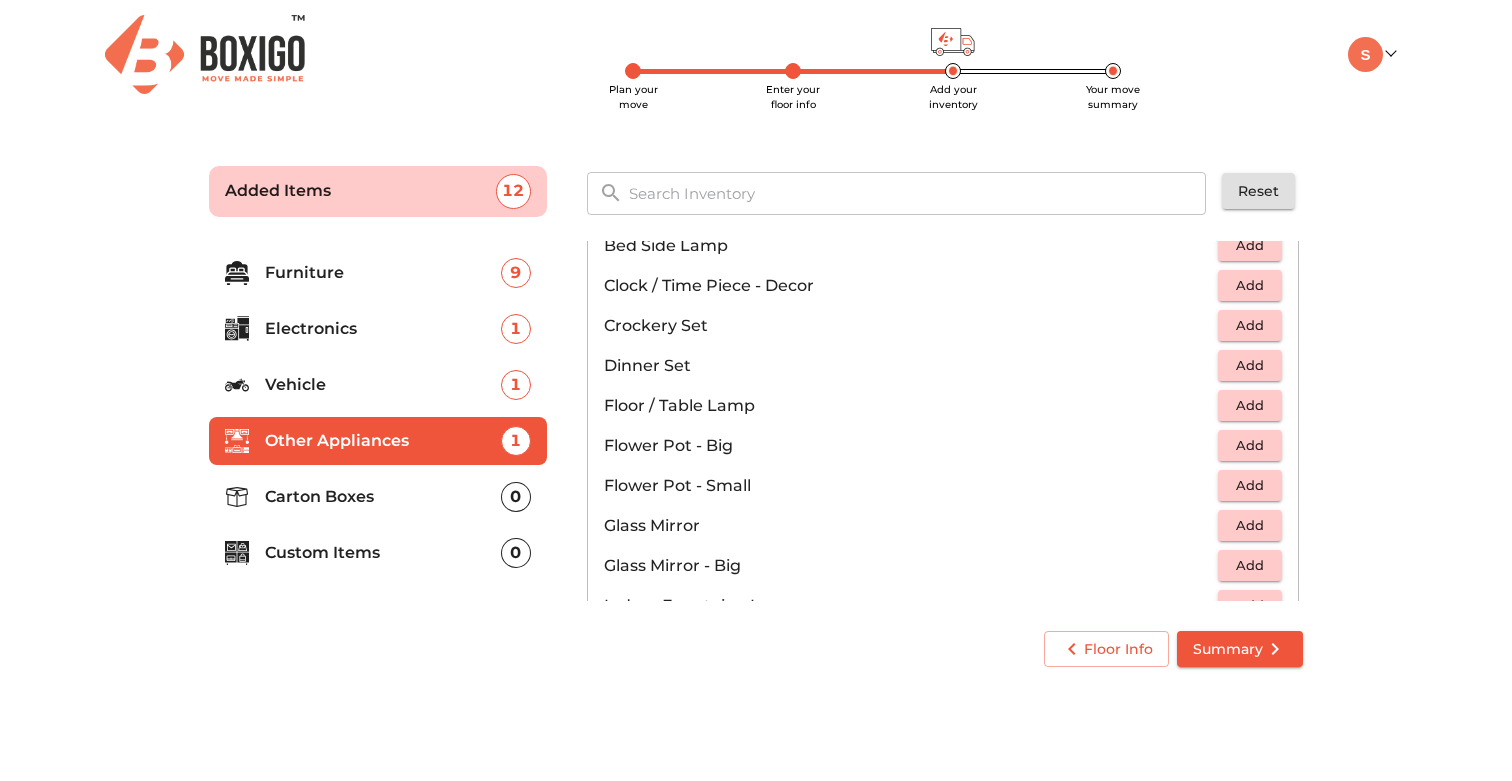 scroll, scrollTop: 399, scrollLeft: 0, axis: vertical 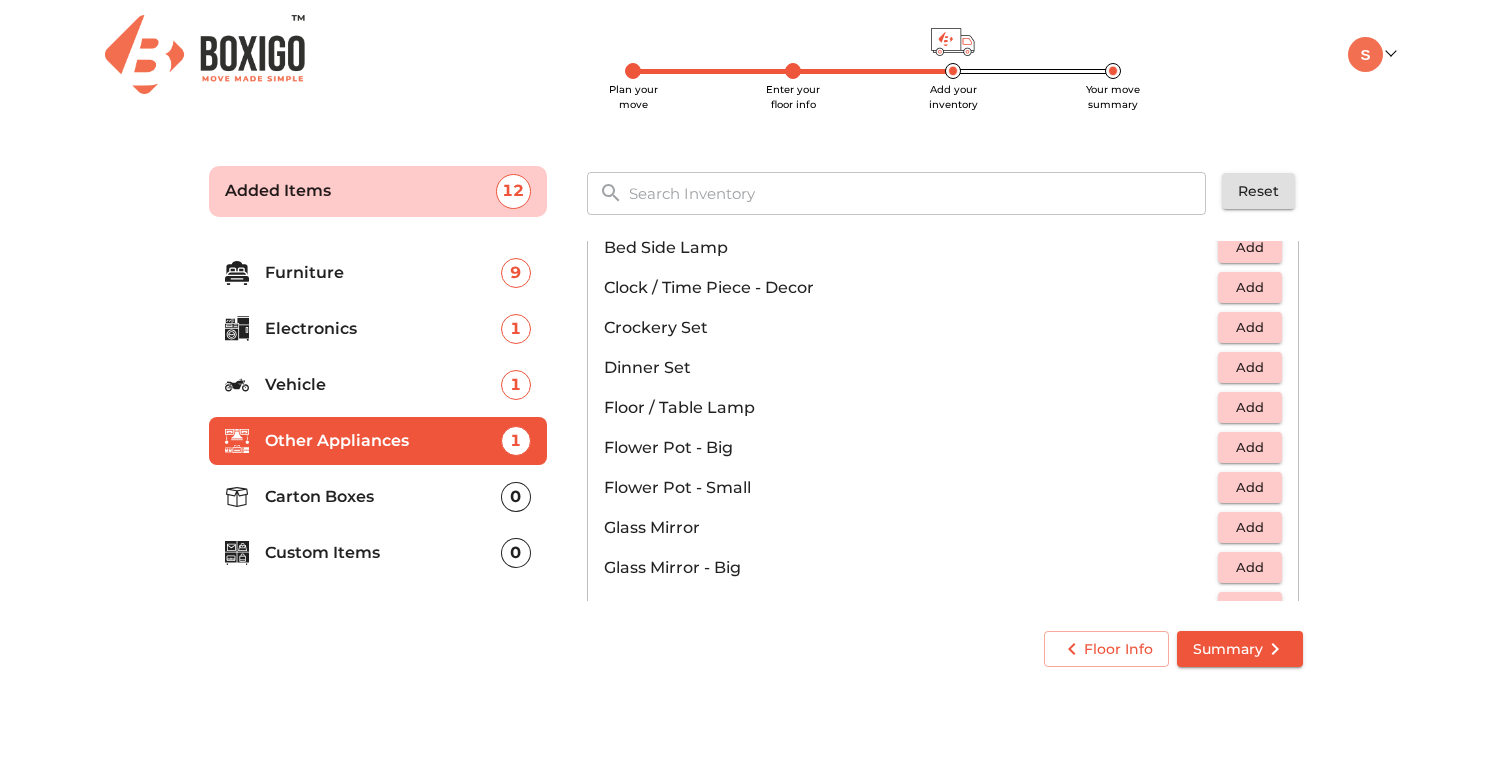 click on "Add" at bounding box center (1250, 327) 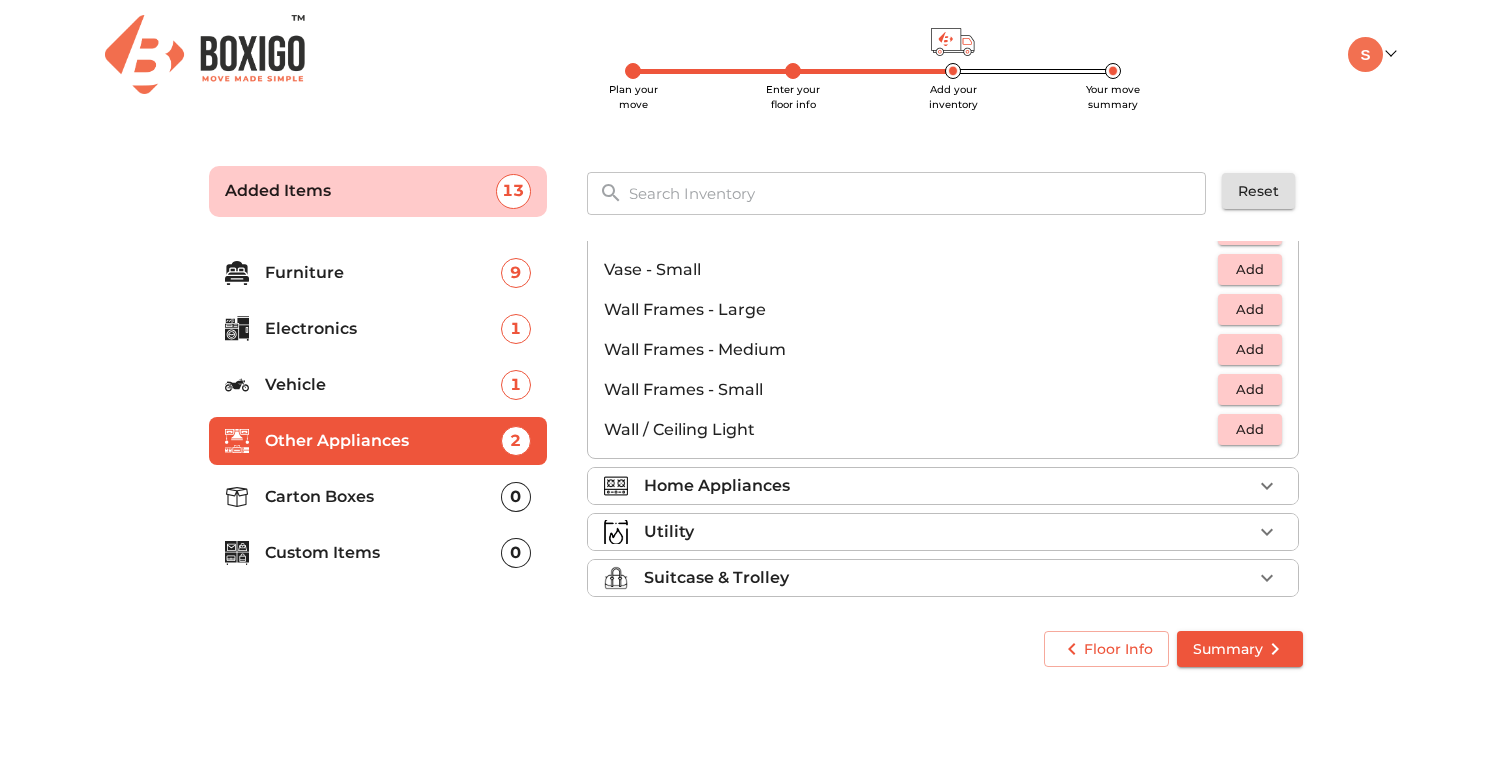 scroll, scrollTop: 1349, scrollLeft: 0, axis: vertical 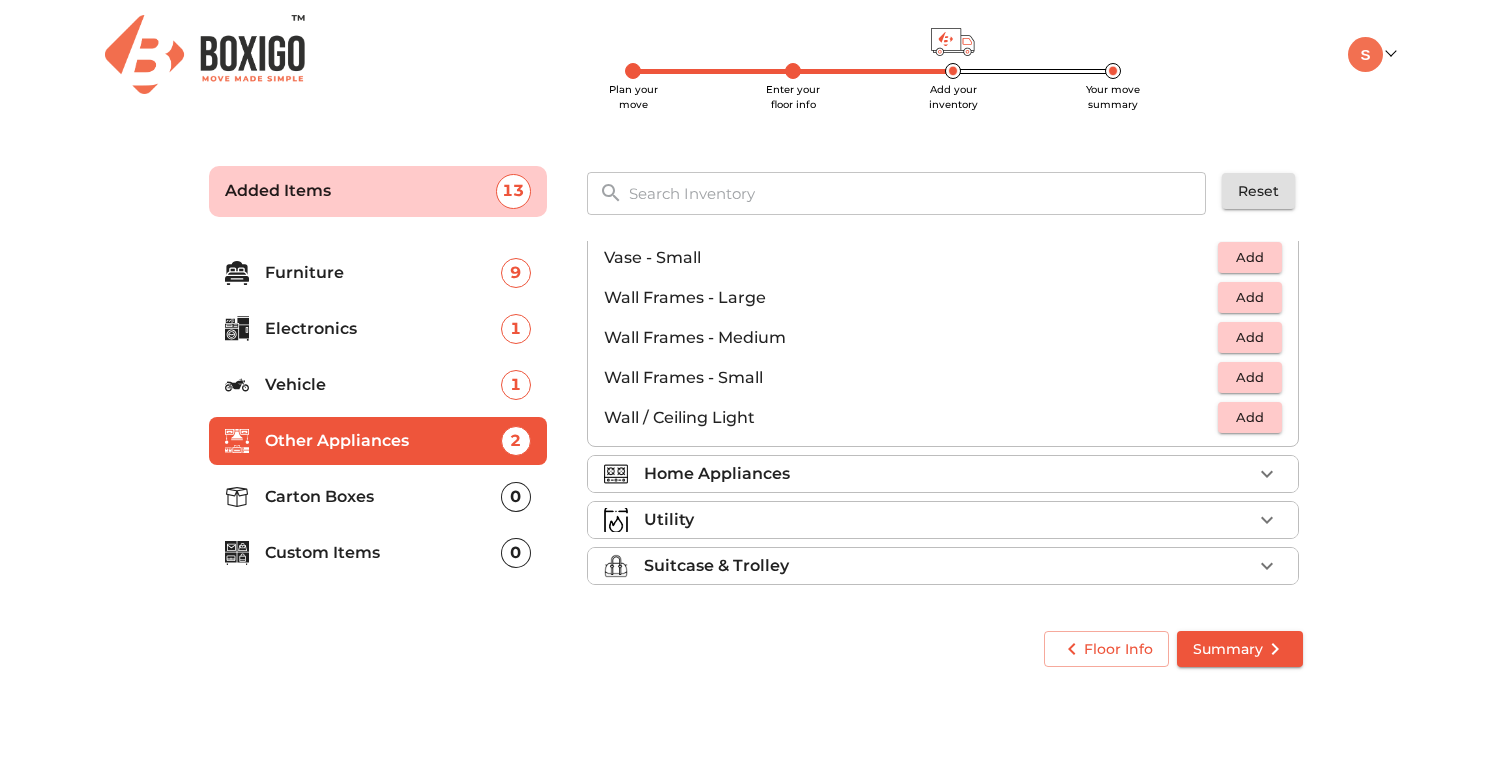 click on "Home Appliances" at bounding box center (948, 474) 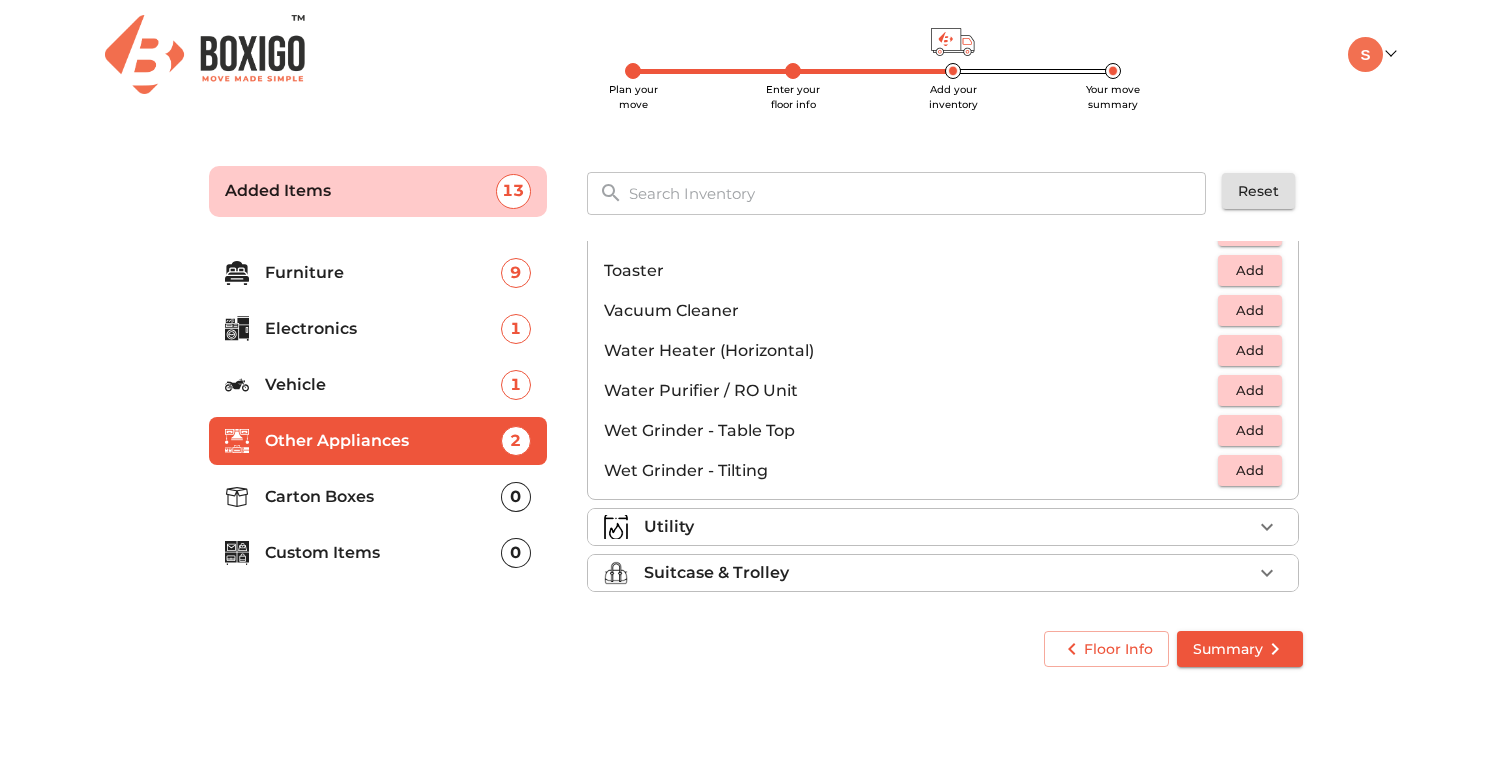 scroll, scrollTop: 1389, scrollLeft: 0, axis: vertical 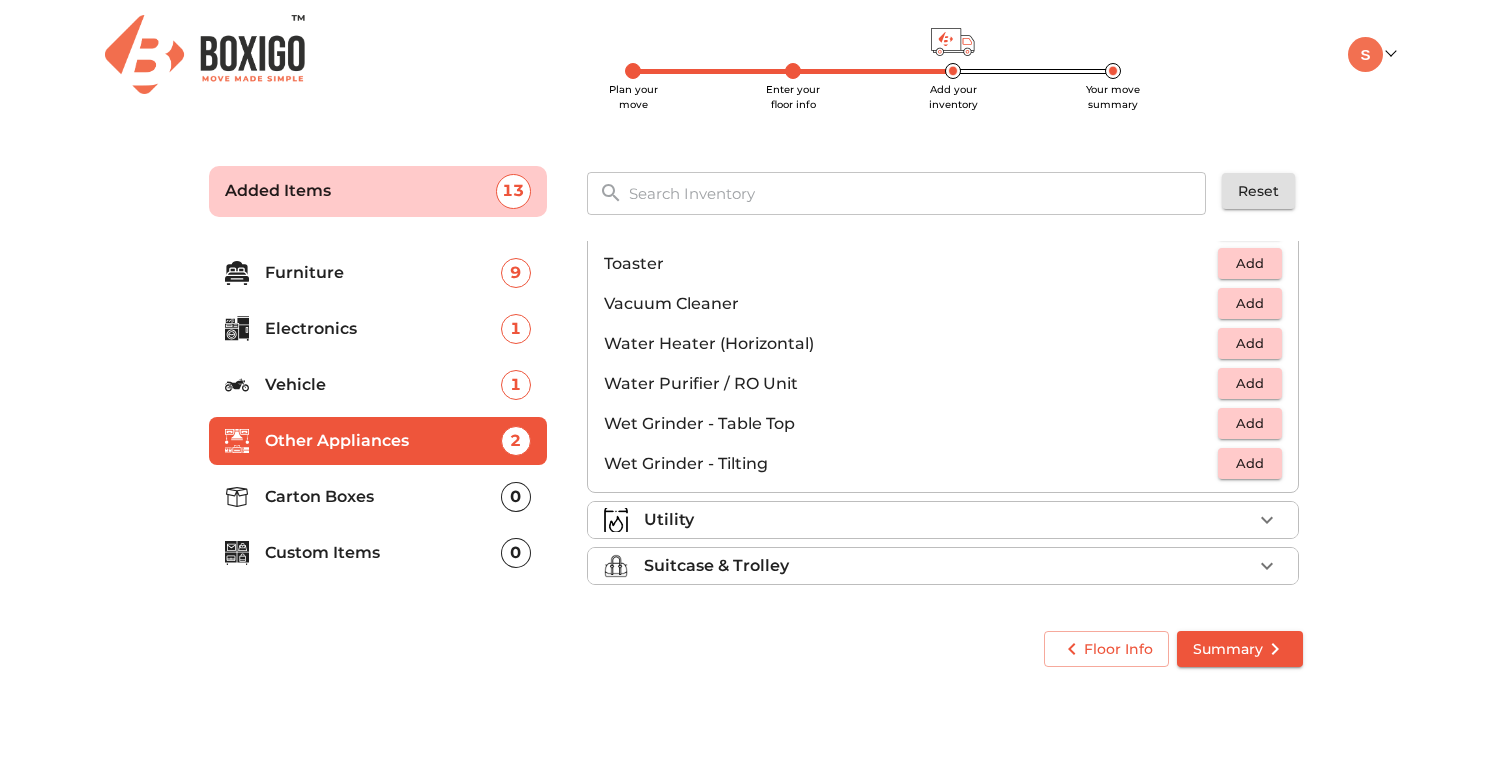click on "Utility" at bounding box center (948, 520) 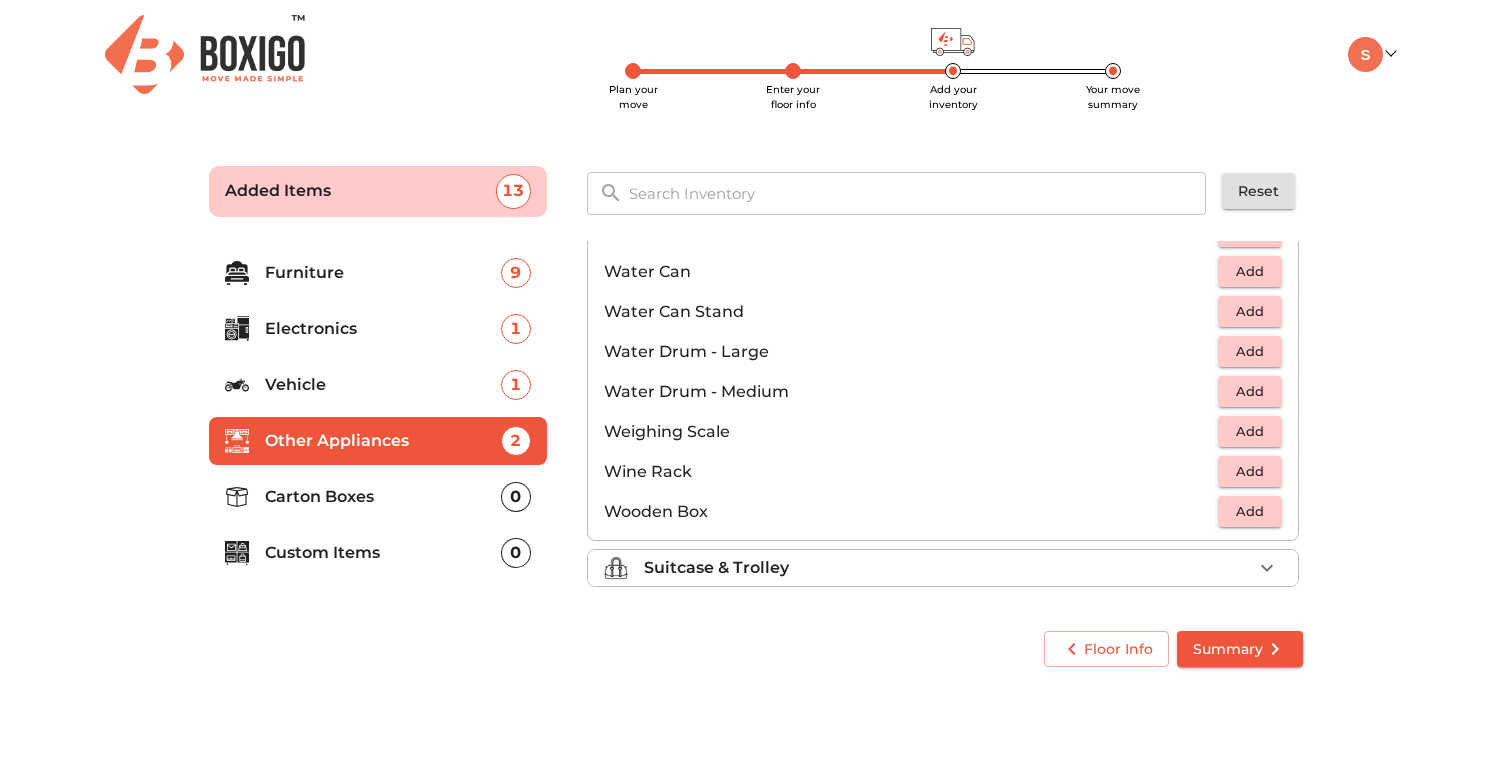 scroll, scrollTop: 1509, scrollLeft: 0, axis: vertical 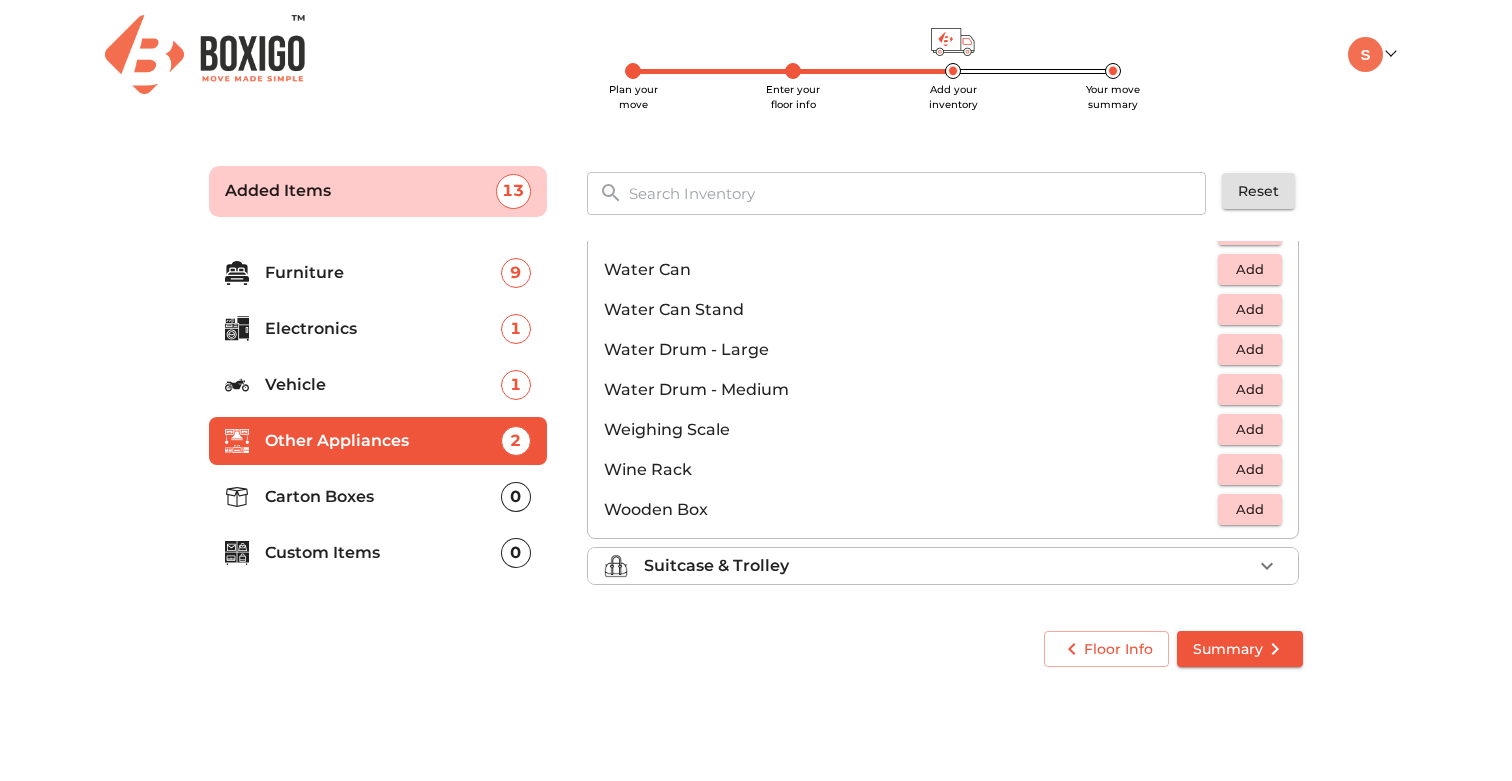 click on "Suitcase & Trolley" at bounding box center (948, 566) 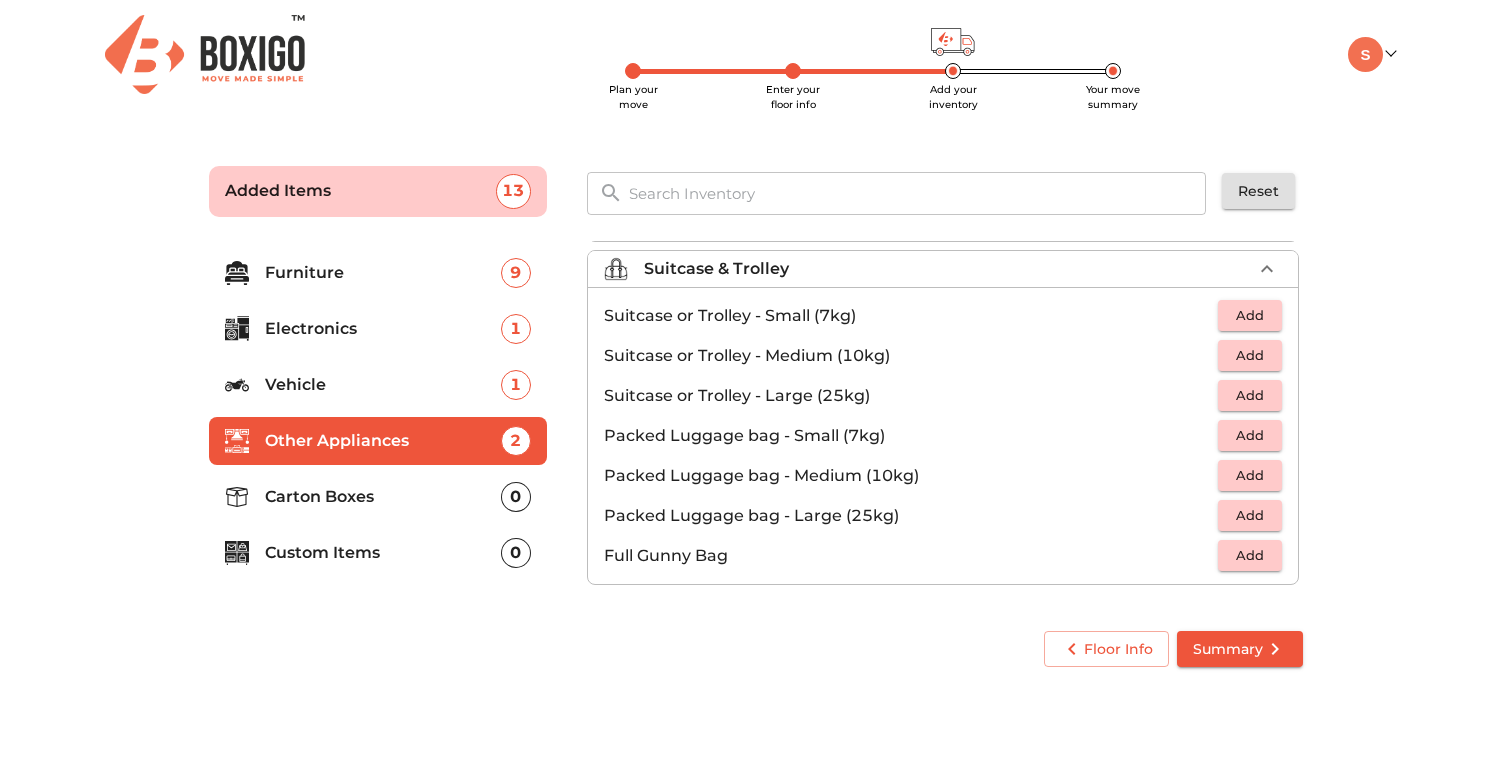 scroll, scrollTop: 229, scrollLeft: 0, axis: vertical 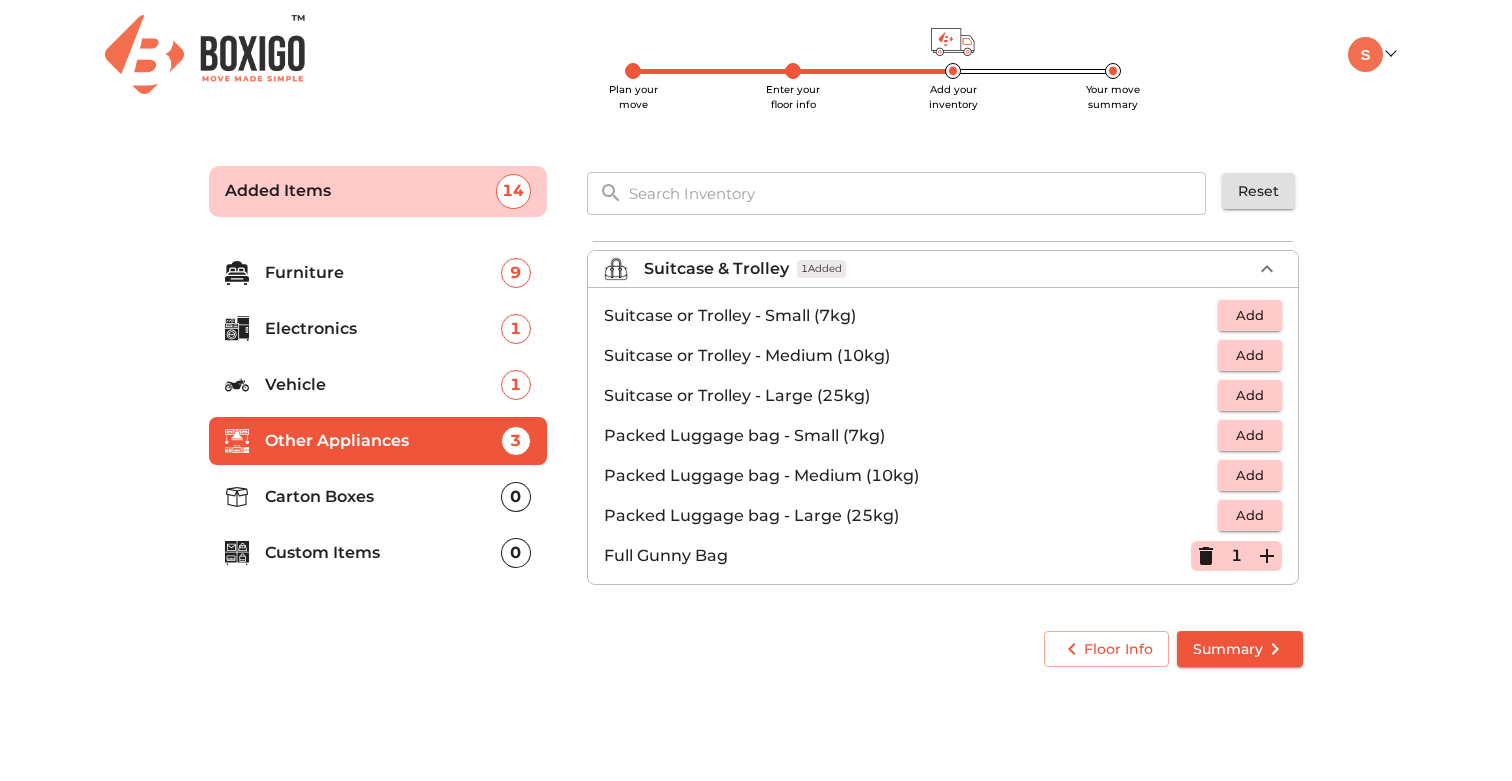 click 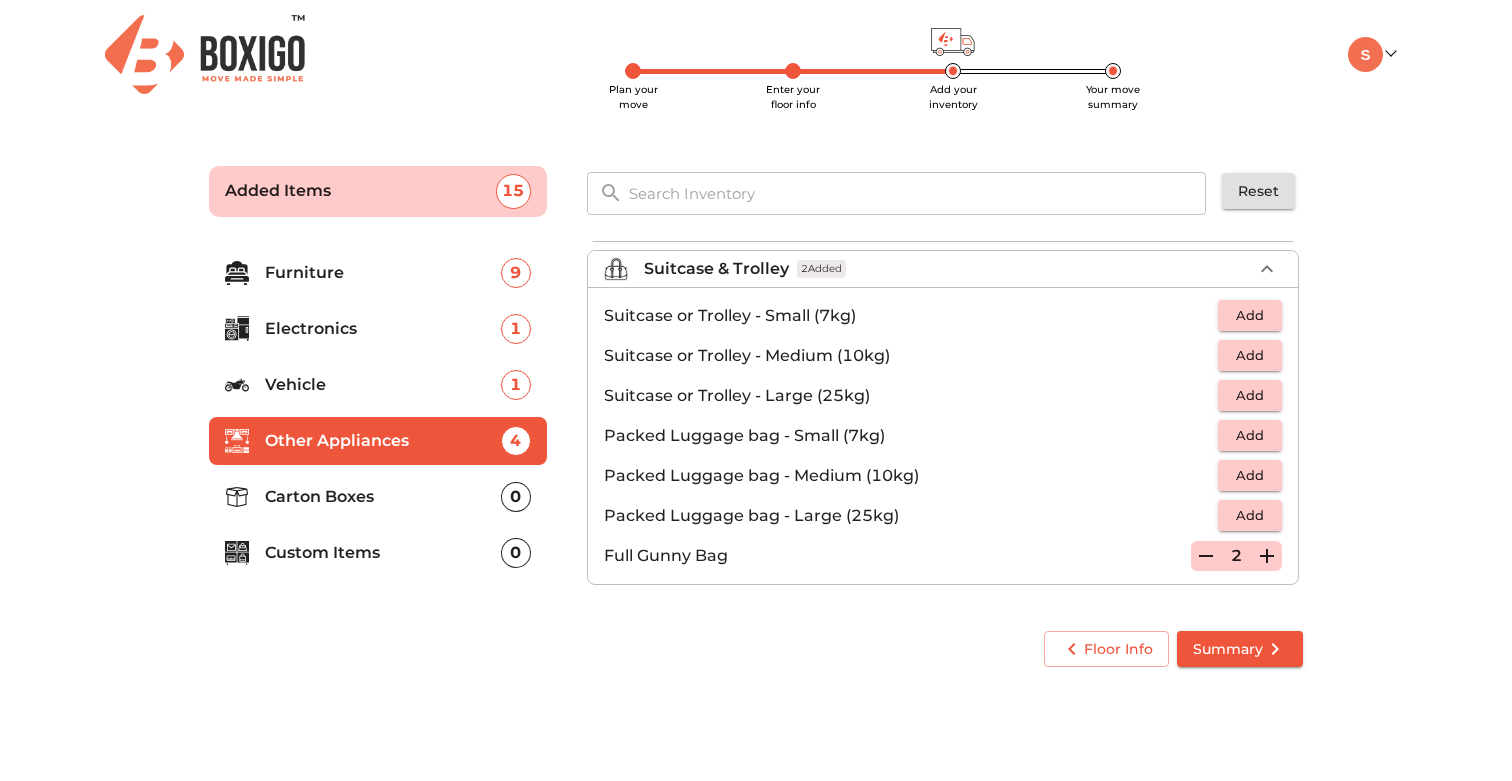 click 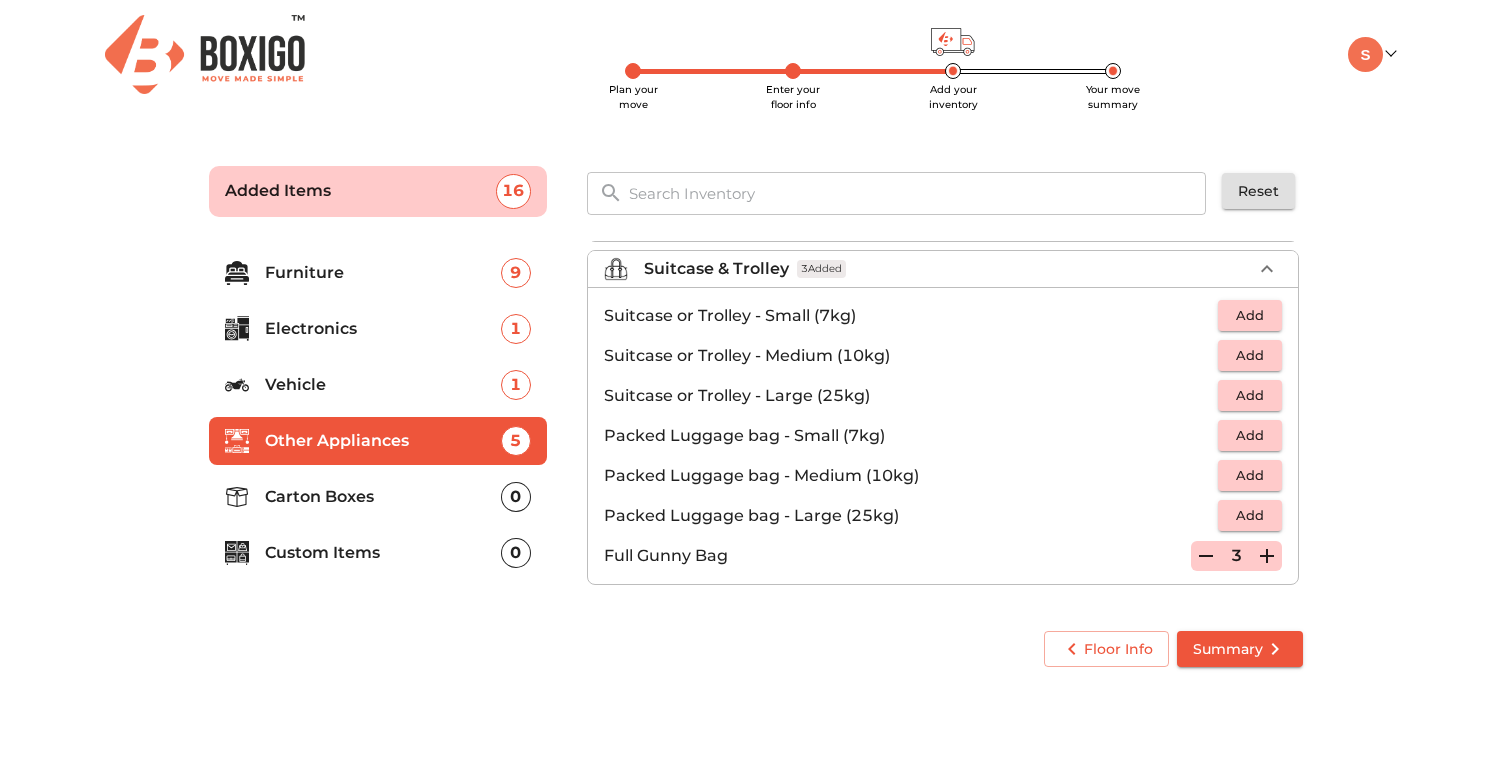 click 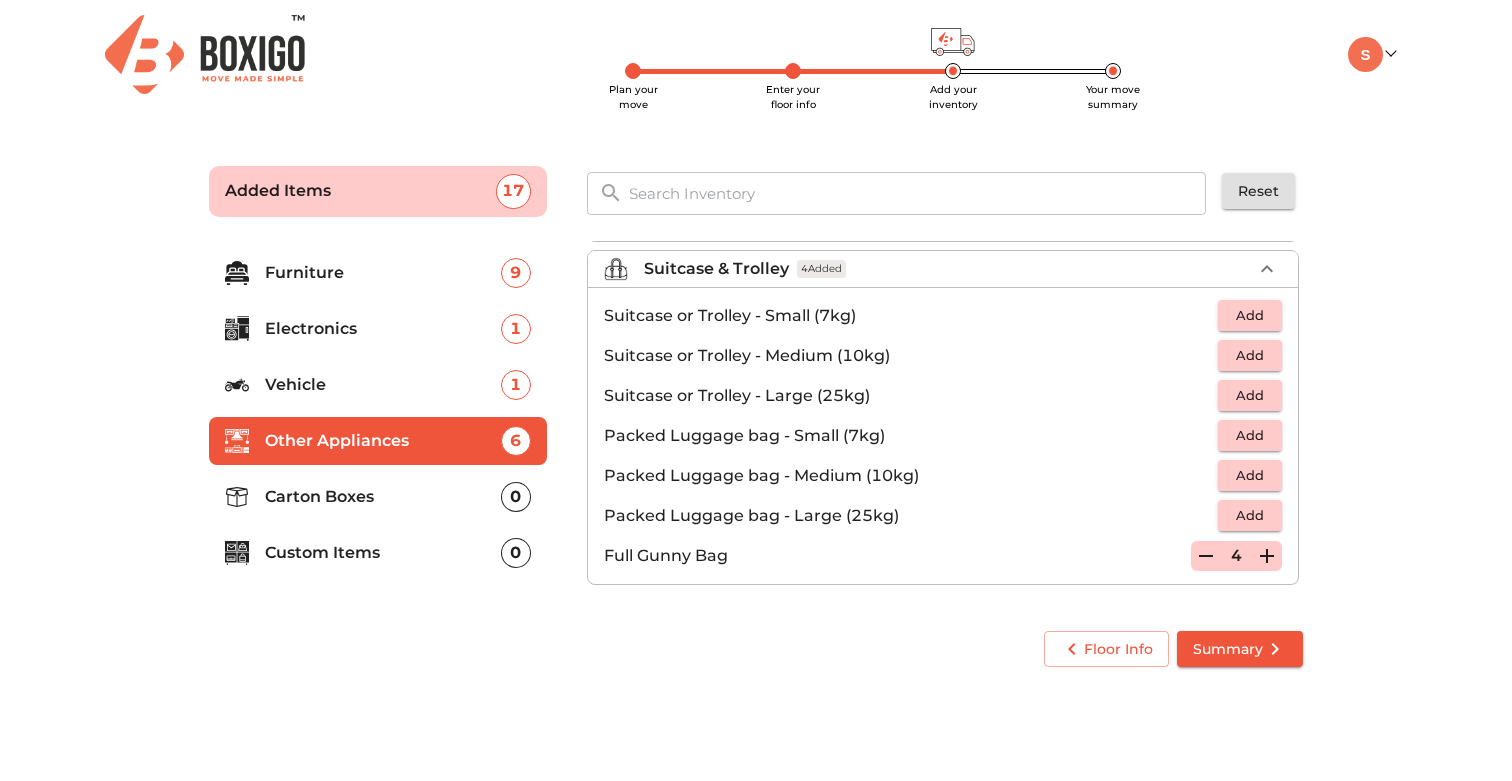 click 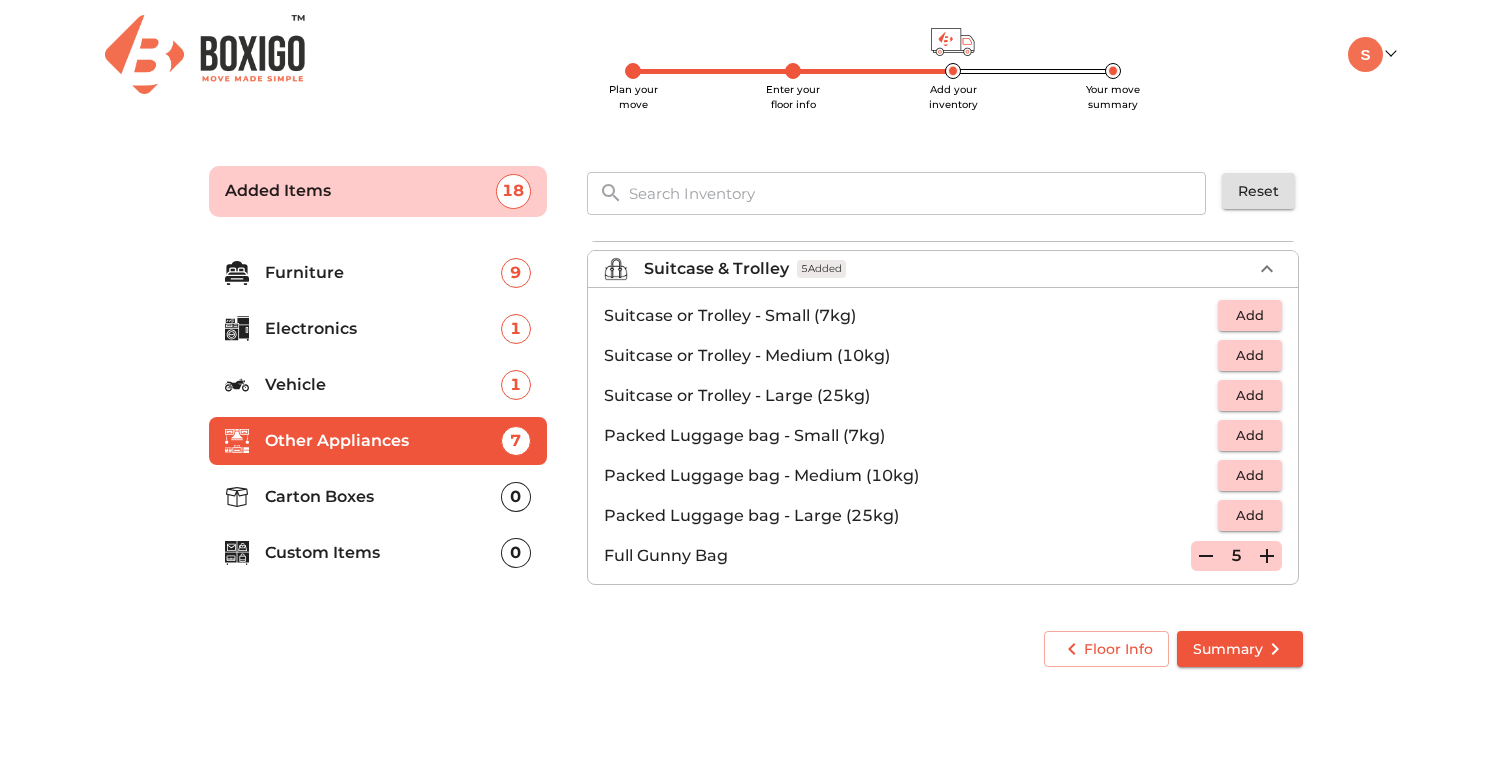 click 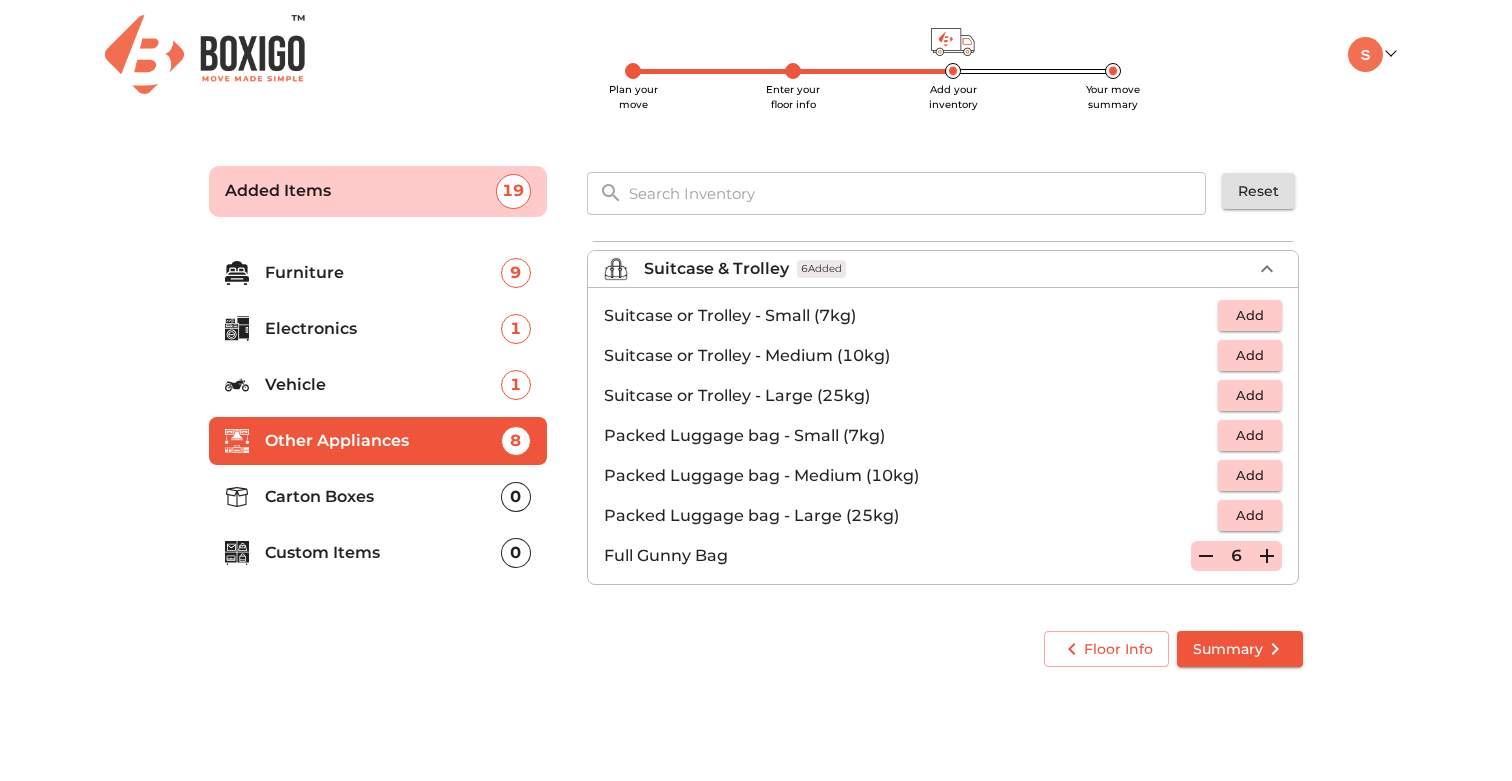 click on "Carton Boxes" at bounding box center [383, 497] 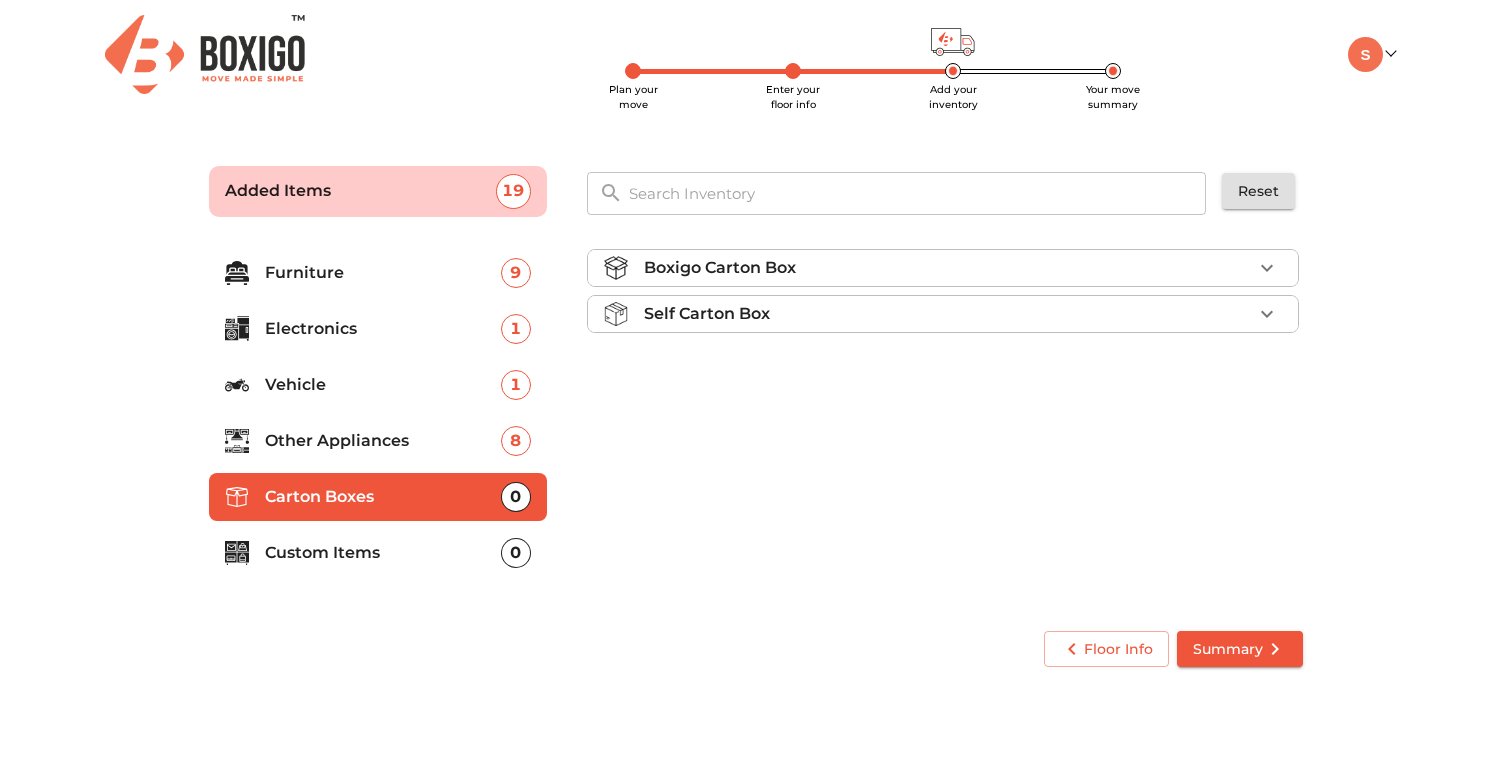 click on "Boxigo Carton Box" at bounding box center (948, 268) 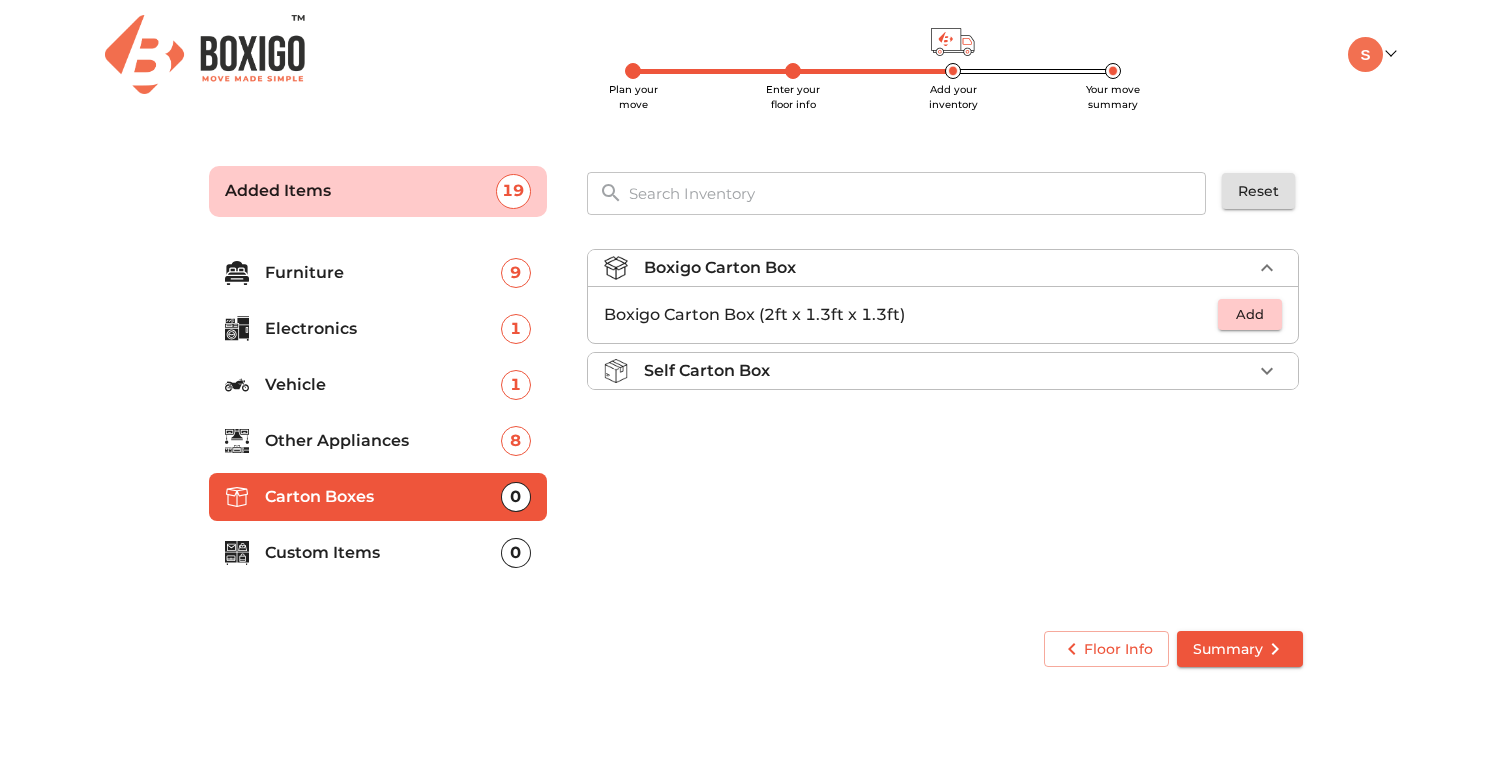click on "Add" at bounding box center [1250, 314] 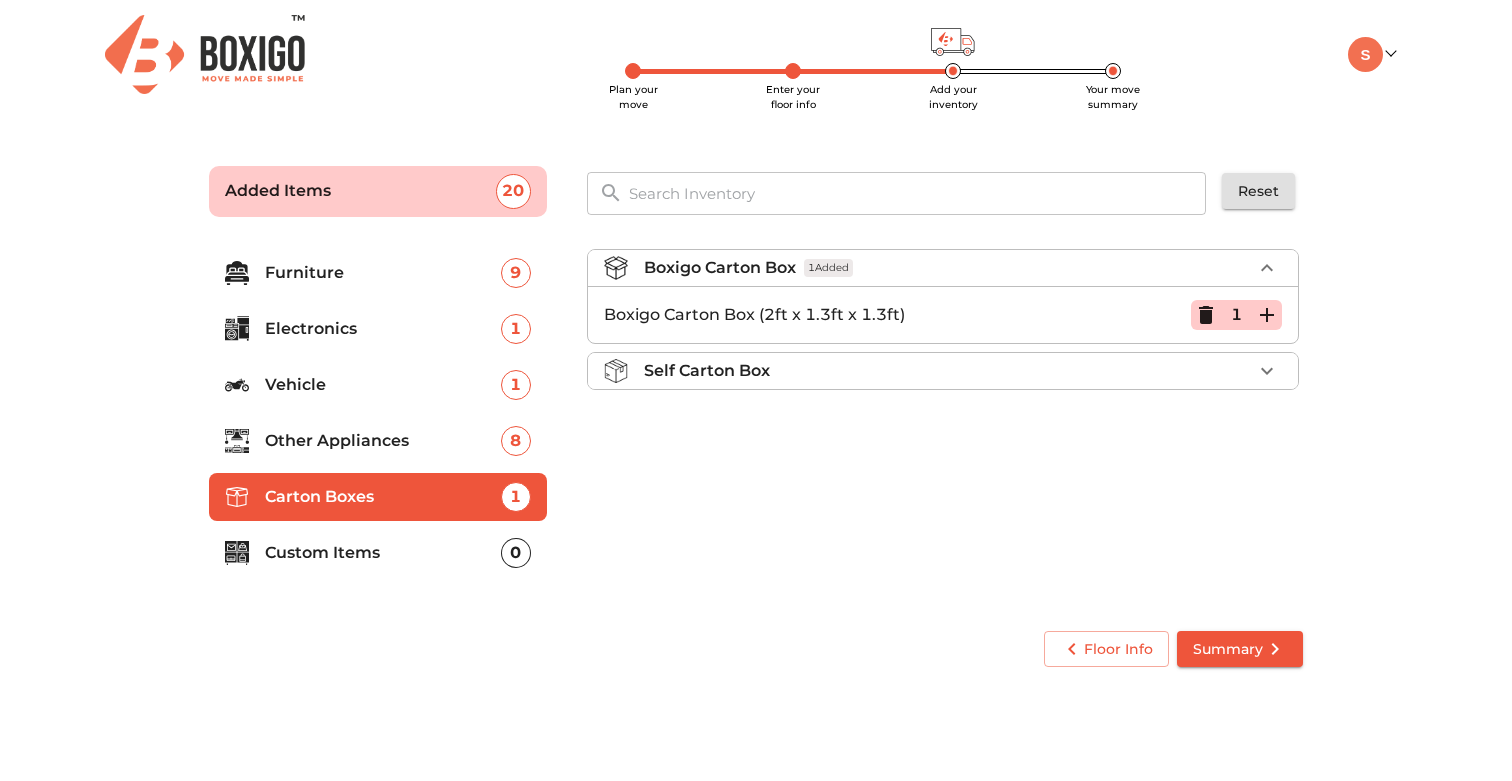 click 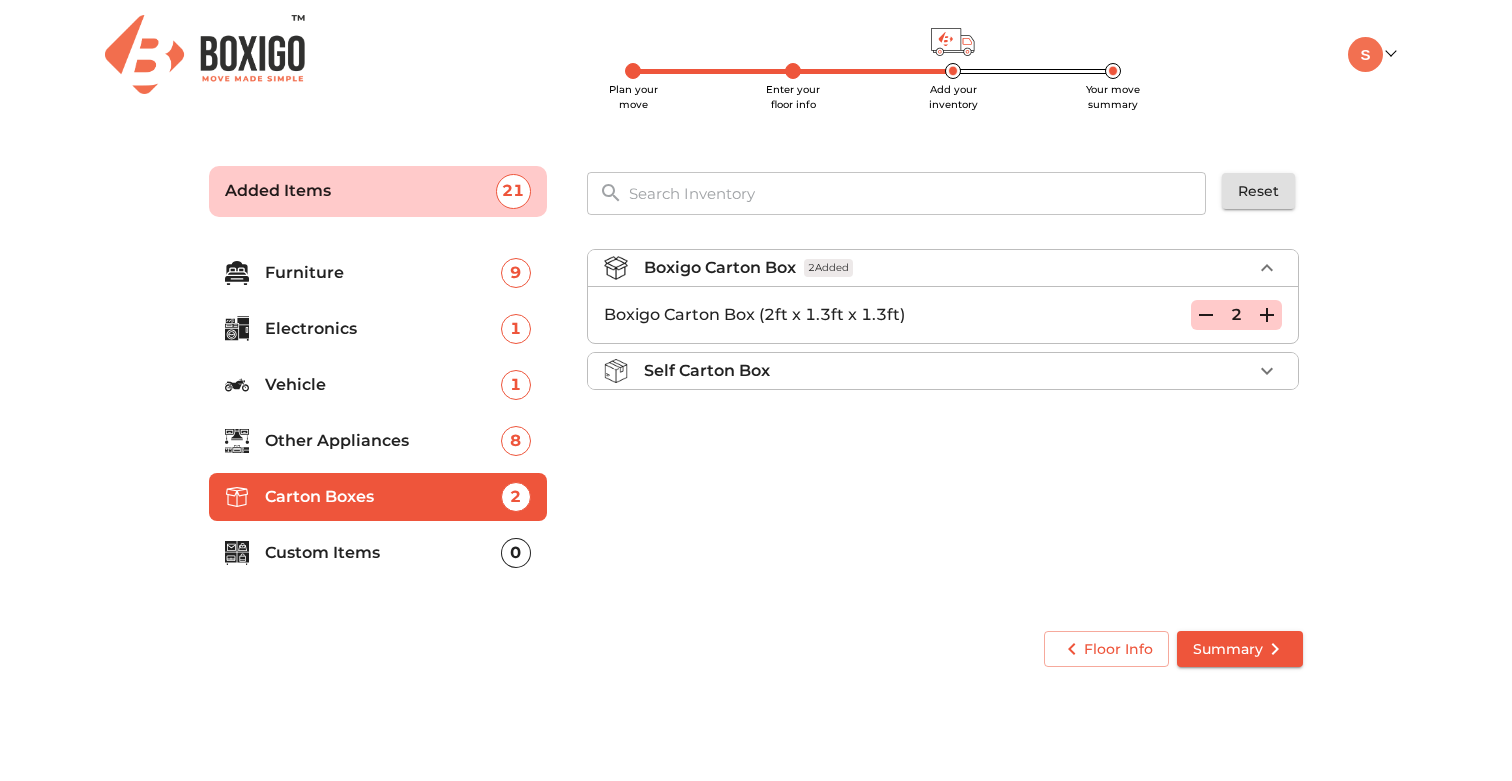 click 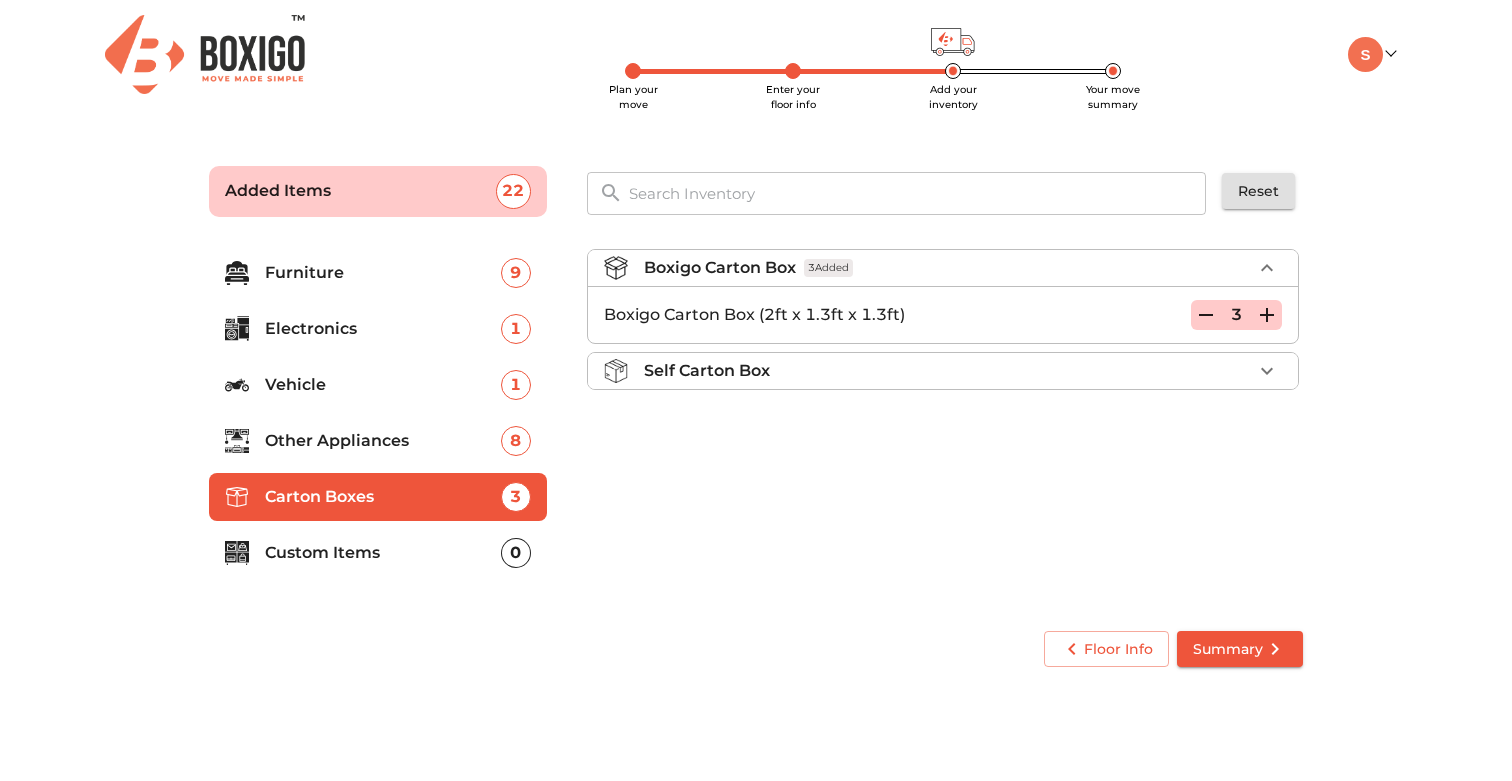 click 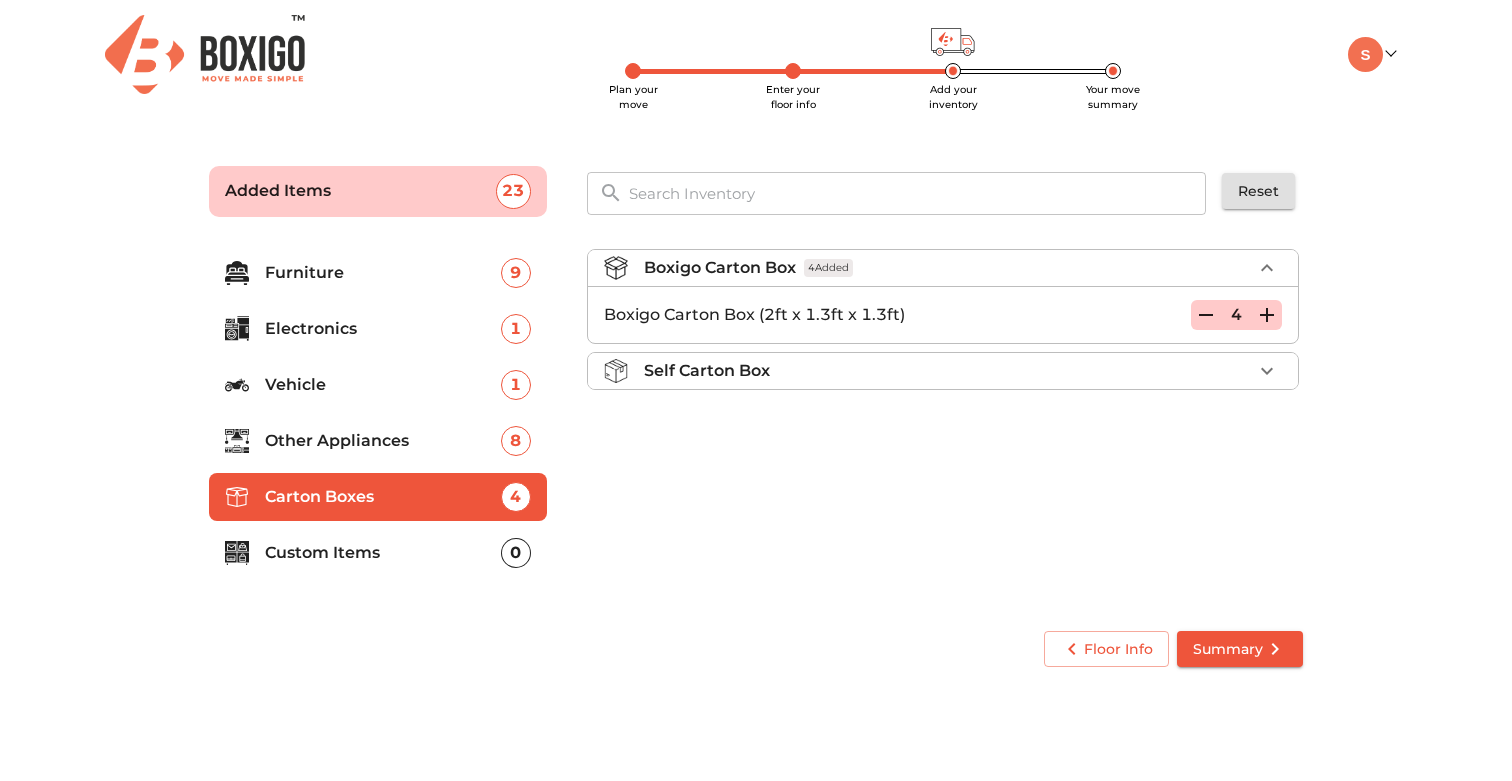 click 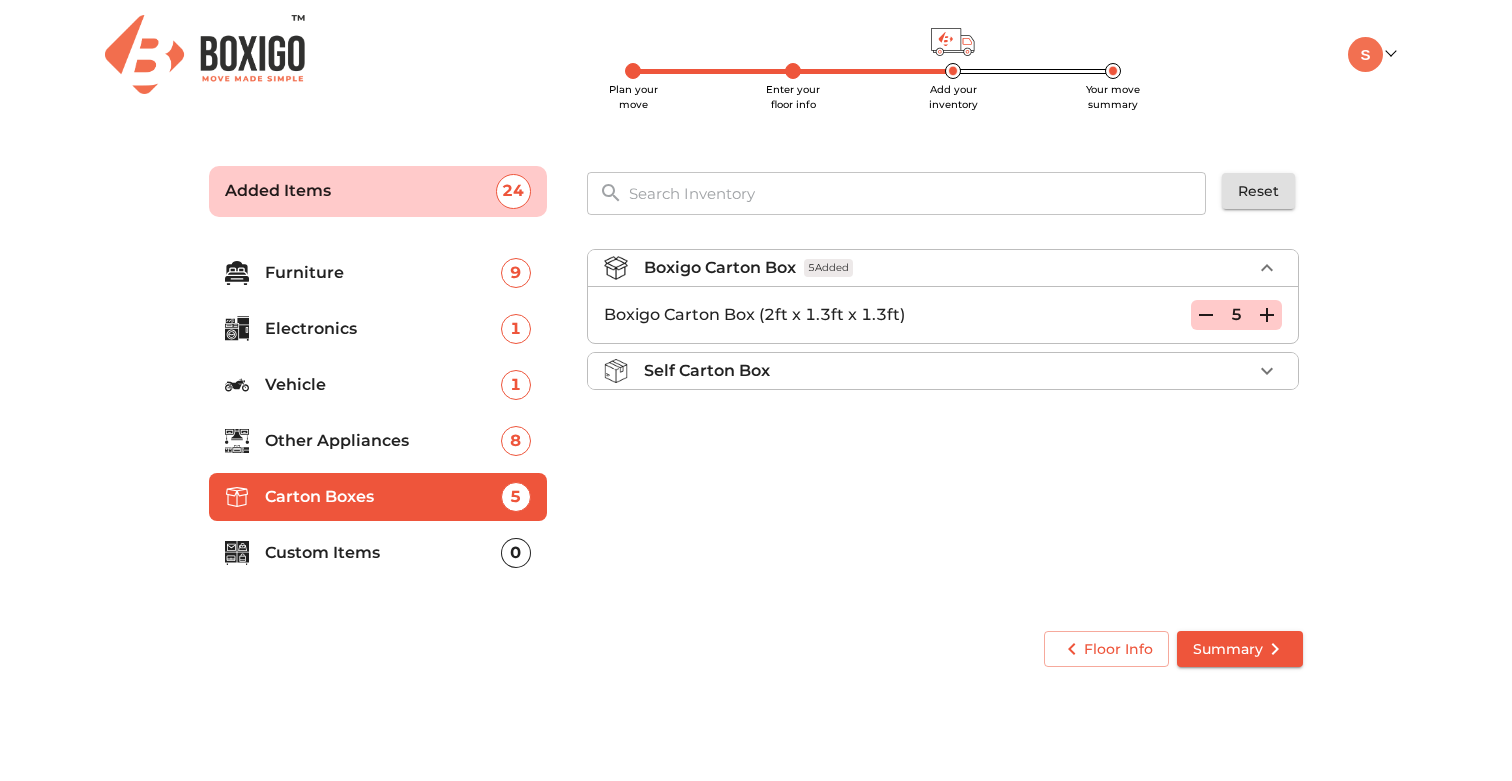 click on "Custom Items" at bounding box center (383, 553) 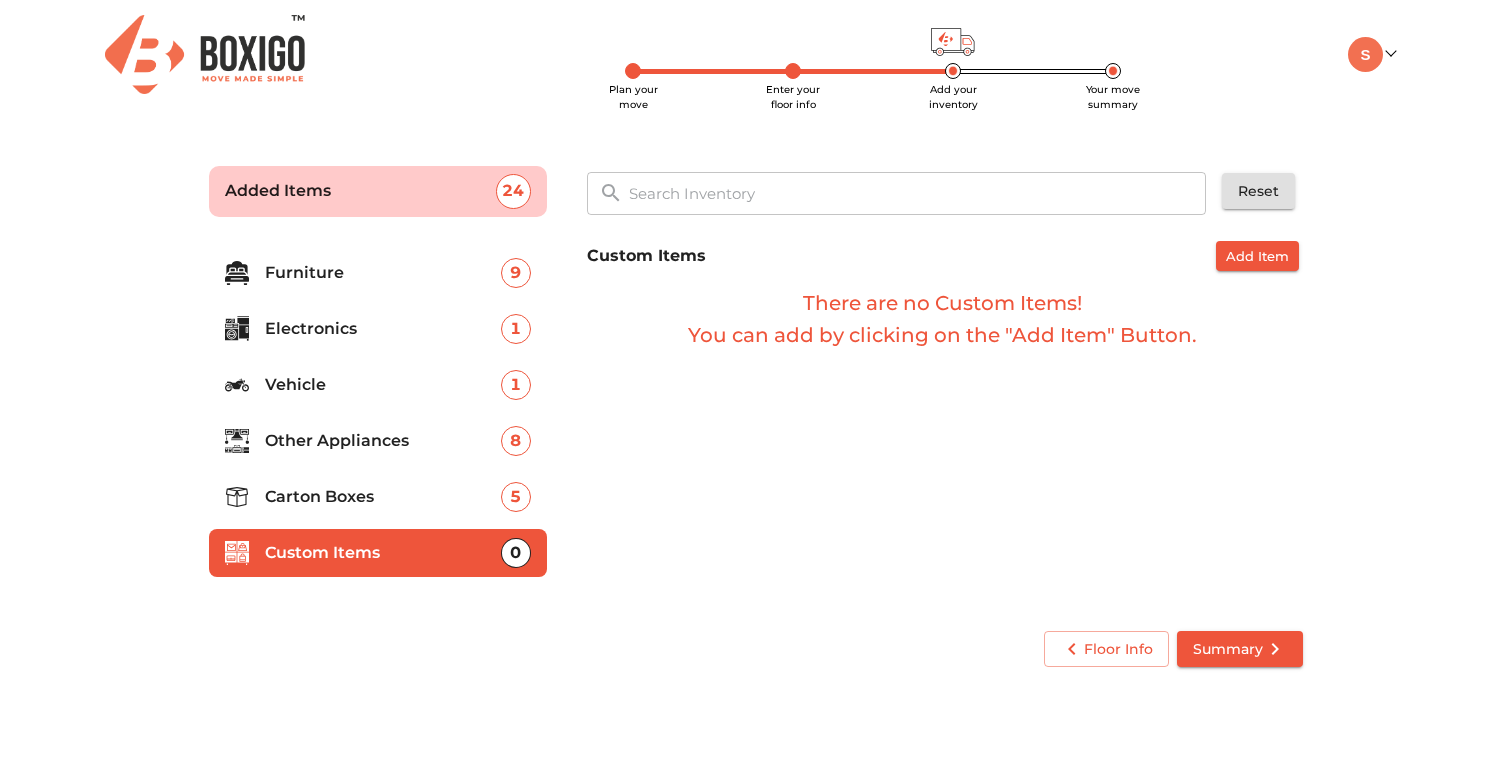 click on "Summary" at bounding box center (1240, 649) 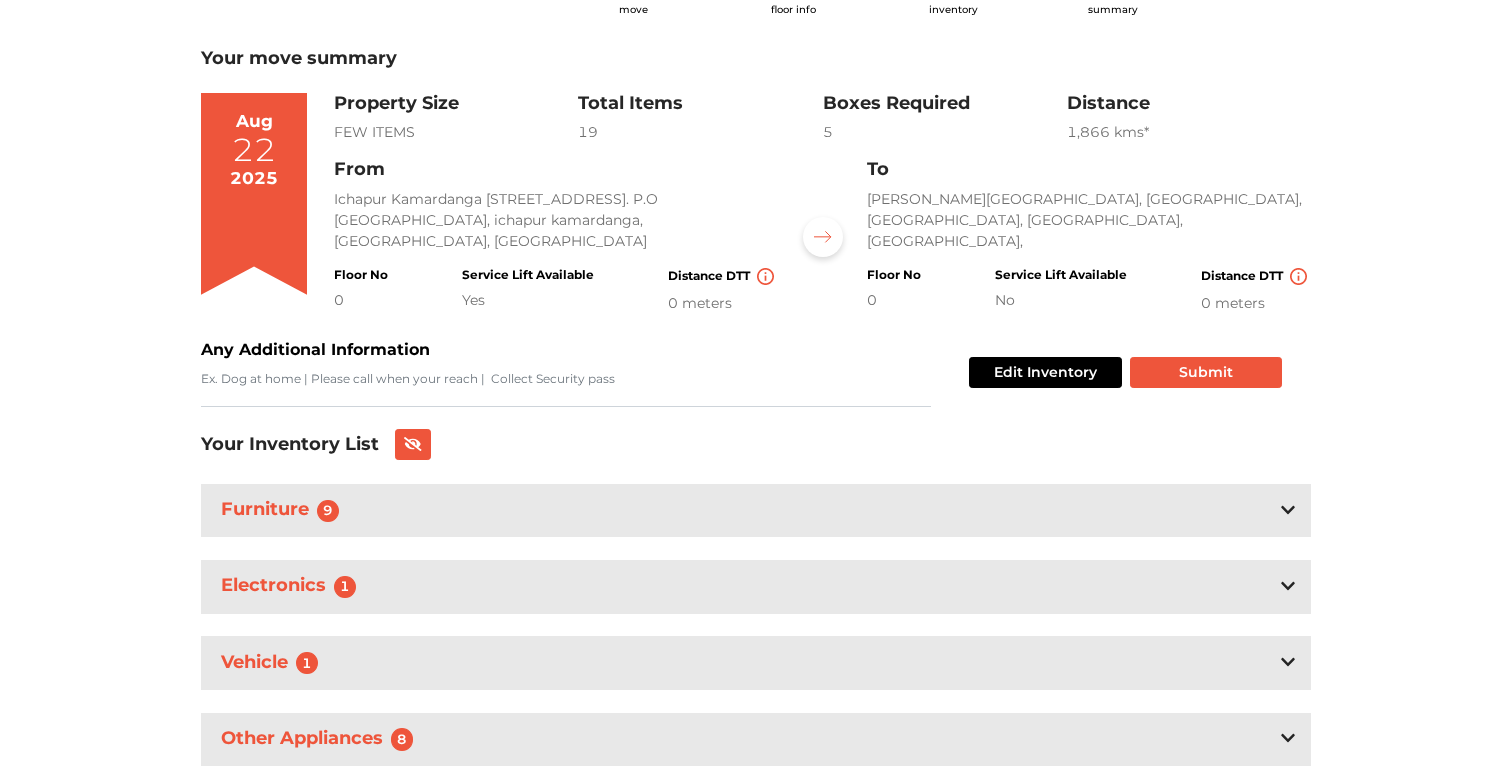 scroll, scrollTop: 113, scrollLeft: 0, axis: vertical 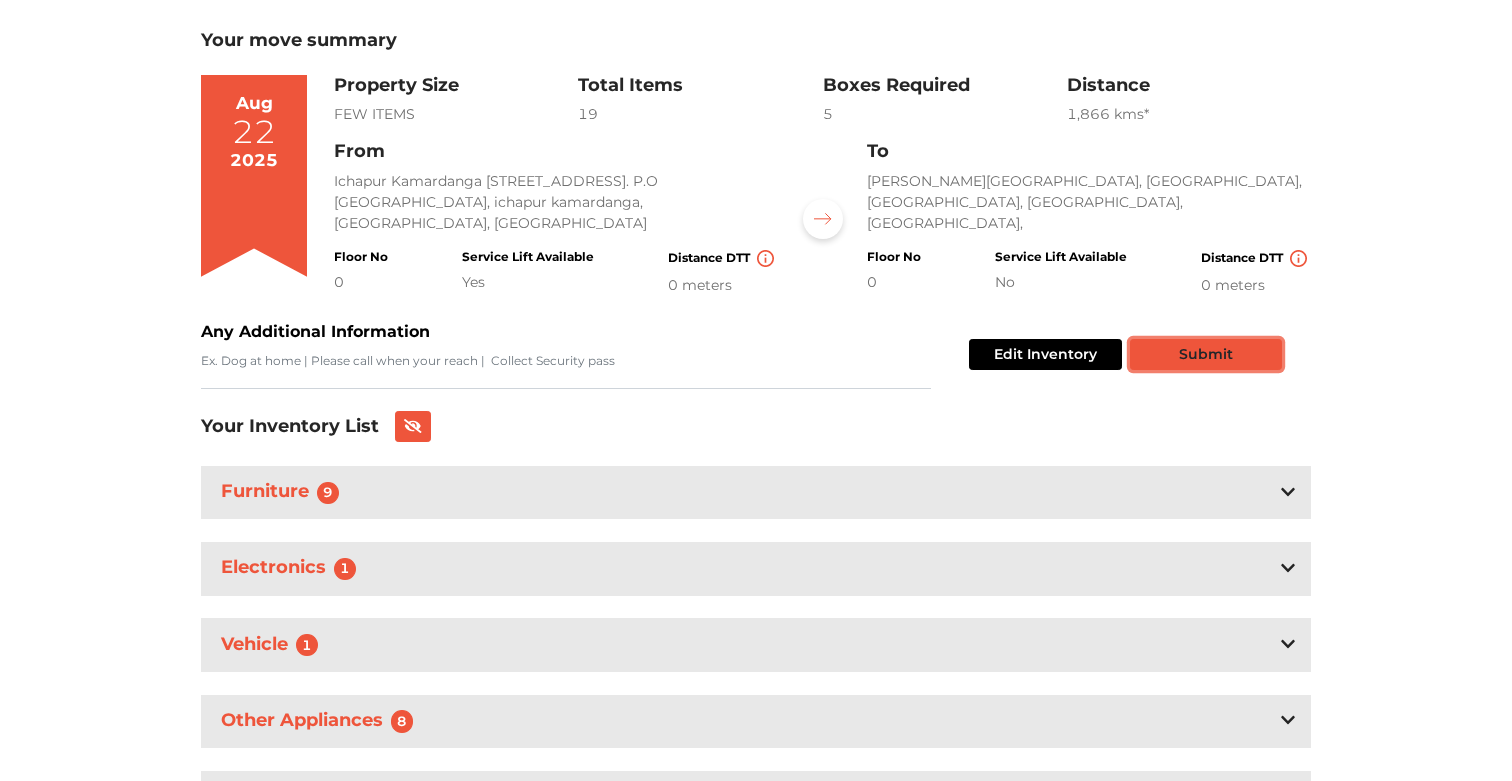 click on "Submit" at bounding box center [1206, 354] 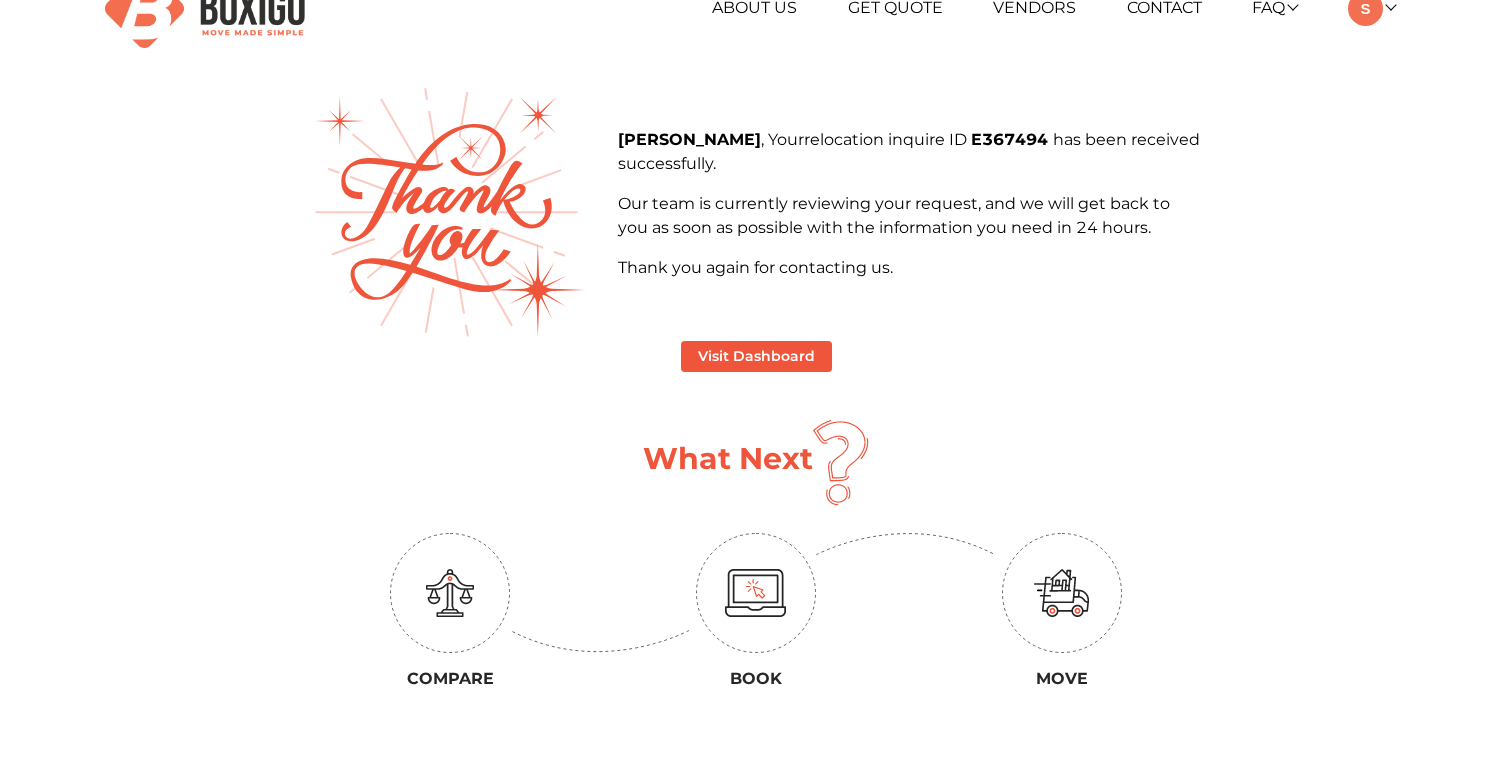 scroll, scrollTop: 0, scrollLeft: 0, axis: both 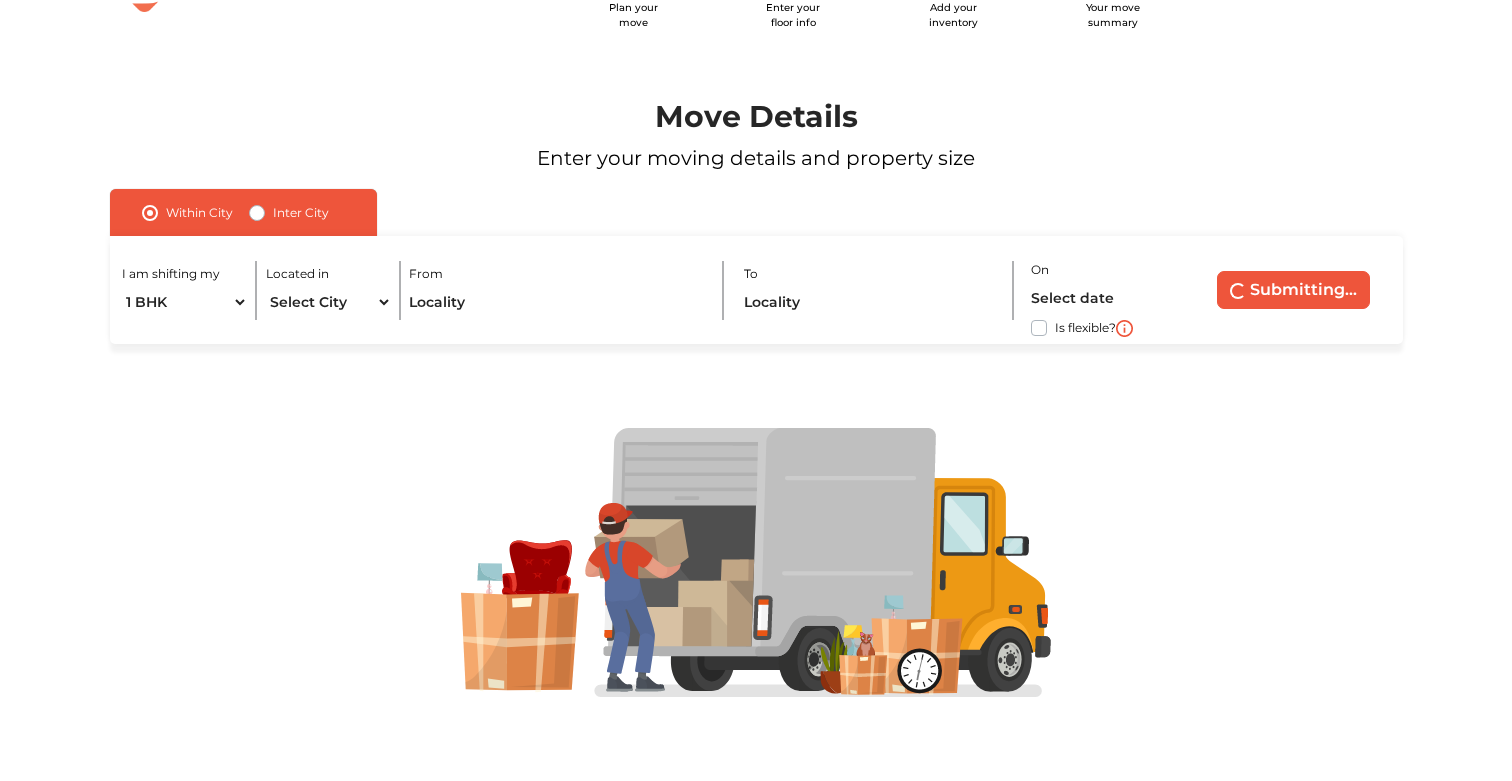 radio on "false" 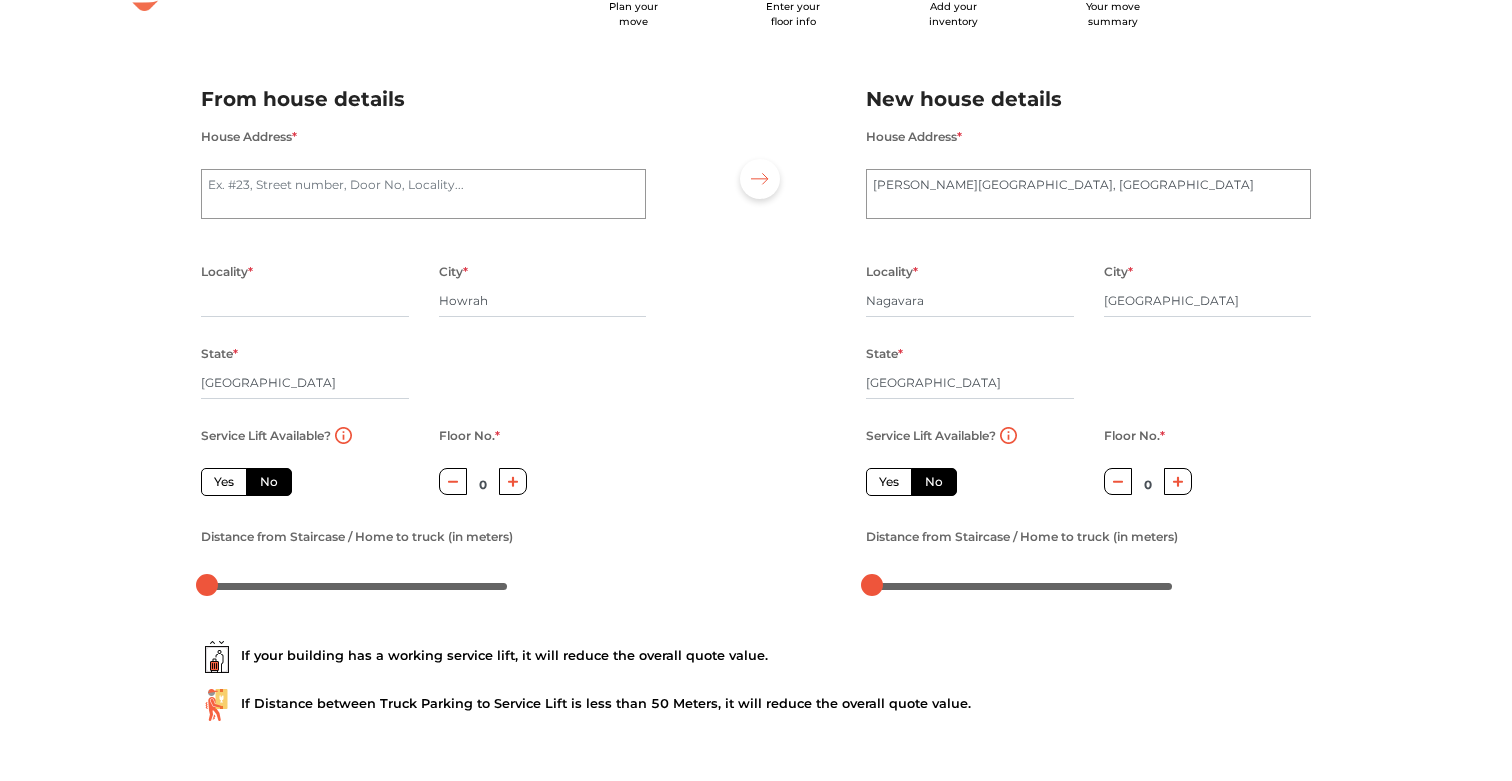scroll, scrollTop: 105, scrollLeft: 0, axis: vertical 